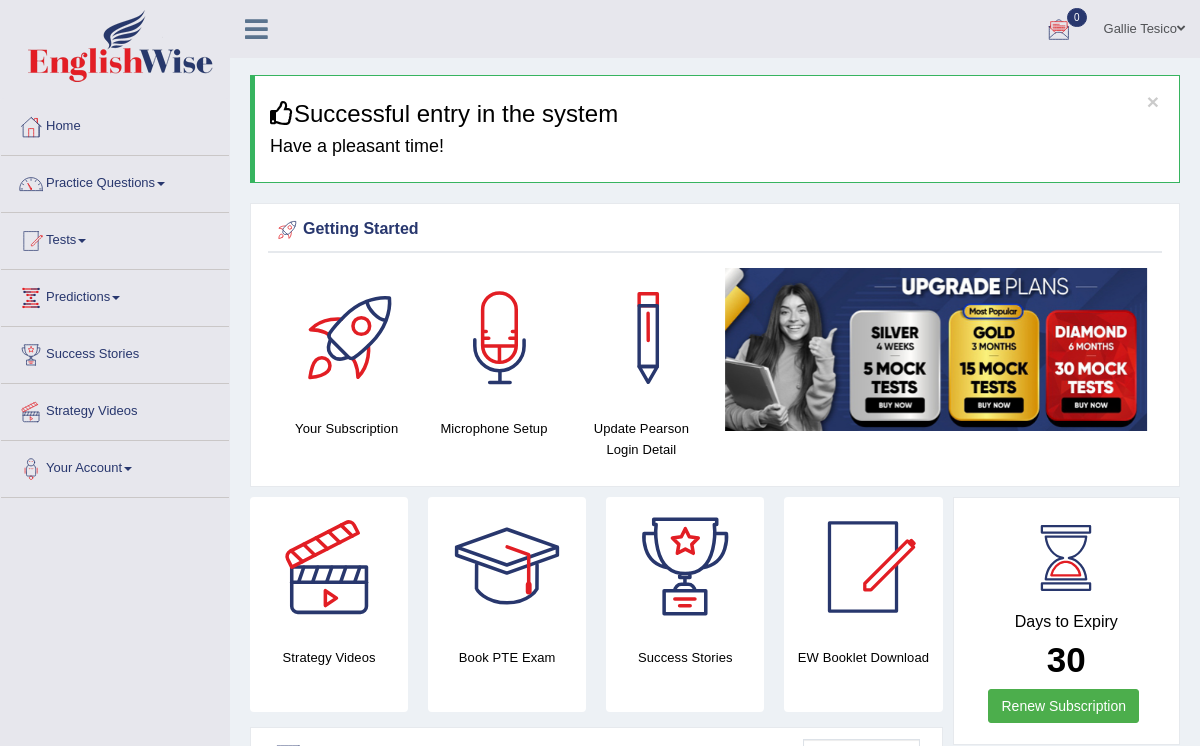 scroll, scrollTop: 0, scrollLeft: 0, axis: both 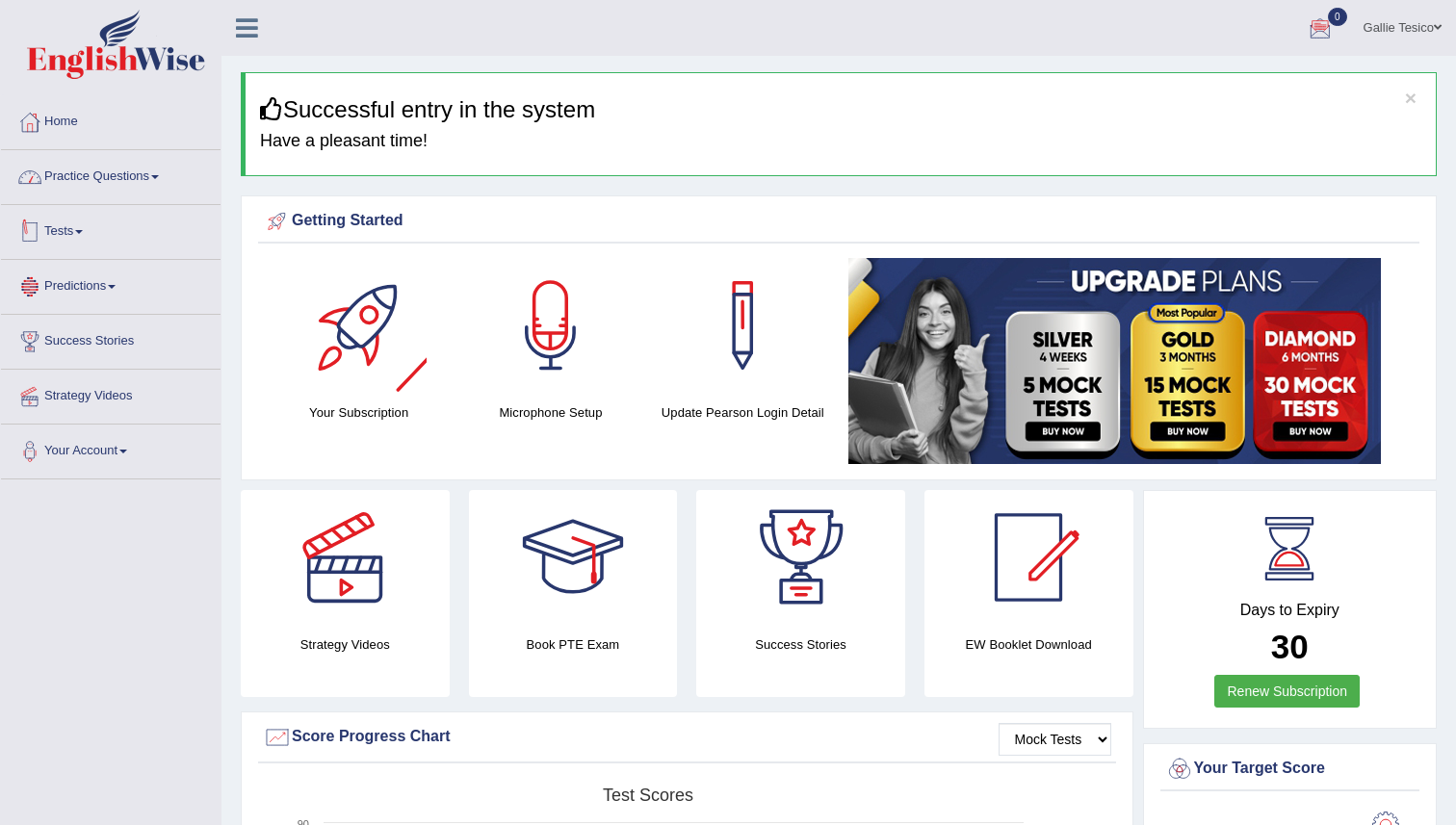 click on "Practice Questions" at bounding box center (111, 174) 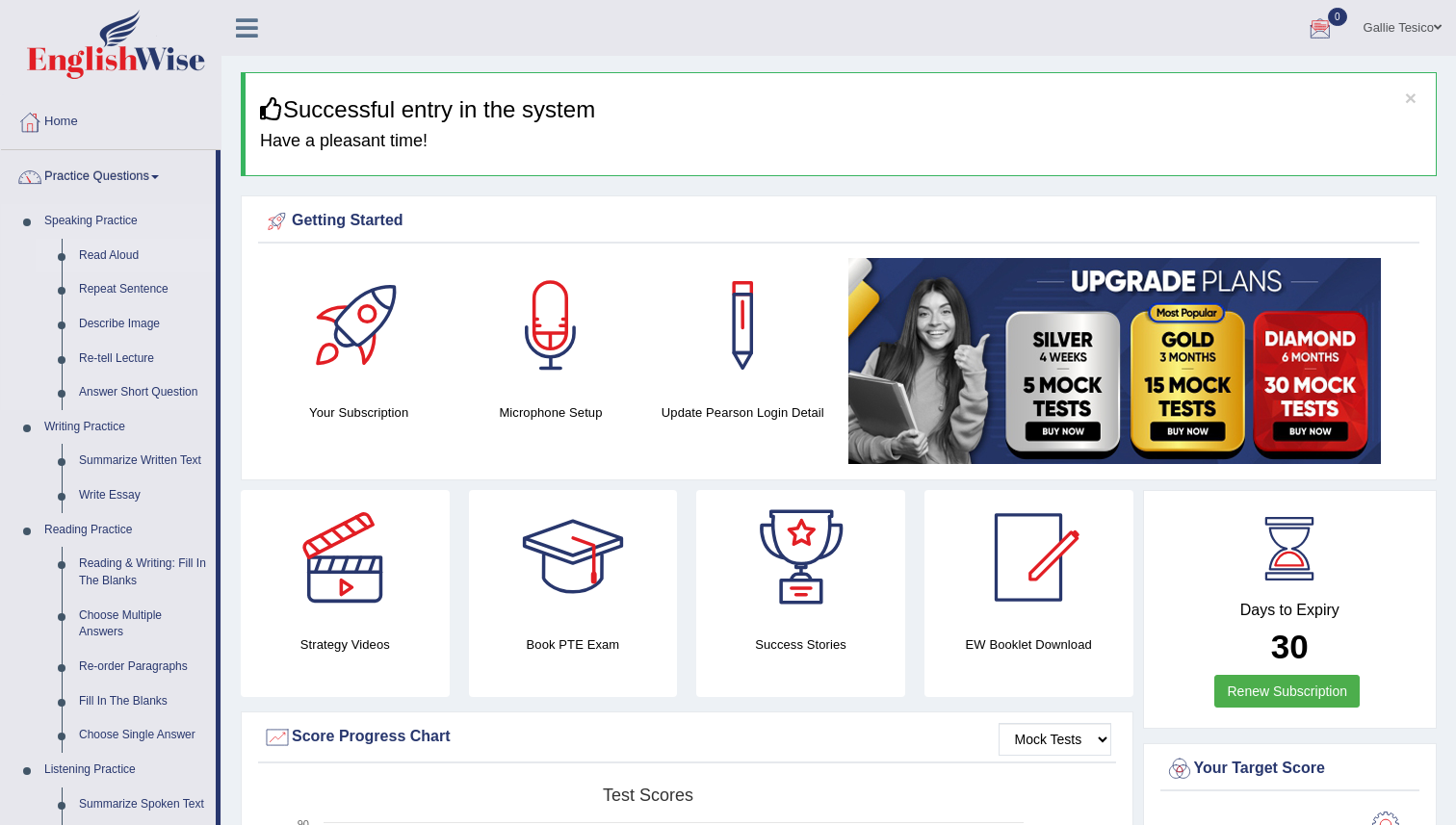 click on "Read Aloud" at bounding box center [143, 256] 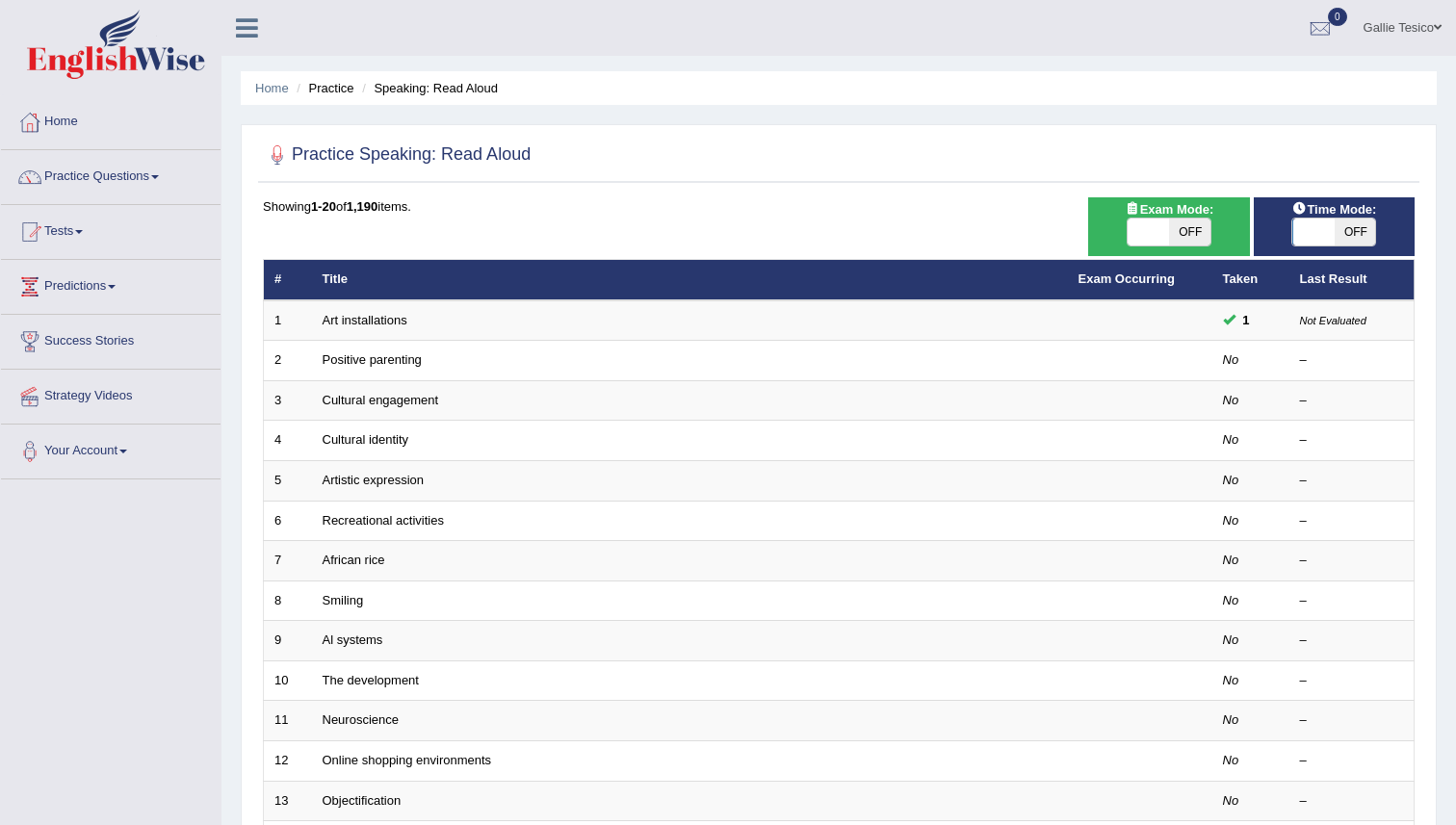 scroll, scrollTop: 0, scrollLeft: 0, axis: both 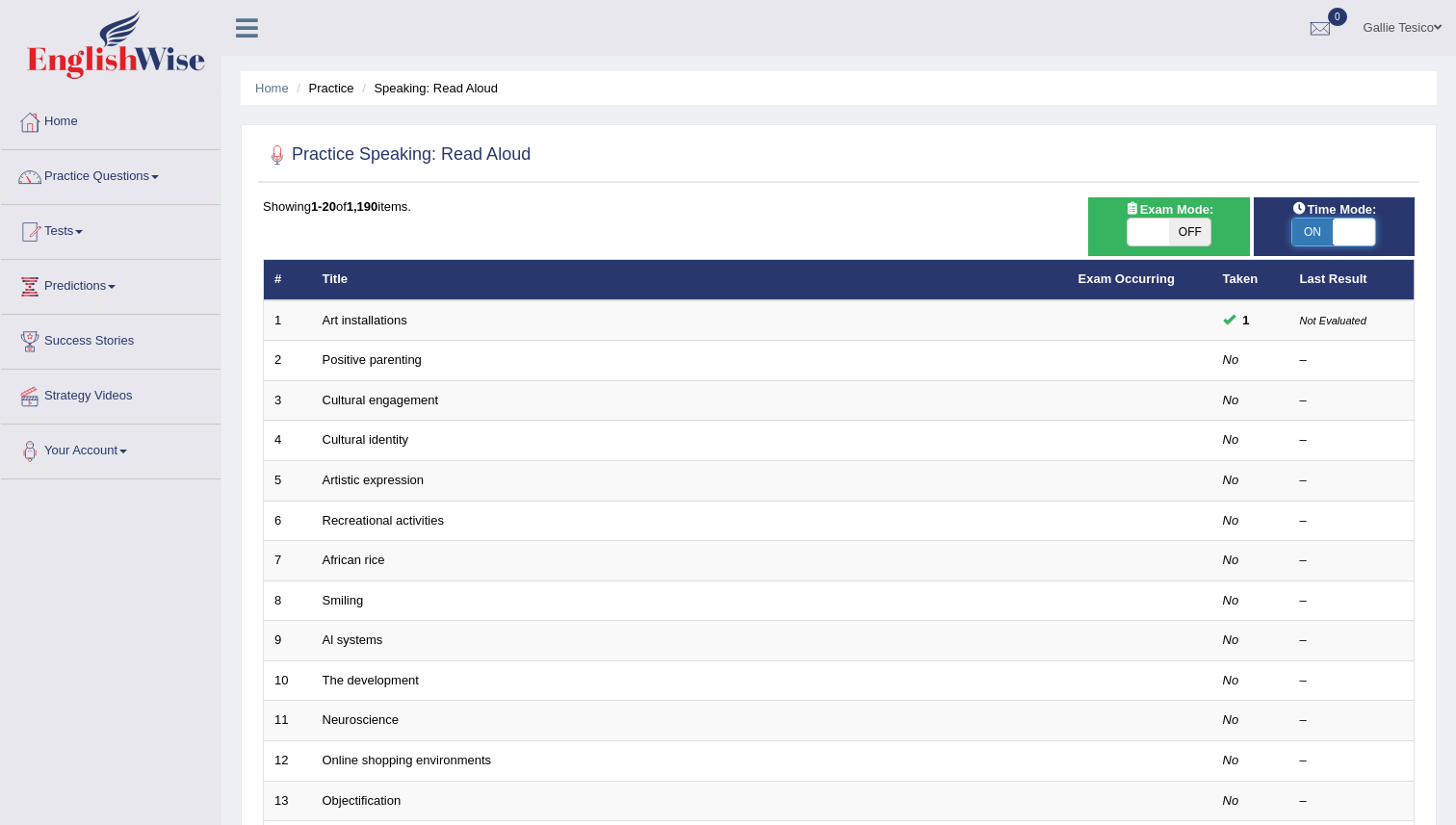 drag, startPoint x: 1310, startPoint y: 227, endPoint x: 1326, endPoint y: 287, distance: 62.096699 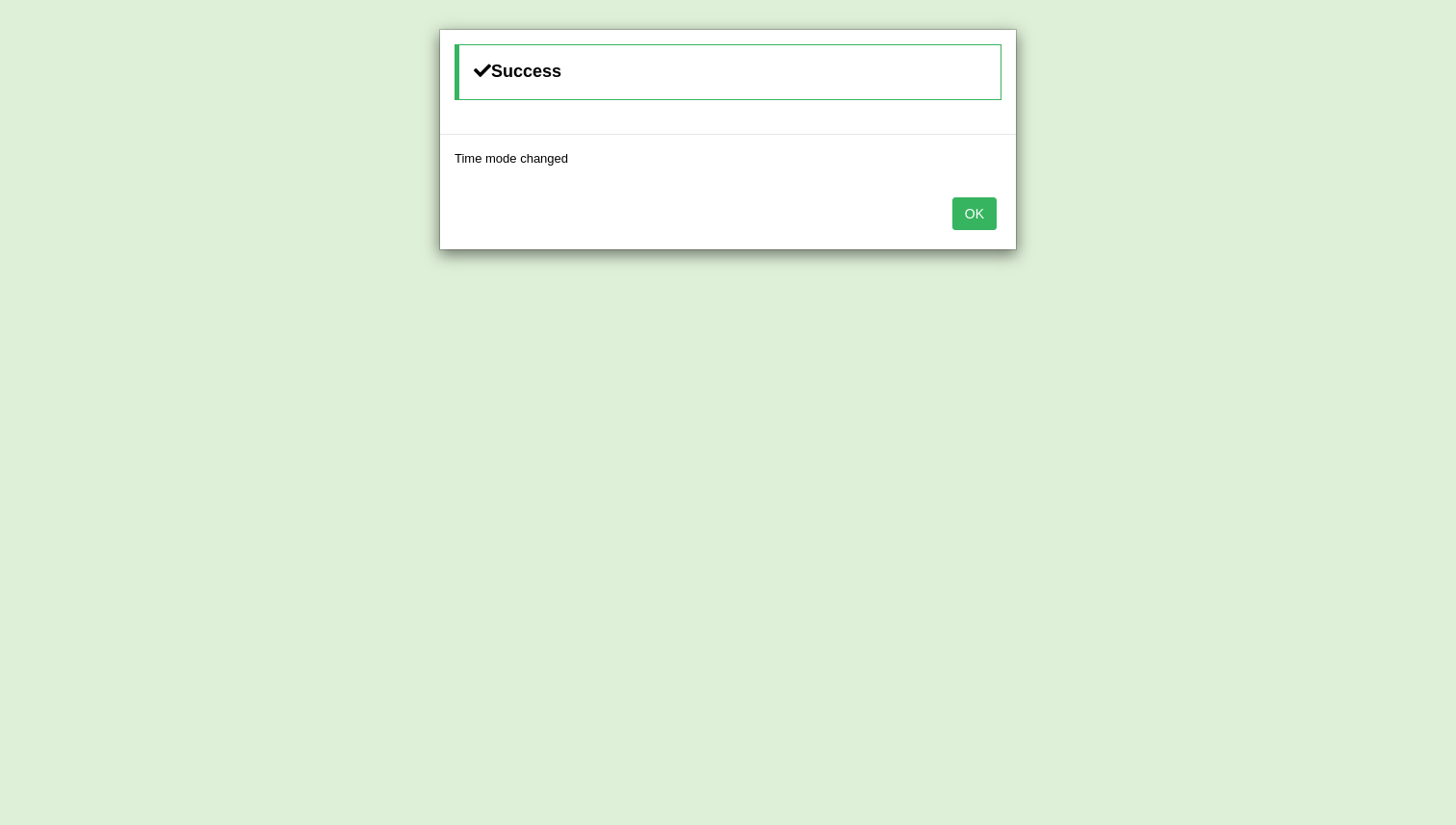 click on "OK" at bounding box center [975, 214] 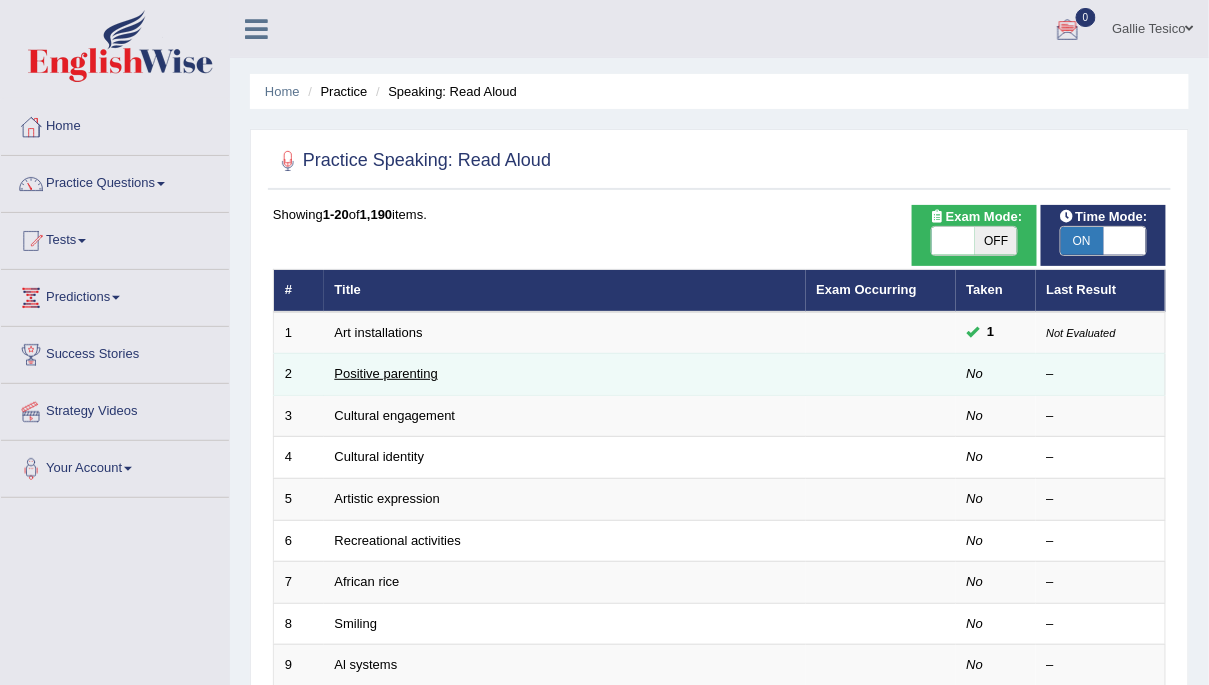 click on "Positive parenting" at bounding box center [386, 373] 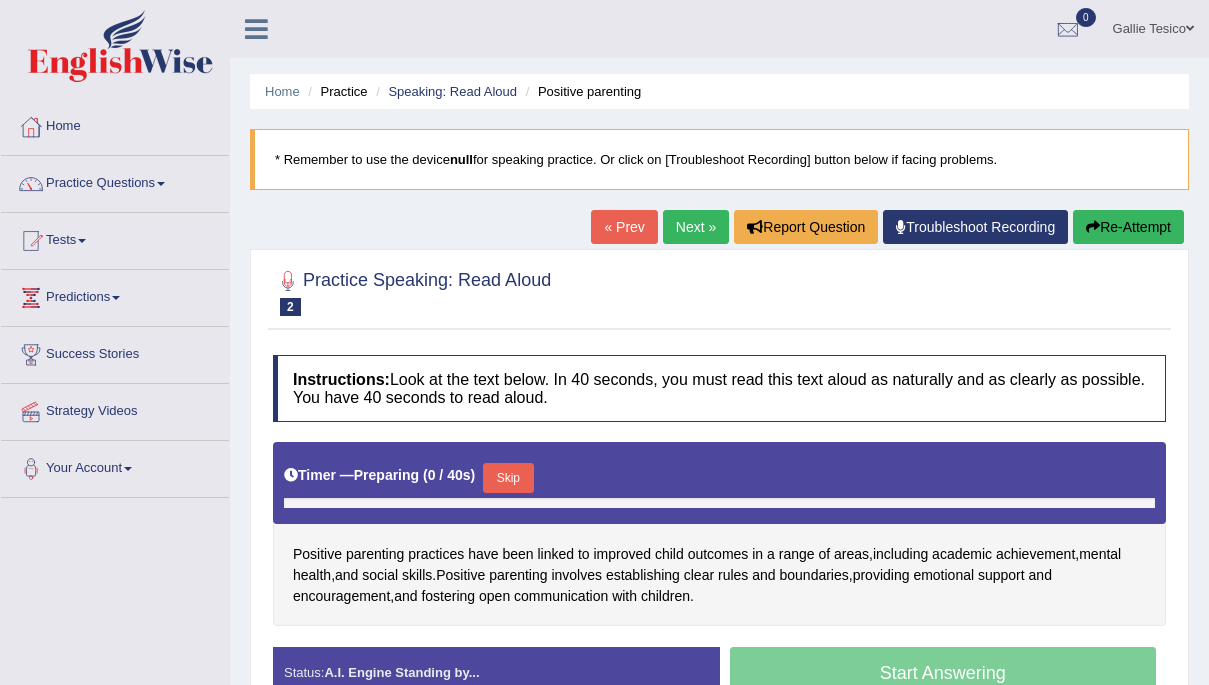 scroll, scrollTop: 0, scrollLeft: 0, axis: both 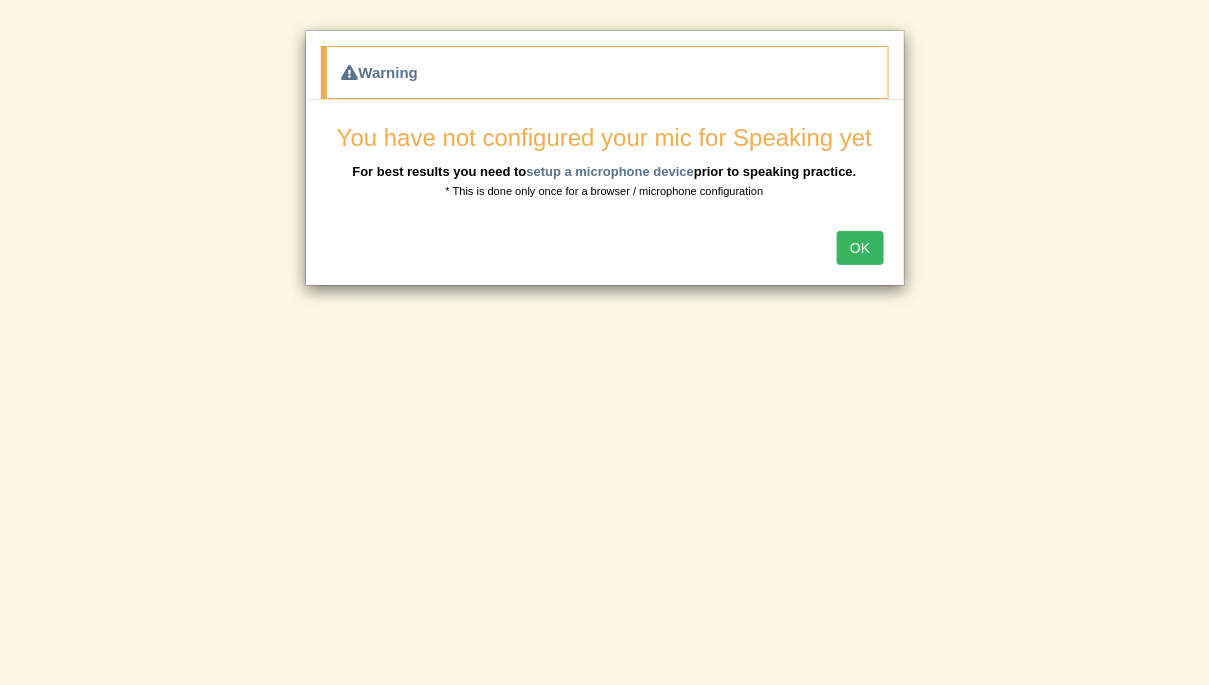 click on "OK" at bounding box center (860, 248) 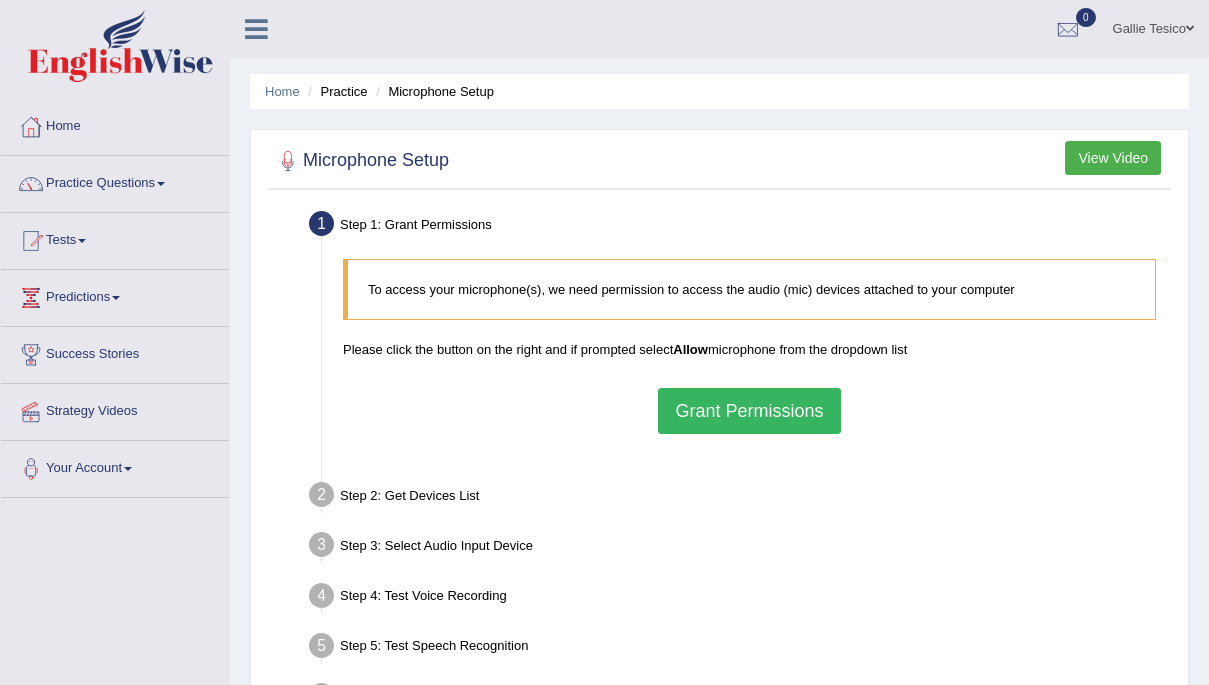scroll, scrollTop: 0, scrollLeft: 0, axis: both 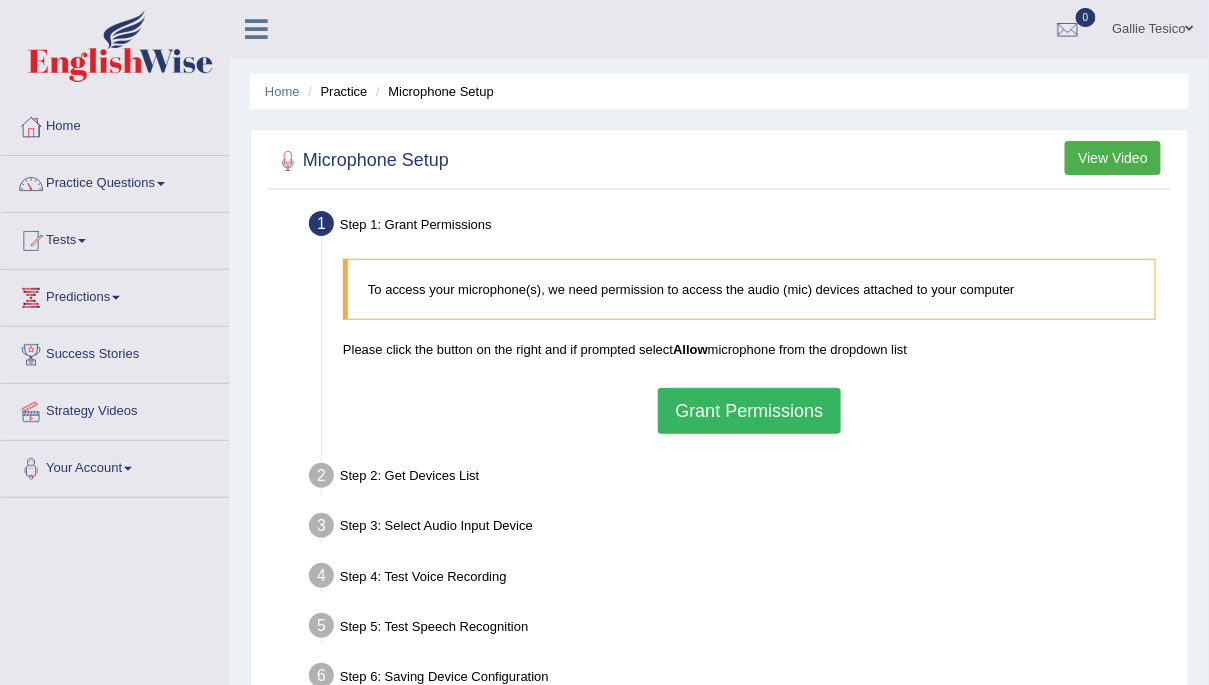 click on "Grant Permissions" at bounding box center [749, 411] 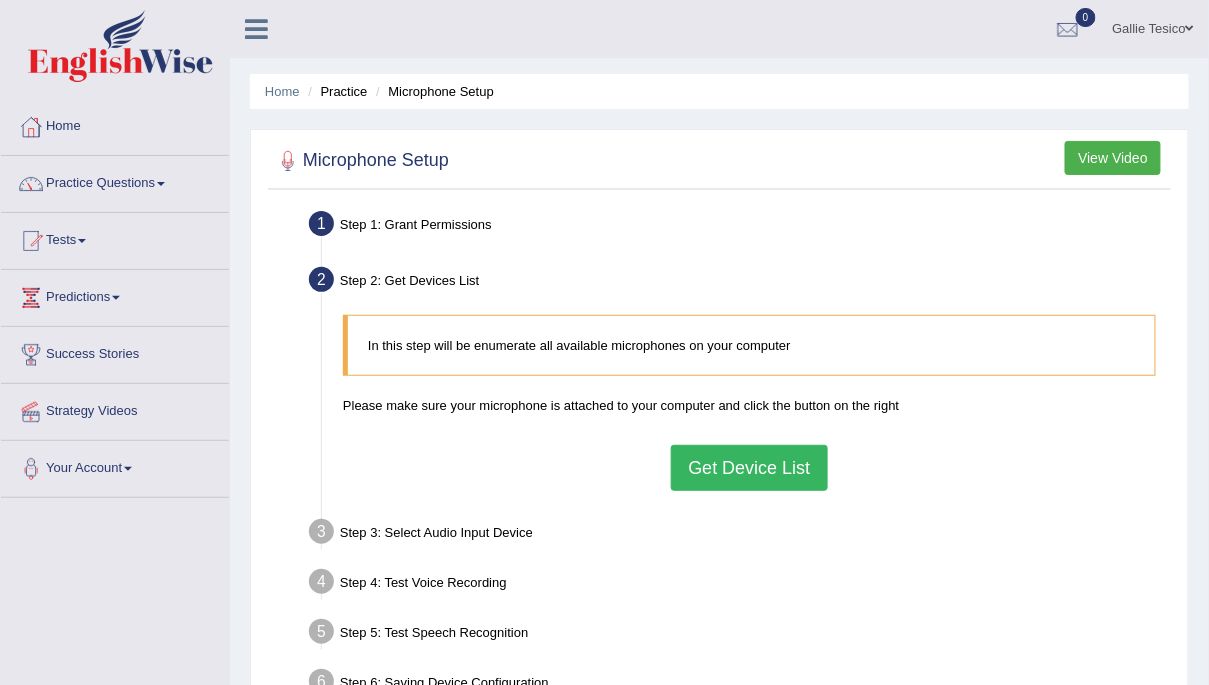click on "Get Device List" at bounding box center [749, 468] 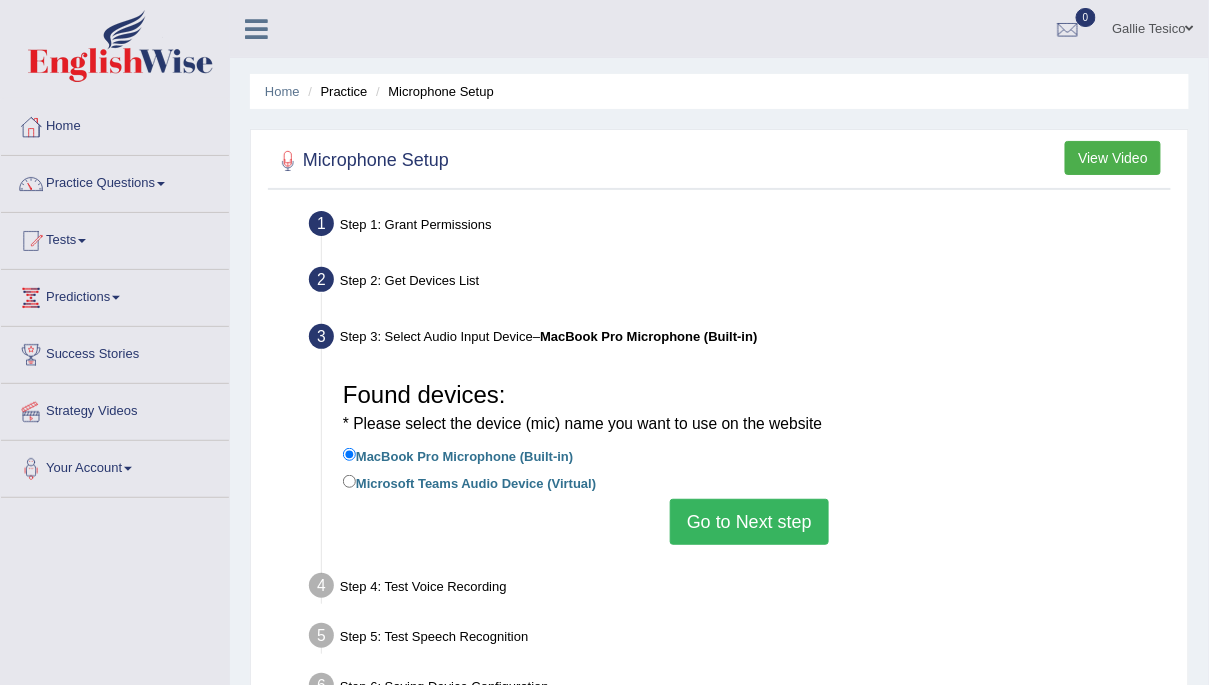 click on "Go to Next step" at bounding box center [749, 522] 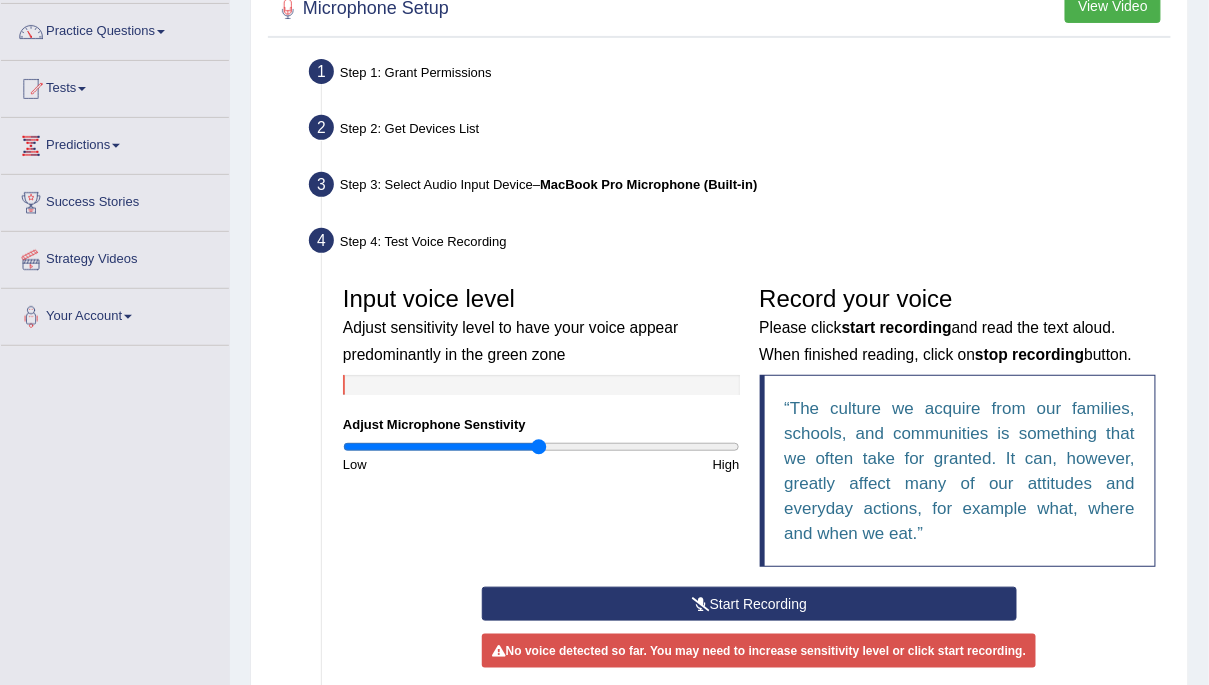 scroll, scrollTop: 160, scrollLeft: 0, axis: vertical 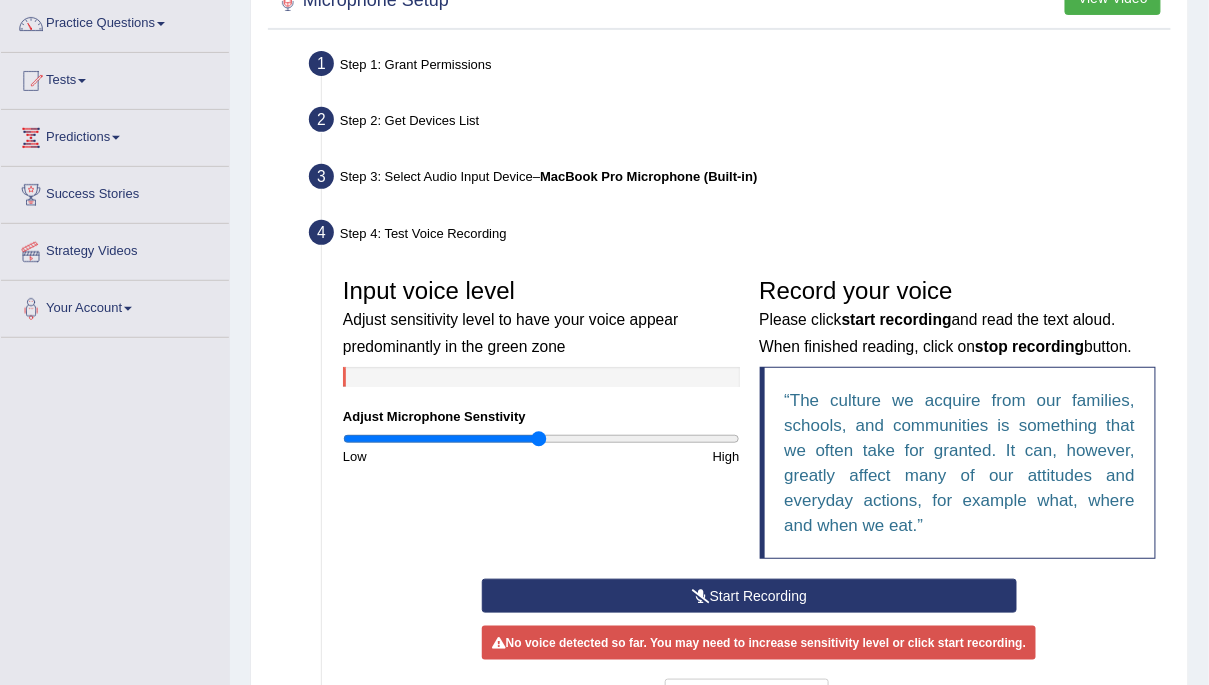 click on "Start Recording" at bounding box center (749, 596) 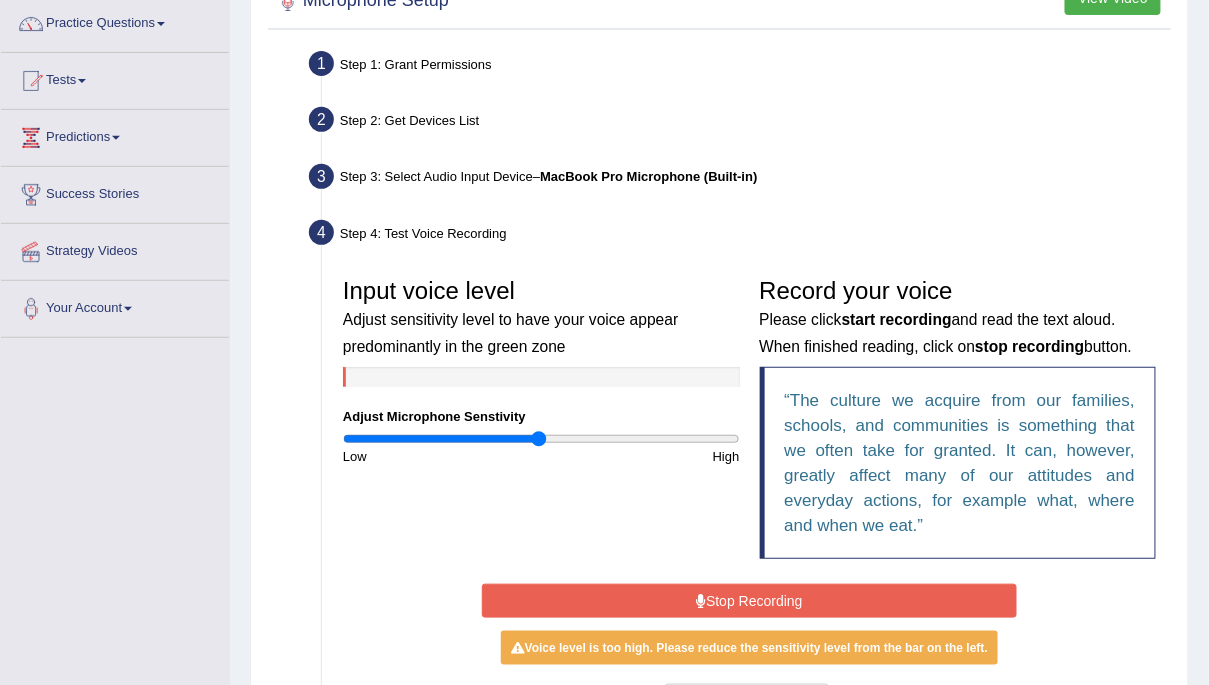 click on "Stop Recording" at bounding box center (749, 601) 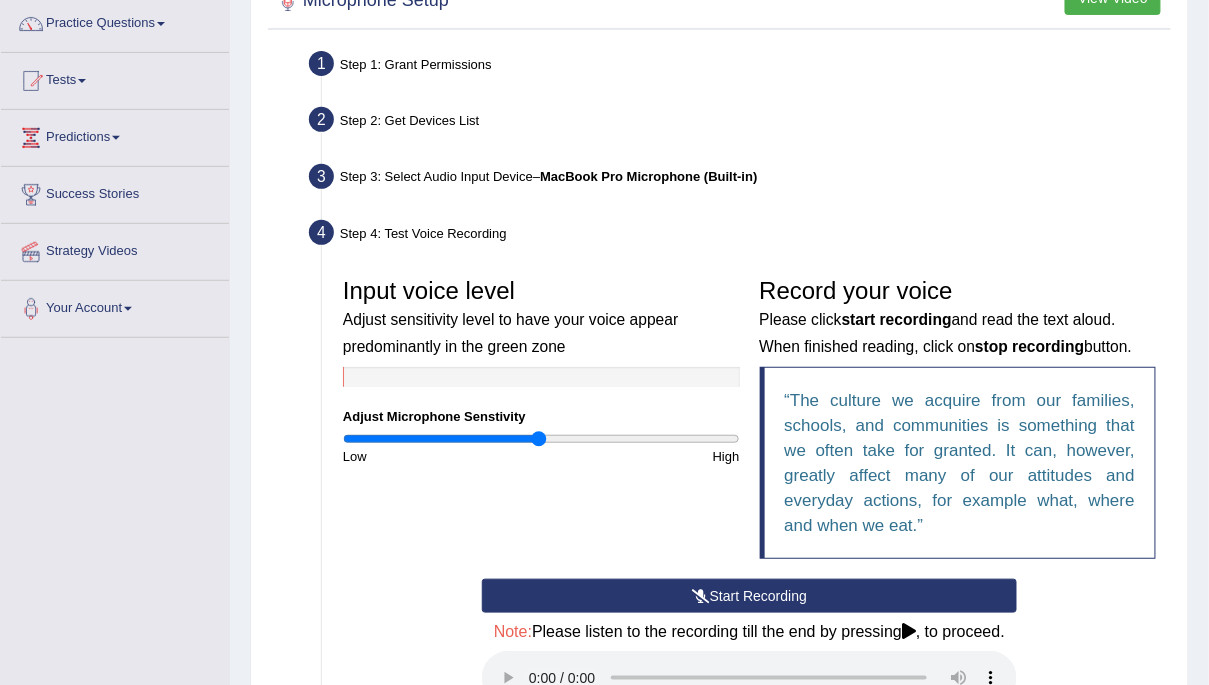 click on "Start Recording" at bounding box center [749, 596] 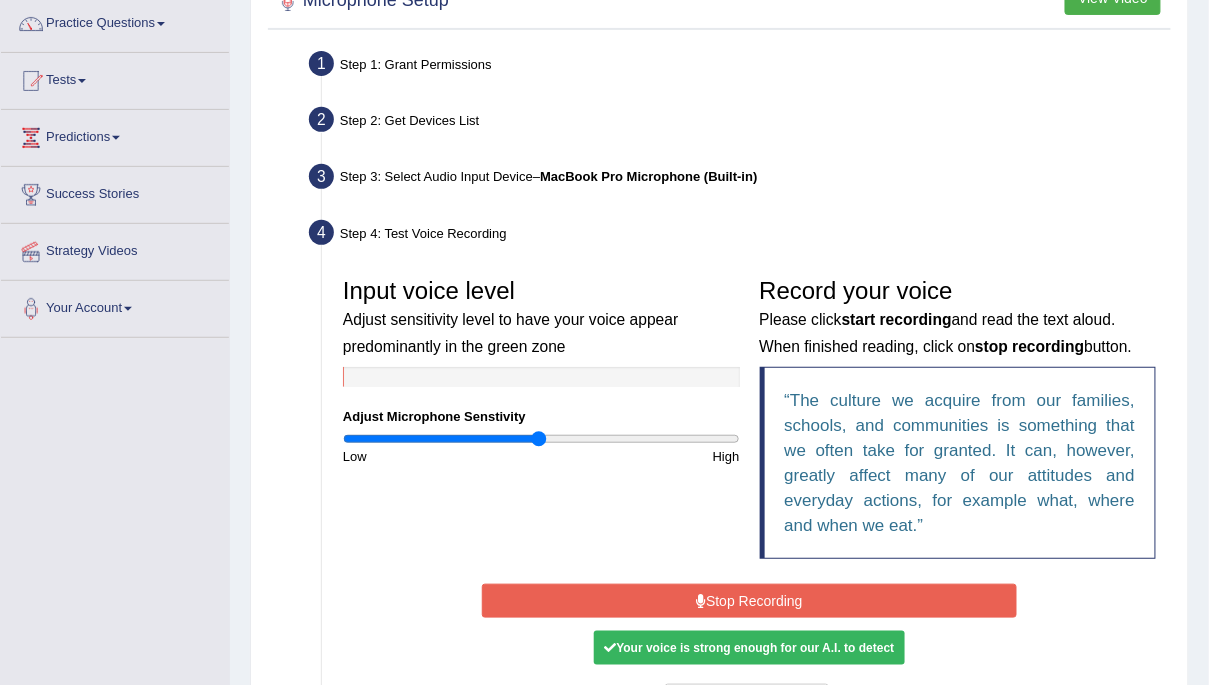 click on "Stop Recording" at bounding box center (749, 601) 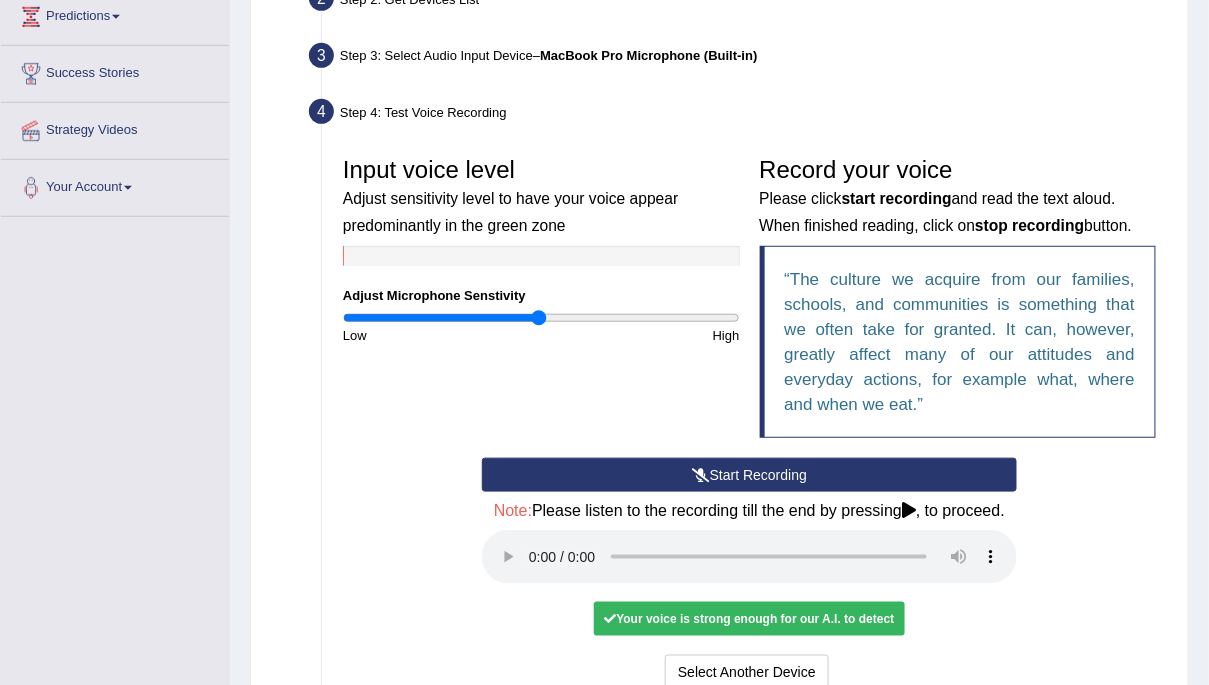 scroll, scrollTop: 288, scrollLeft: 0, axis: vertical 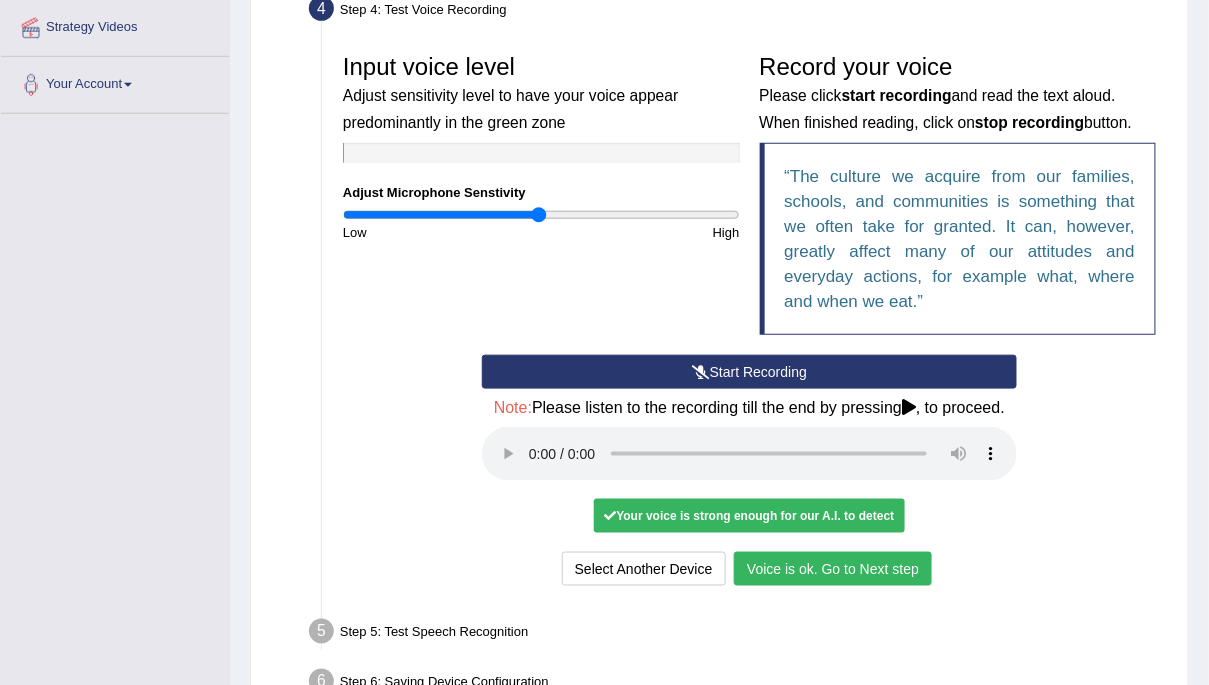 click on "Voice is ok. Go to Next step" at bounding box center (833, 569) 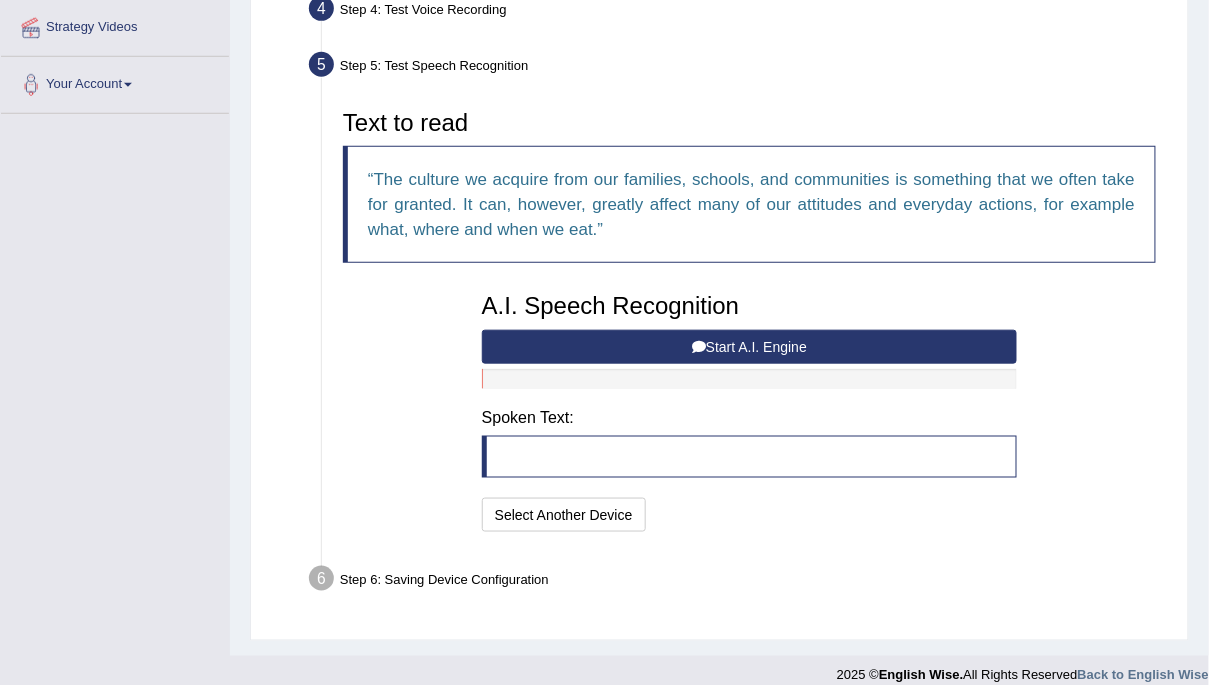 click on "Start A.I. Engine" at bounding box center [749, 347] 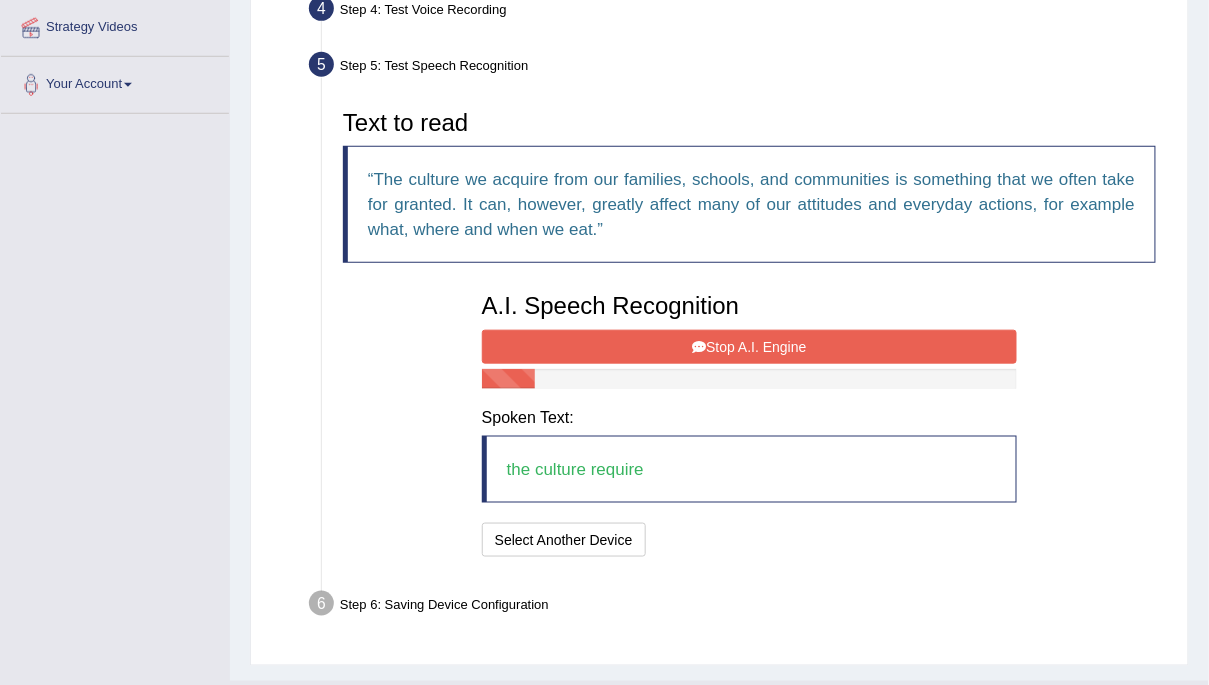 click on "Stop A.I. Engine" at bounding box center [749, 347] 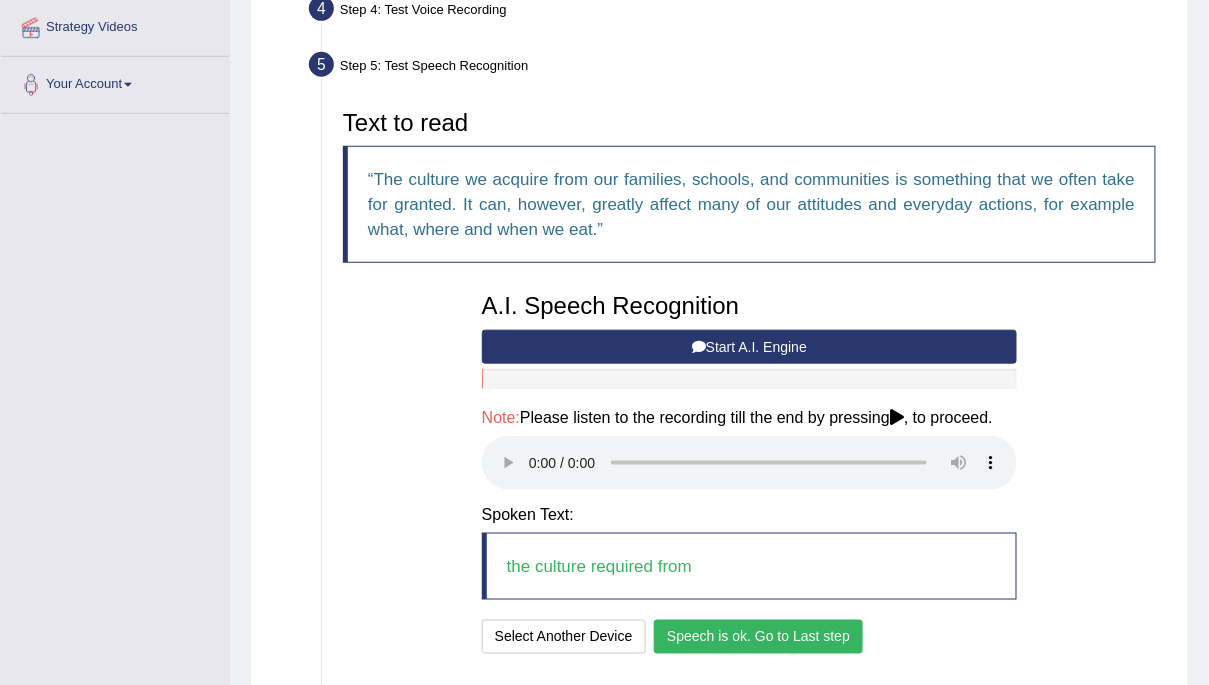 click on "Speech is ok. Go to Last step" at bounding box center [758, 637] 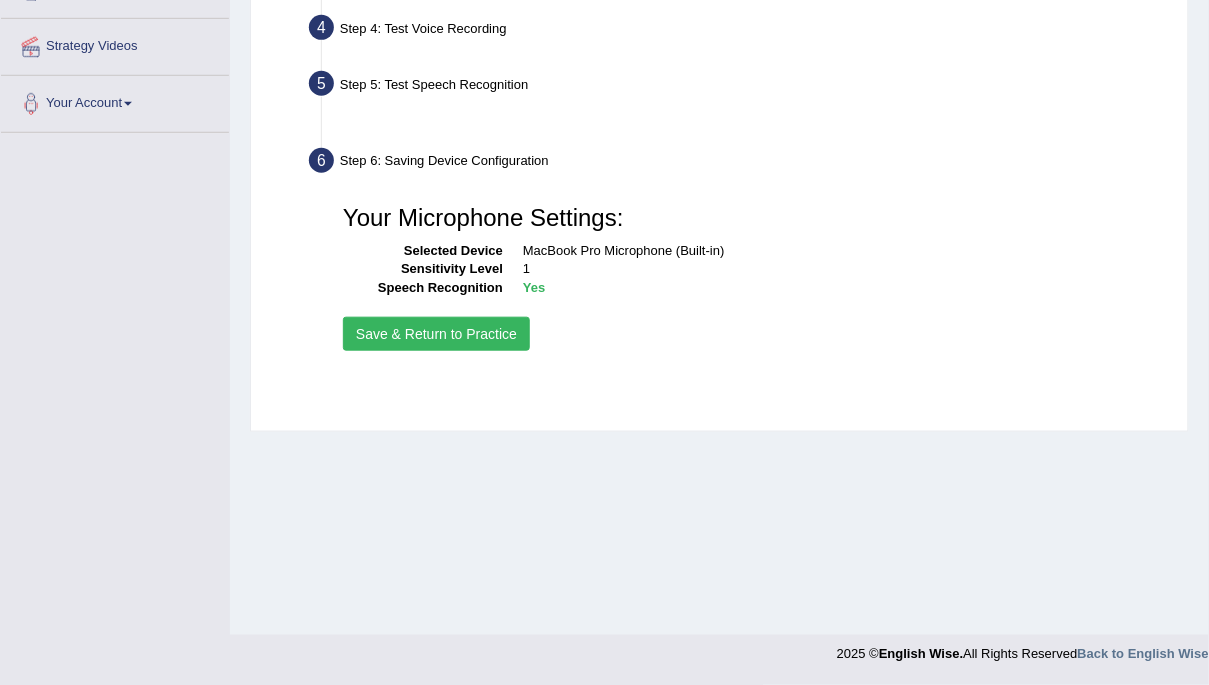 scroll, scrollTop: 364, scrollLeft: 0, axis: vertical 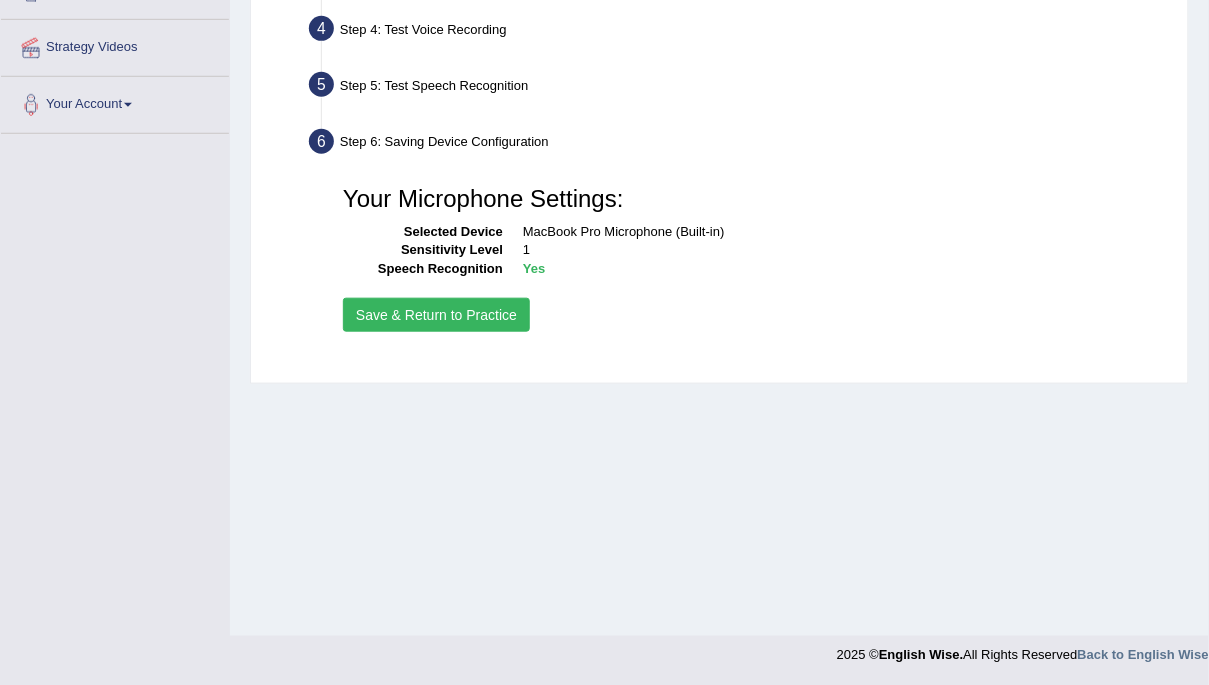 click on "Save & Return to Practice" at bounding box center (436, 315) 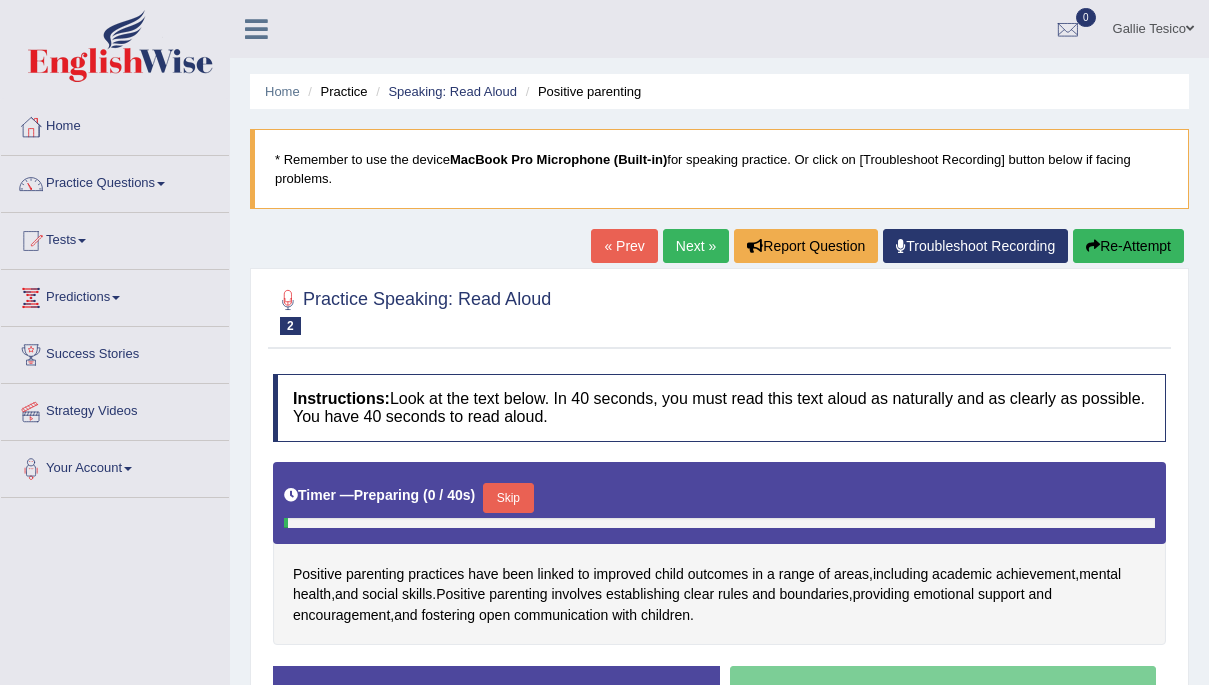 scroll, scrollTop: 0, scrollLeft: 0, axis: both 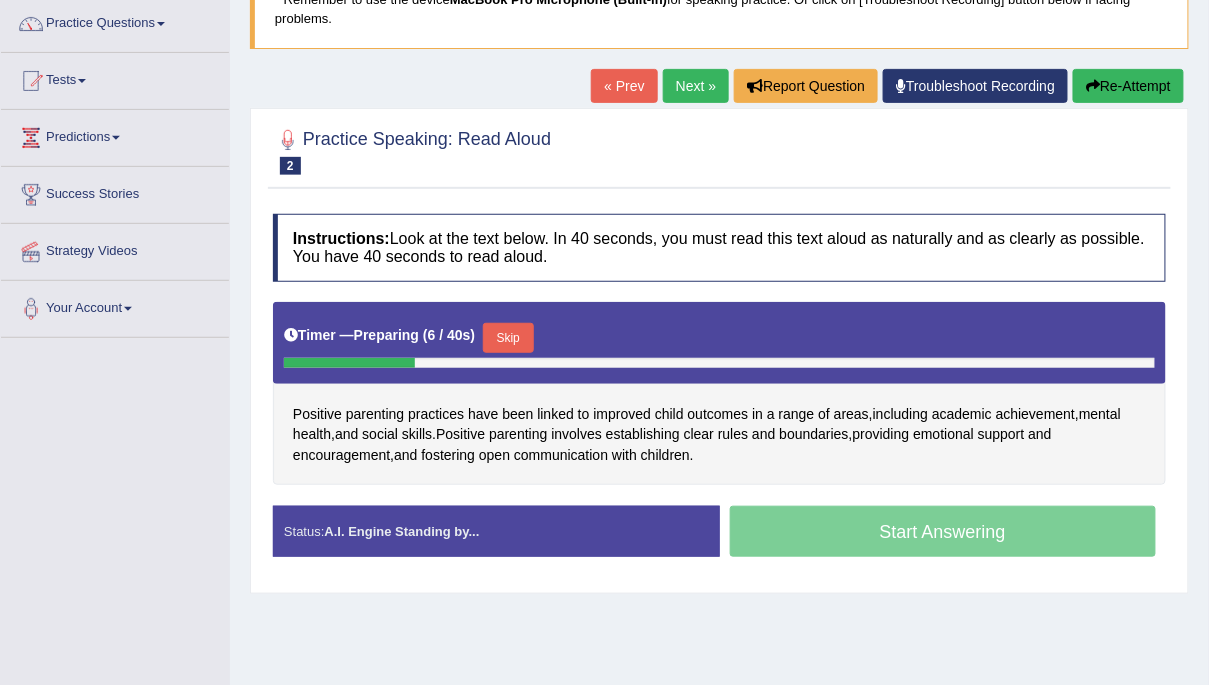 click on "Re-Attempt" at bounding box center [1128, 86] 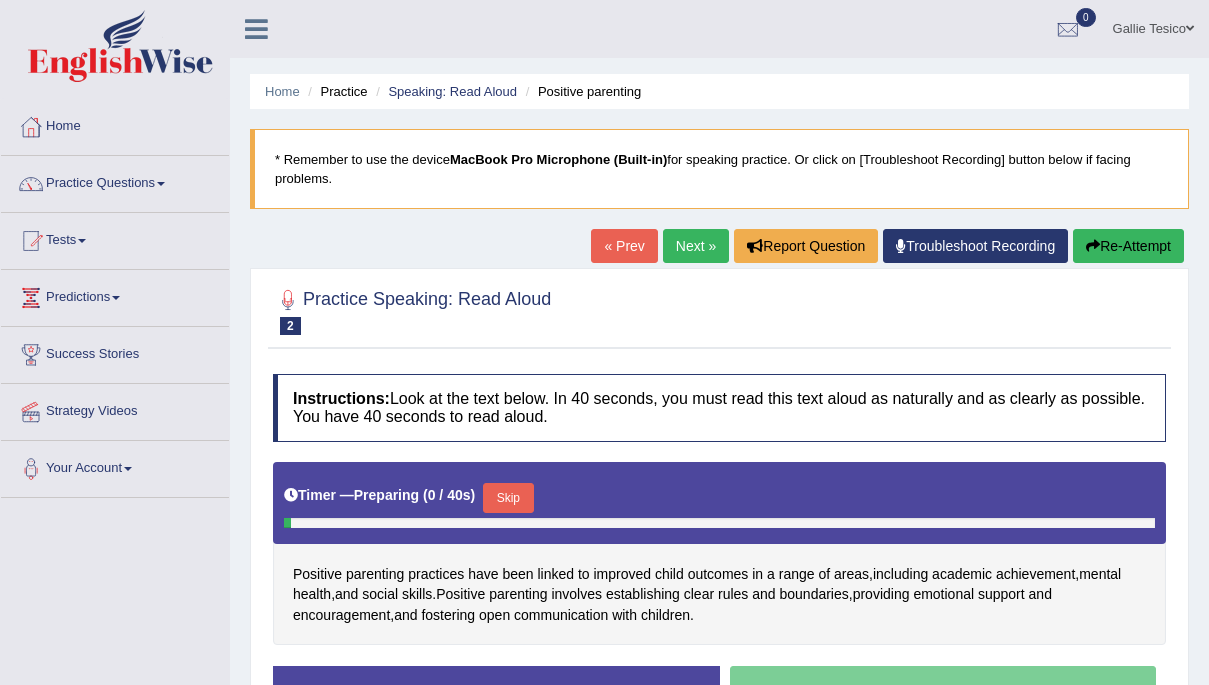 scroll, scrollTop: 165, scrollLeft: 0, axis: vertical 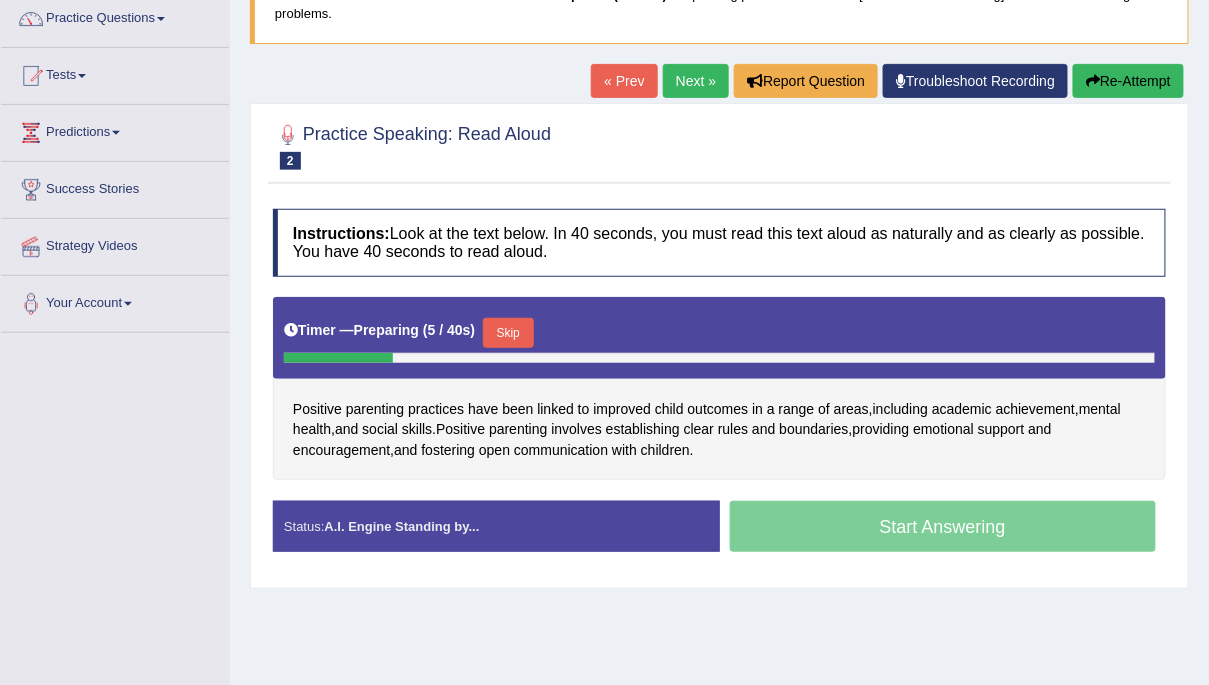 click on "Re-Attempt" at bounding box center (1128, 81) 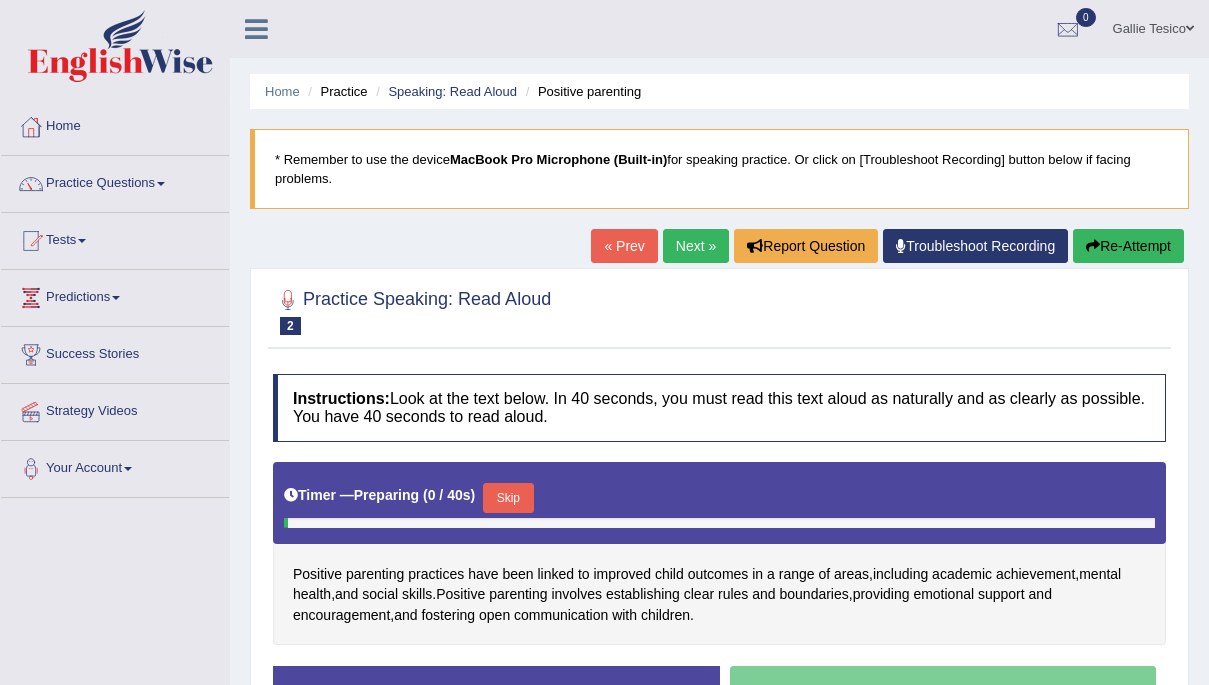 scroll, scrollTop: 170, scrollLeft: 0, axis: vertical 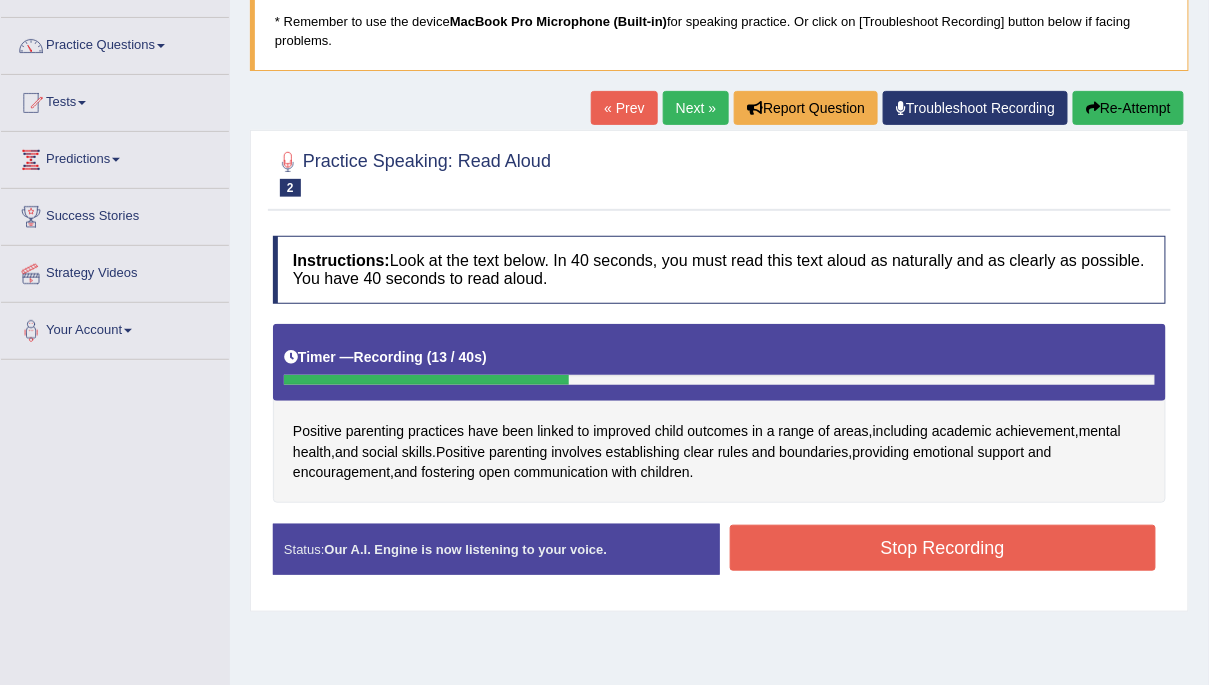 click on "Re-Attempt" at bounding box center (1128, 108) 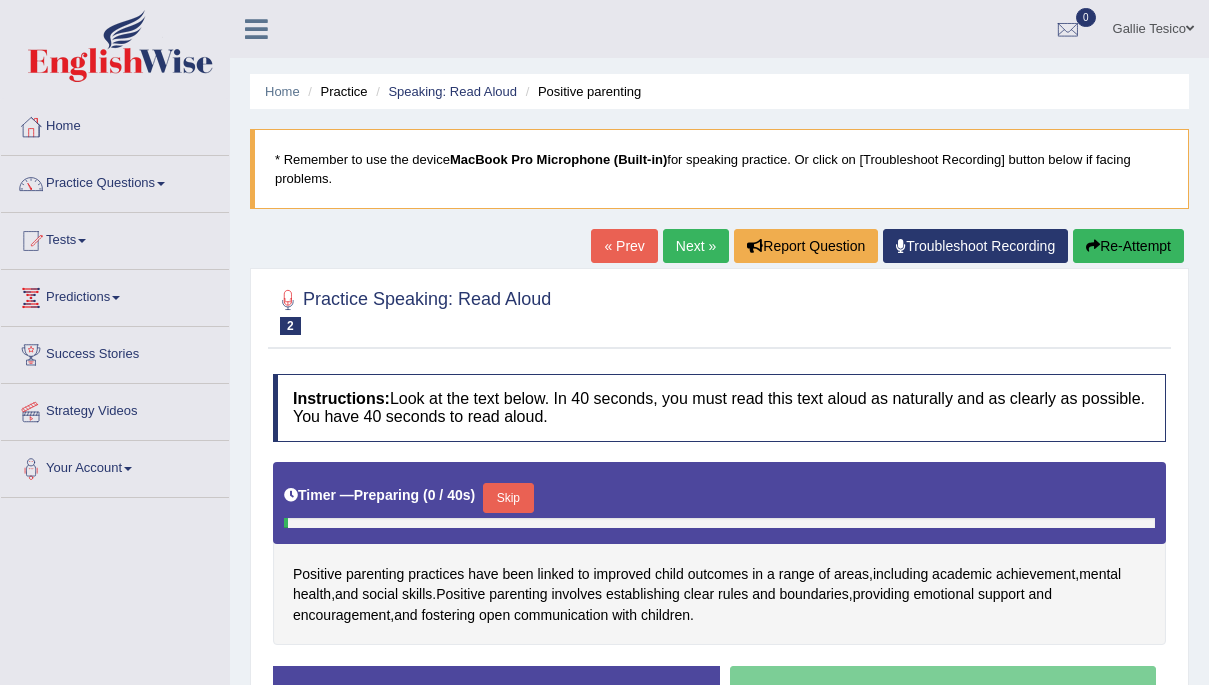 scroll, scrollTop: 138, scrollLeft: 0, axis: vertical 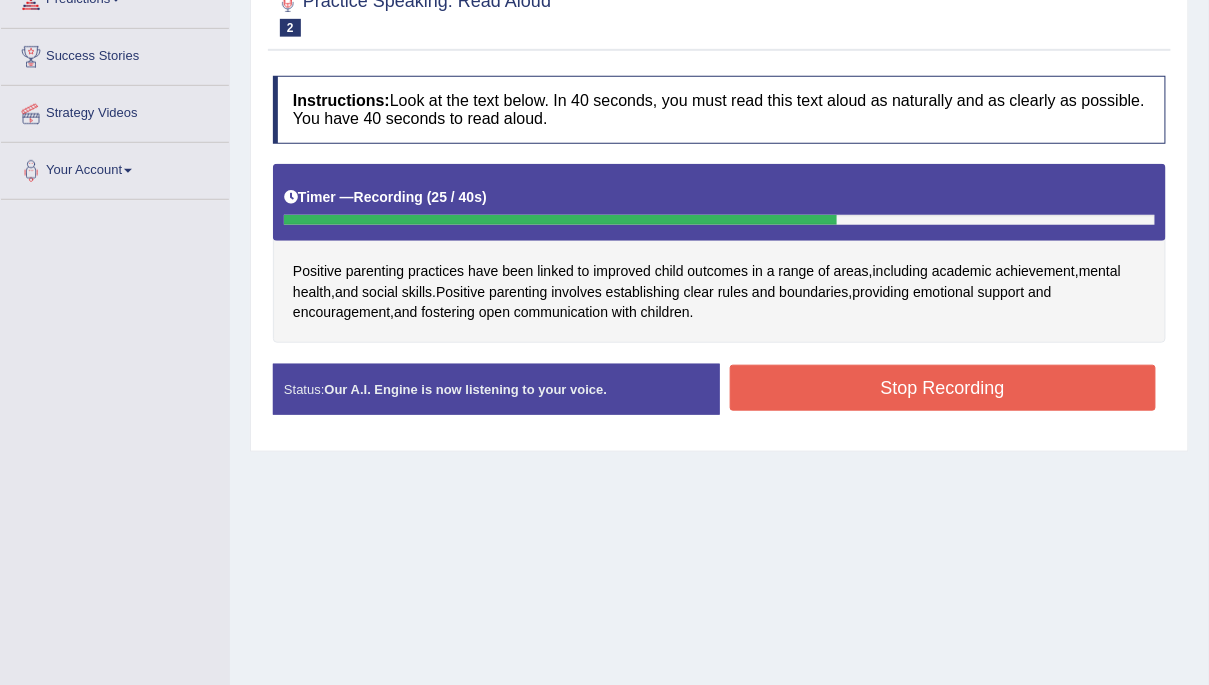click on "Status:  Our A.I. Engine is now listening to your voice. Start Answering Stop Recording" at bounding box center [719, 399] 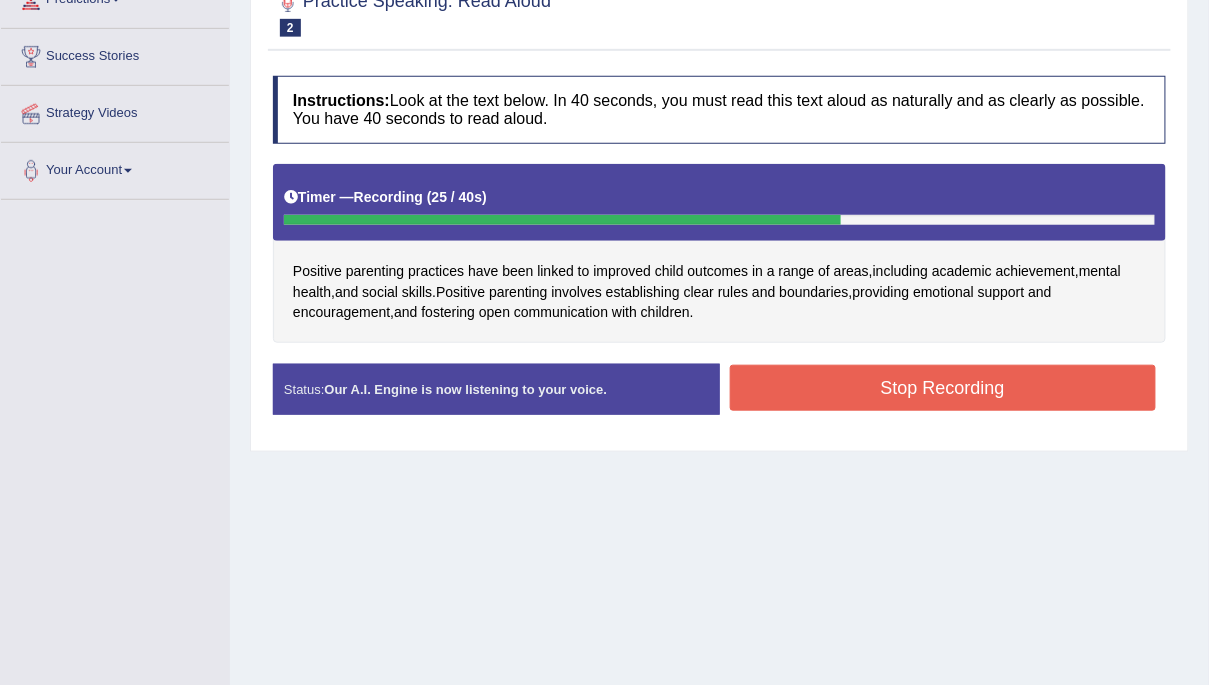 click on "Stop Recording" at bounding box center [943, 388] 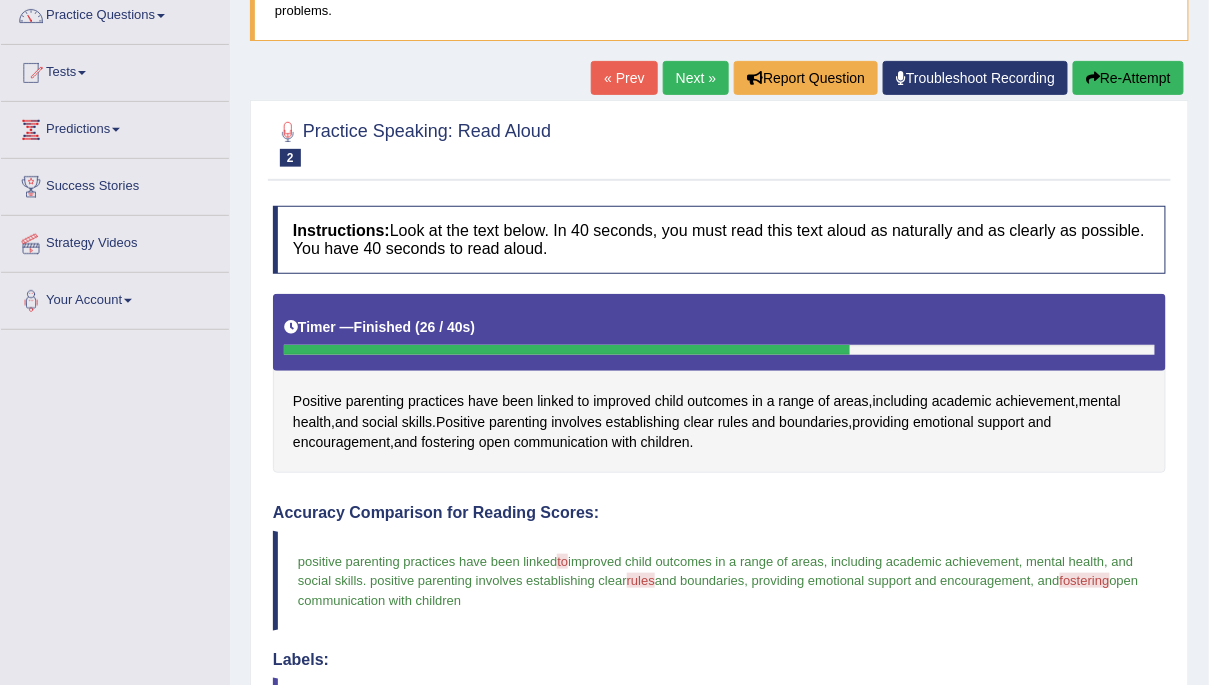 scroll, scrollTop: 138, scrollLeft: 0, axis: vertical 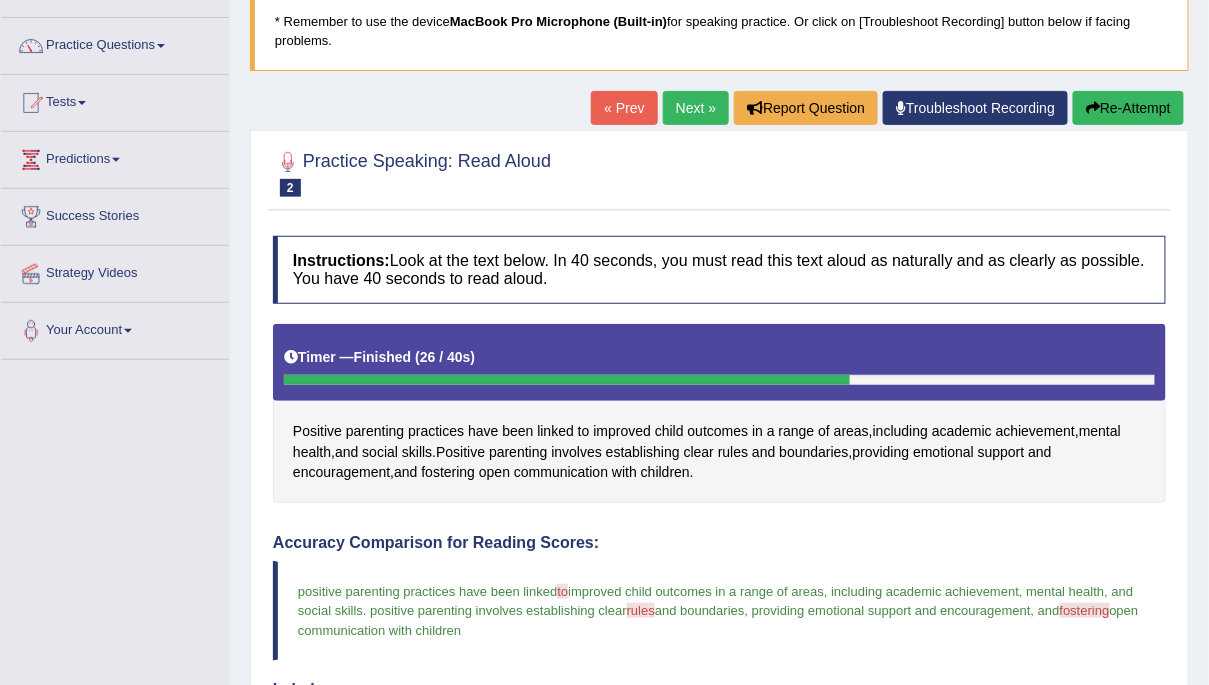 click on "Next »" at bounding box center [696, 108] 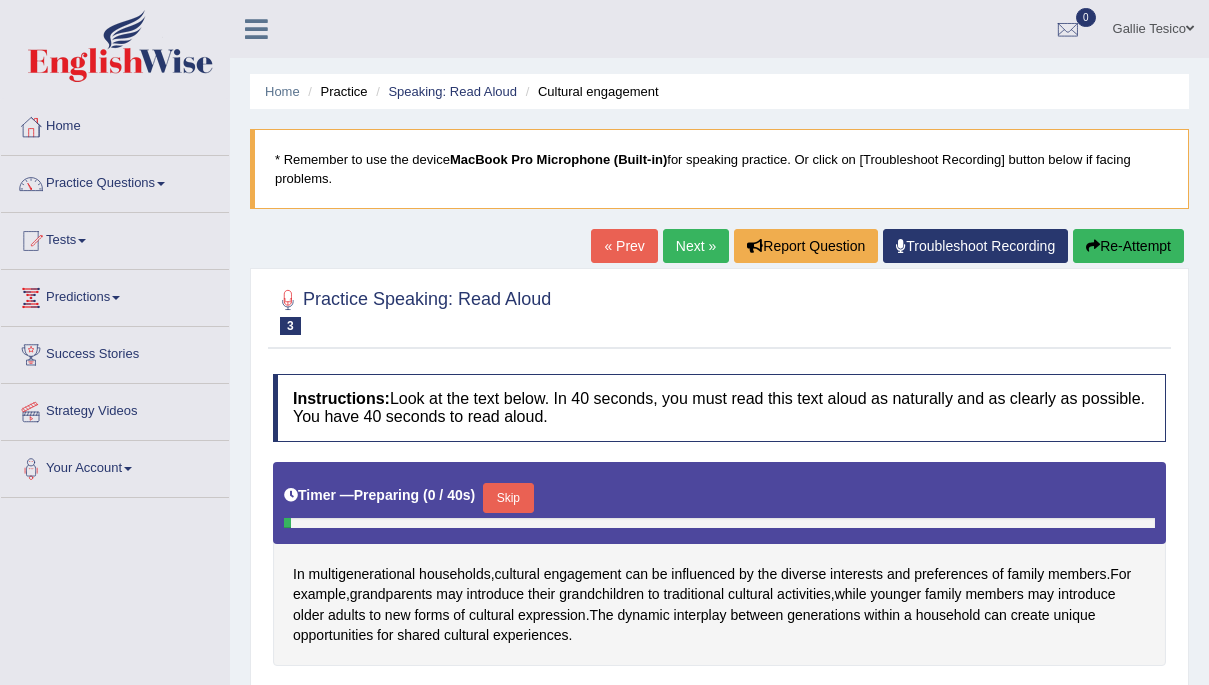 scroll, scrollTop: 0, scrollLeft: 0, axis: both 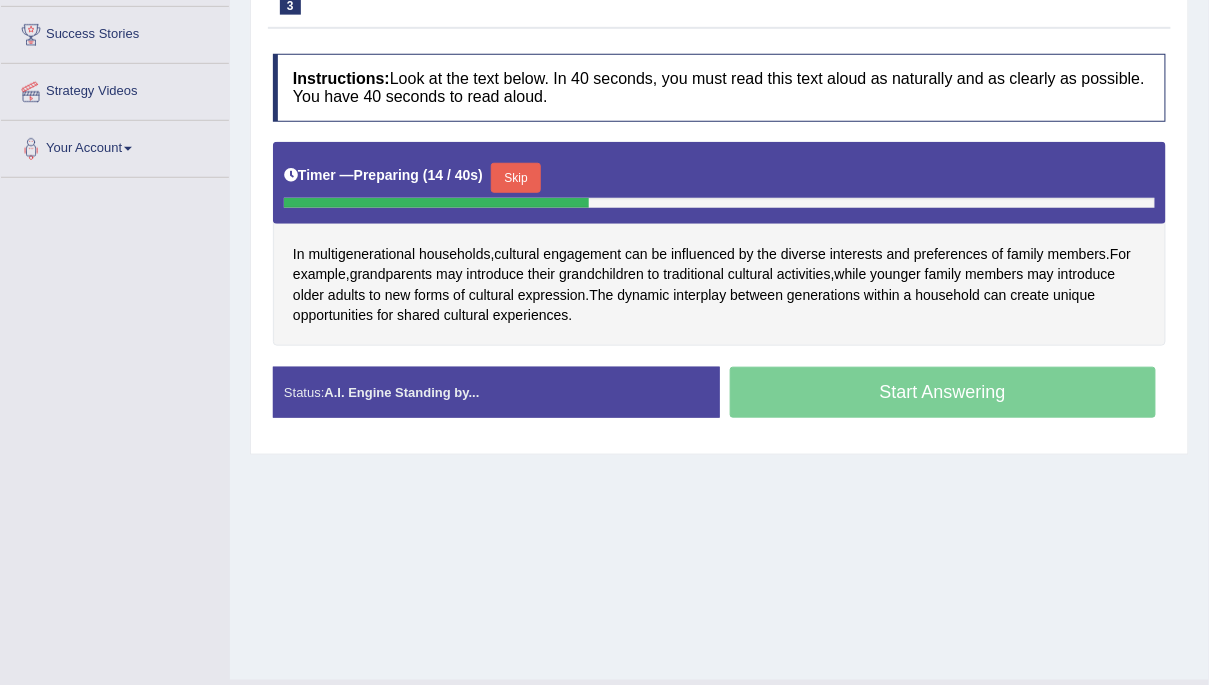 click on "Timer —  Preparing   ( 14 / 40s ) Skip" at bounding box center (719, 183) 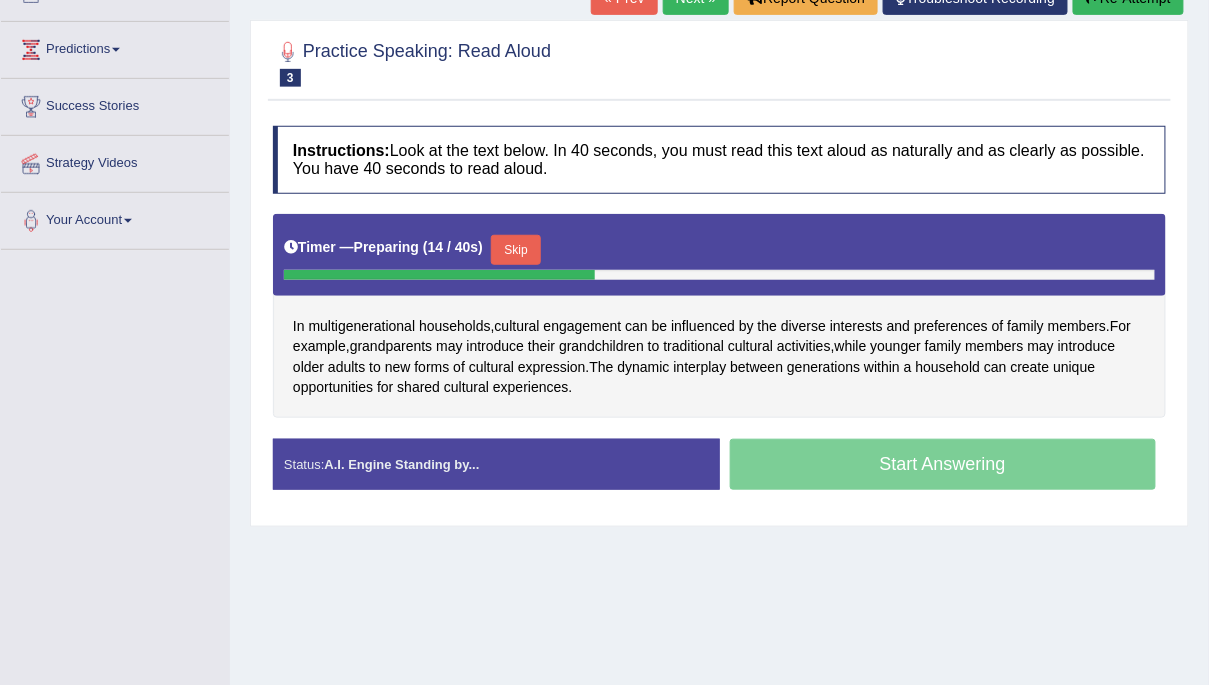 scroll, scrollTop: 224, scrollLeft: 0, axis: vertical 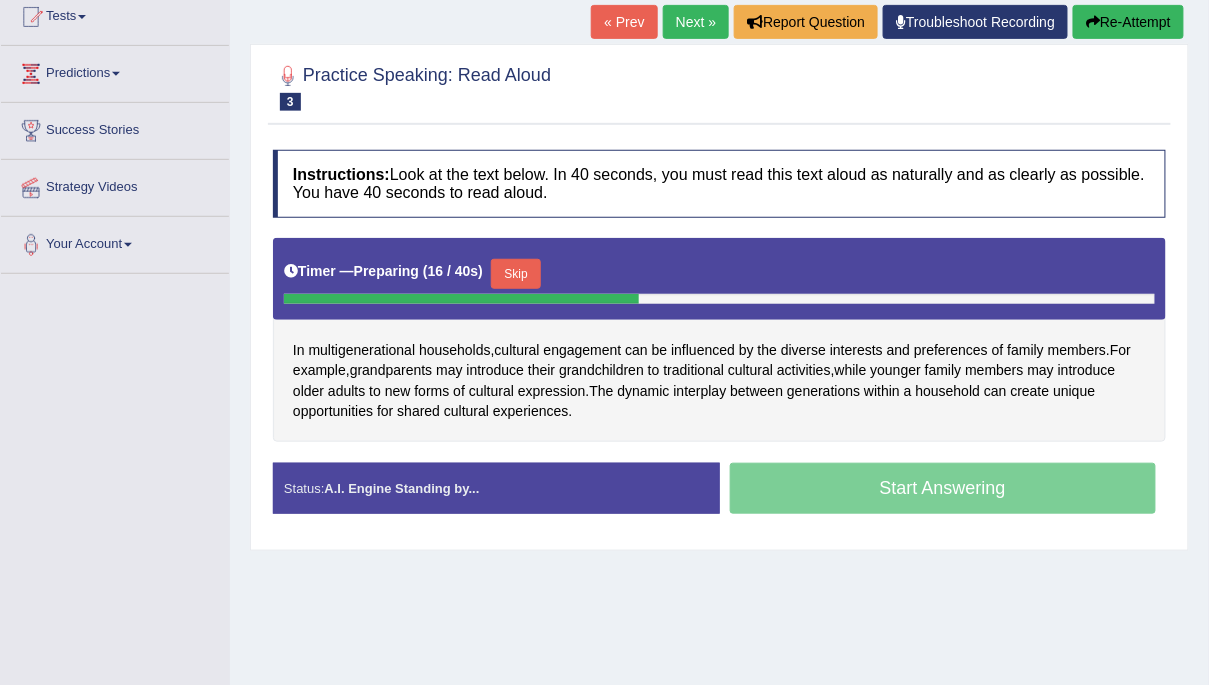 click on "Re-Attempt" at bounding box center [1128, 22] 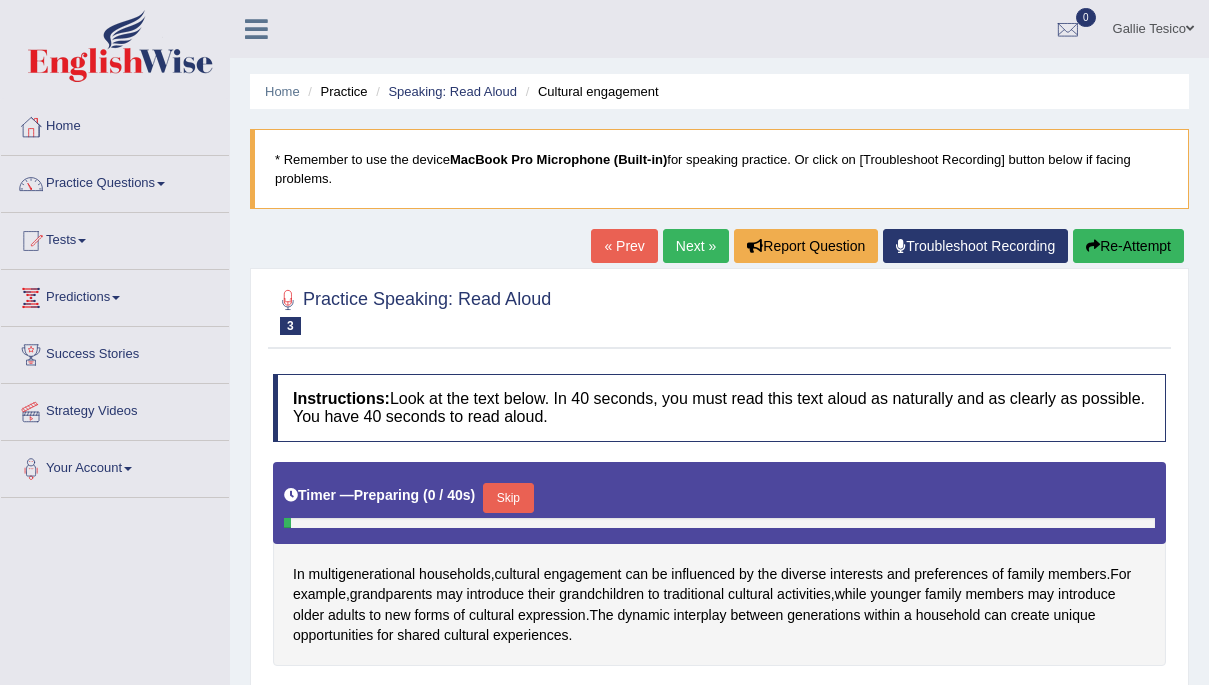 scroll, scrollTop: 364, scrollLeft: 0, axis: vertical 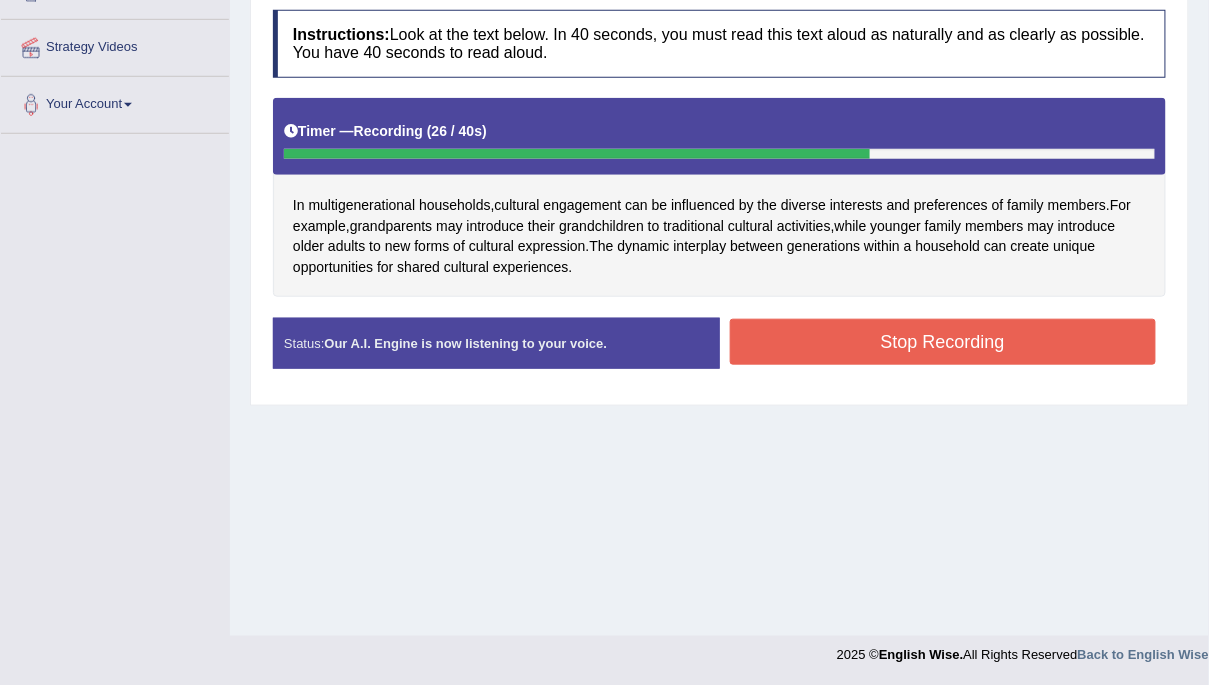 click on "Stop Recording" at bounding box center (943, 342) 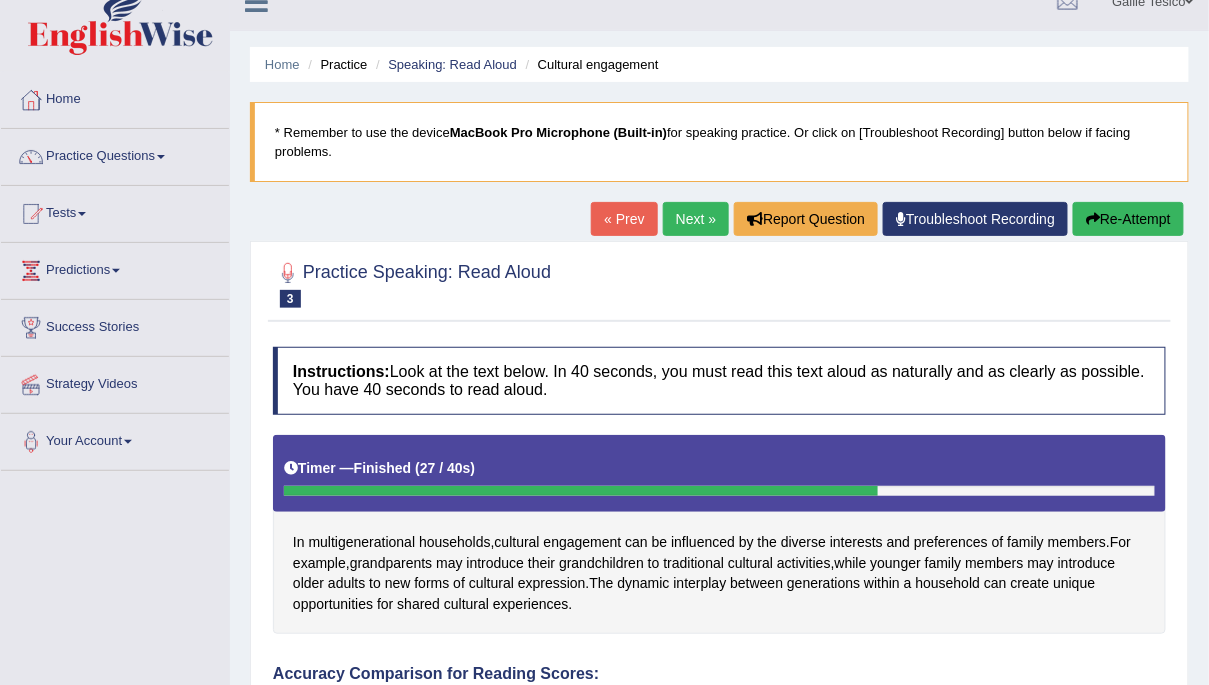scroll, scrollTop: 76, scrollLeft: 0, axis: vertical 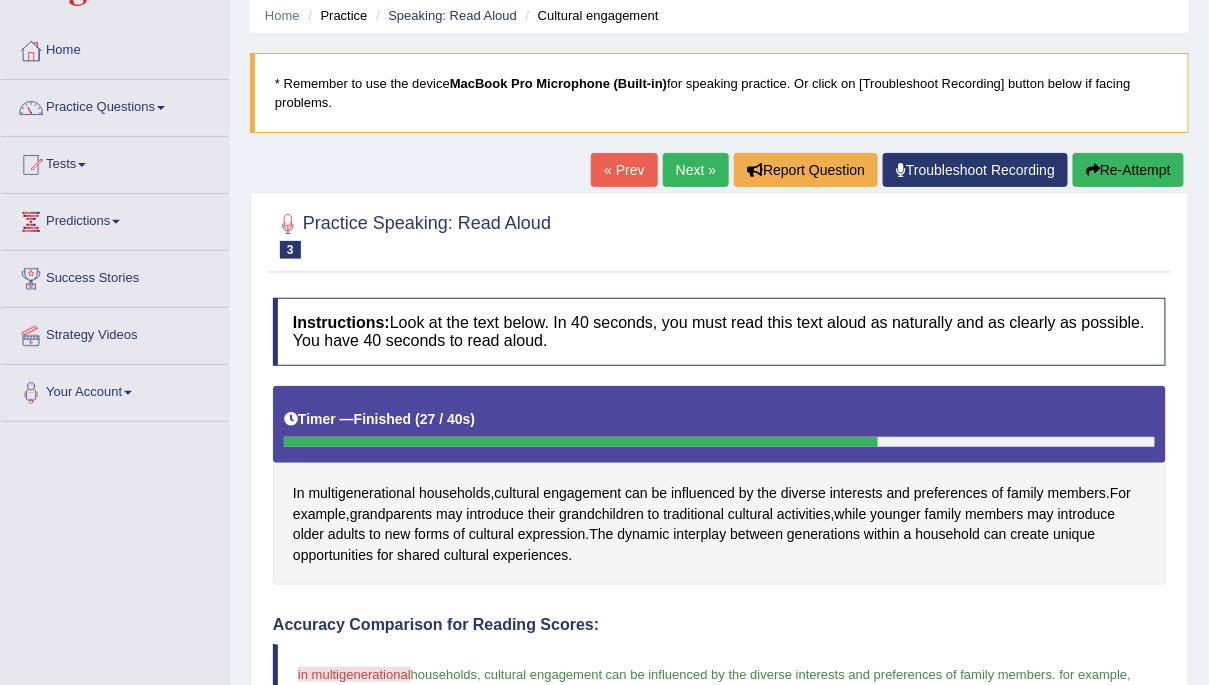 click on "Home
Practice
Speaking: Read Aloud
Cultural engagement
* Remember to use the device  MacBook Pro Microphone (Built-in)  for speaking practice. Or click on [Troubleshoot Recording] button below if facing problems.
« Prev Next »  Report Question  Troubleshoot Recording  Re-Attempt
Practice Speaking: Read Aloud
3
Cultural engagement
Instructions:  Look at the text below. In 40 seconds, you must read this text aloud as naturally and as clearly as possible. You have 40 seconds to read aloud.
Timer —  Finished   ( 27 / 40s ) In   multigenerational   households ,  cultural   engagement   can   be   influenced   by   the   diverse   interests   and   preferences   of   family   members .  For   example ,  grandparents   may   introduce   their   grandchildren   to   traditional   cultural   activities ,  while" at bounding box center (719, 640) 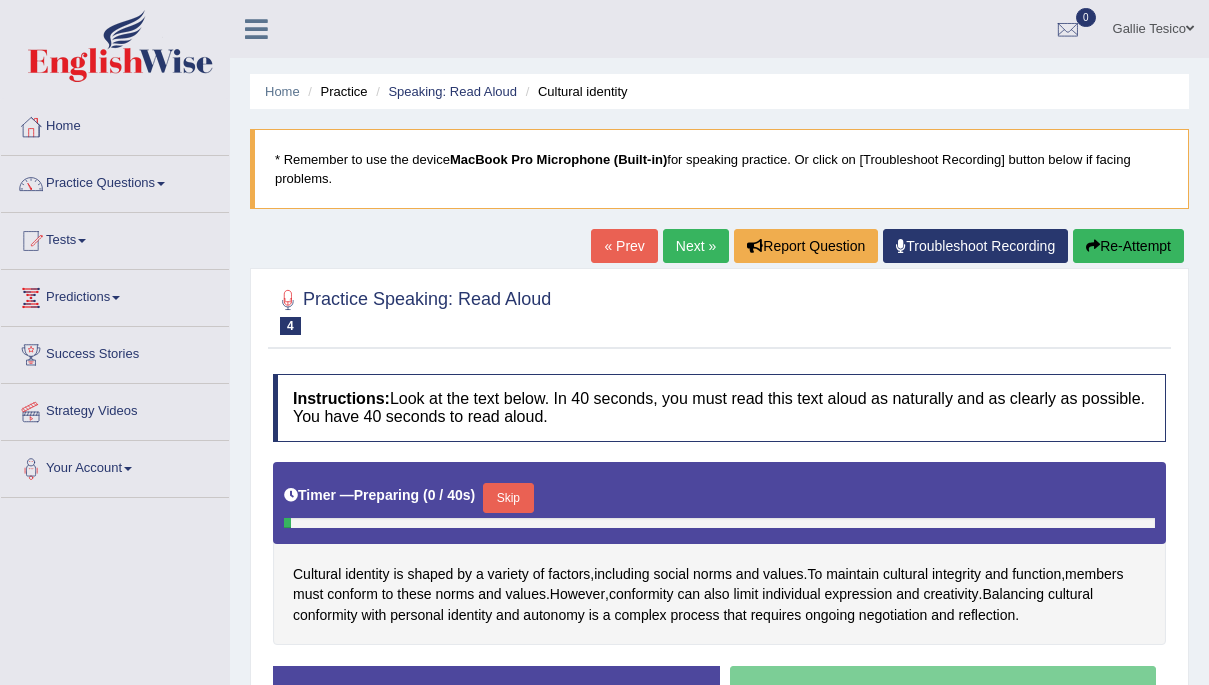 scroll, scrollTop: 0, scrollLeft: 0, axis: both 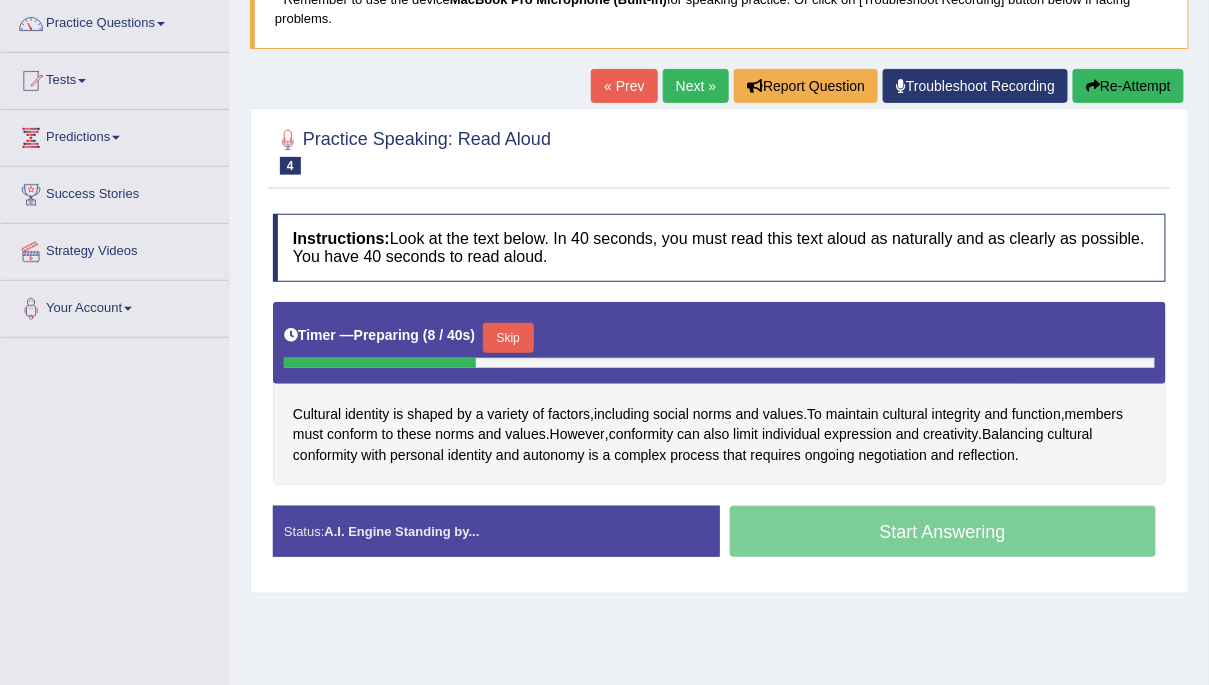 click on "Re-Attempt" at bounding box center (1128, 86) 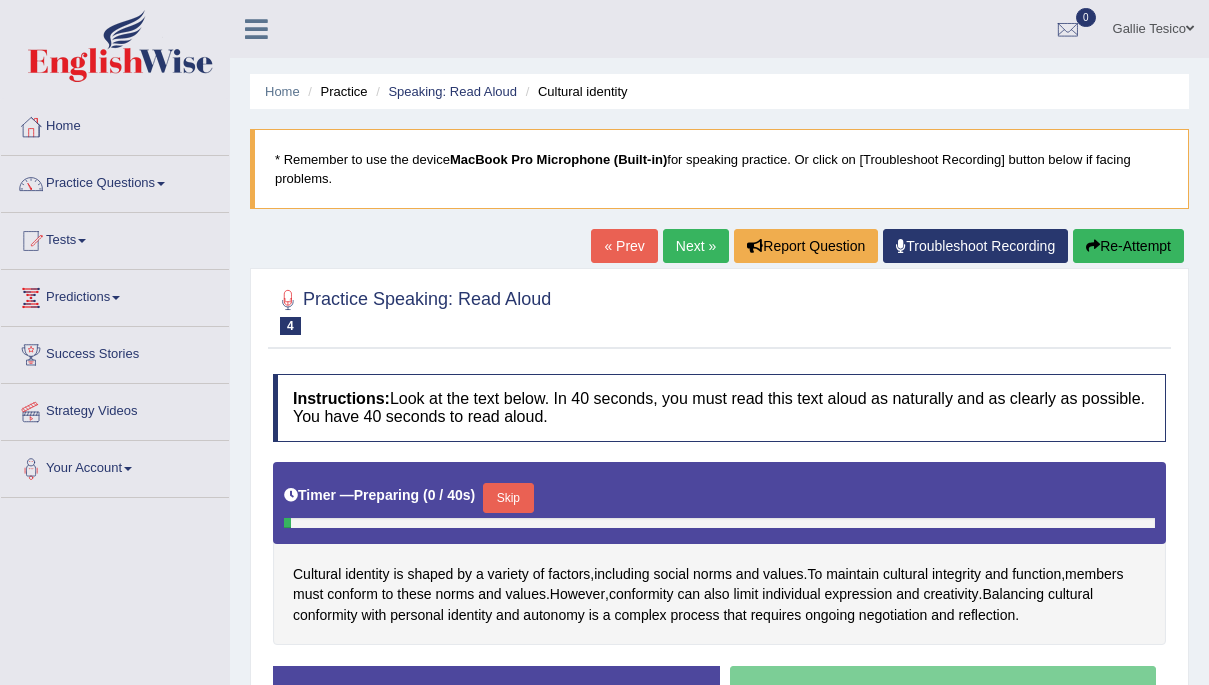 scroll, scrollTop: 165, scrollLeft: 0, axis: vertical 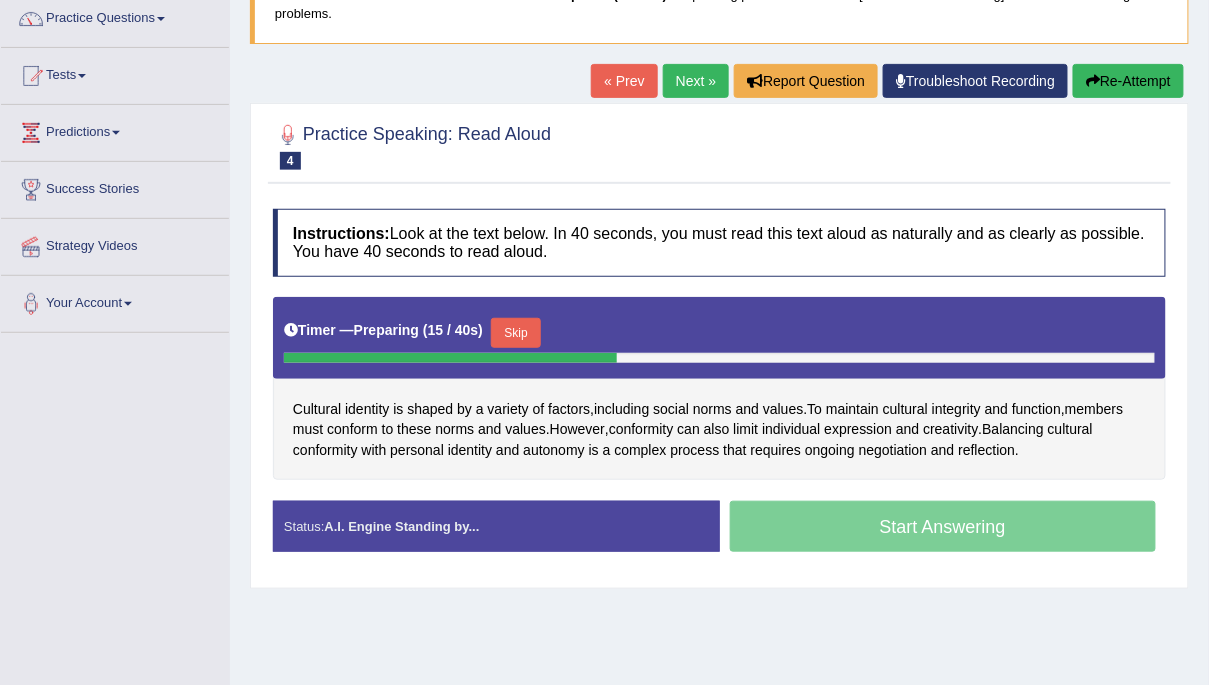click on "Re-Attempt" at bounding box center [1128, 81] 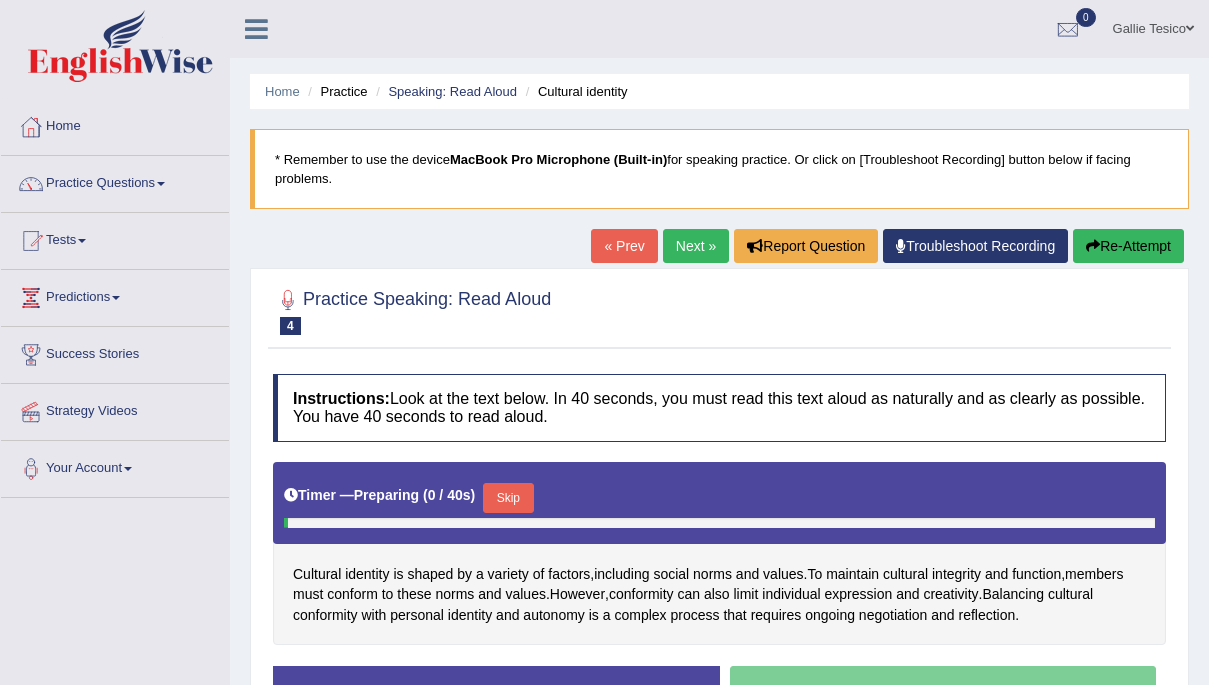 scroll, scrollTop: 170, scrollLeft: 0, axis: vertical 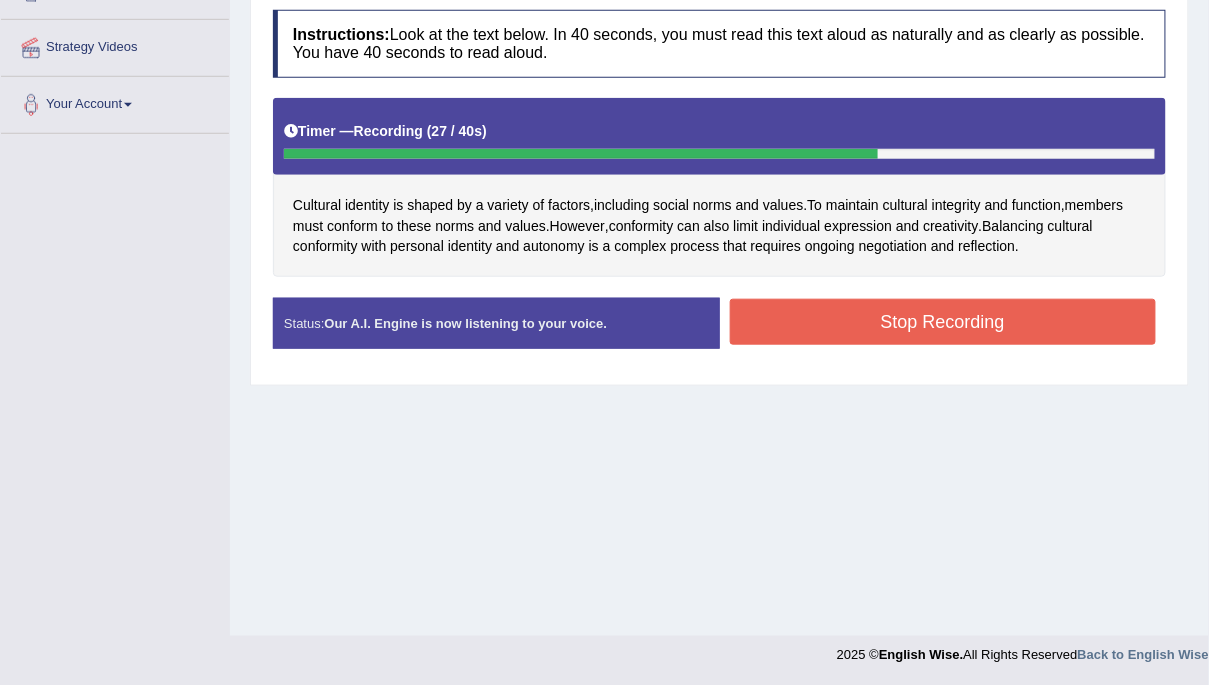 click on "Stop Recording" at bounding box center [943, 322] 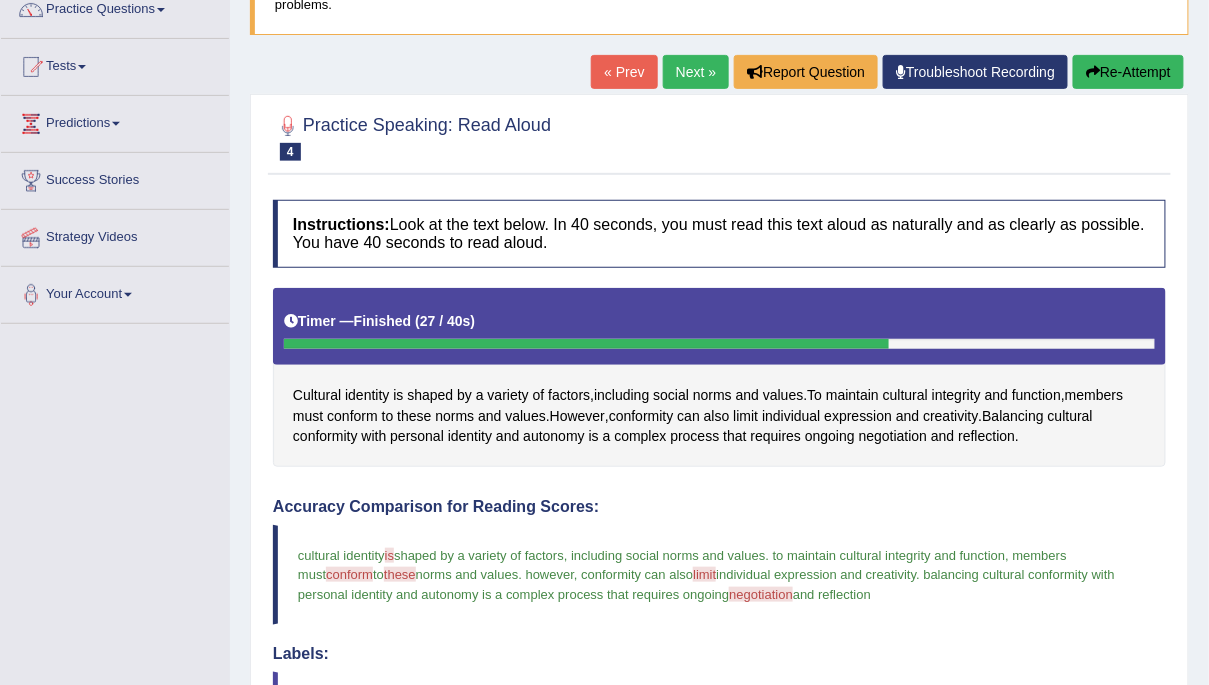 scroll, scrollTop: 172, scrollLeft: 0, axis: vertical 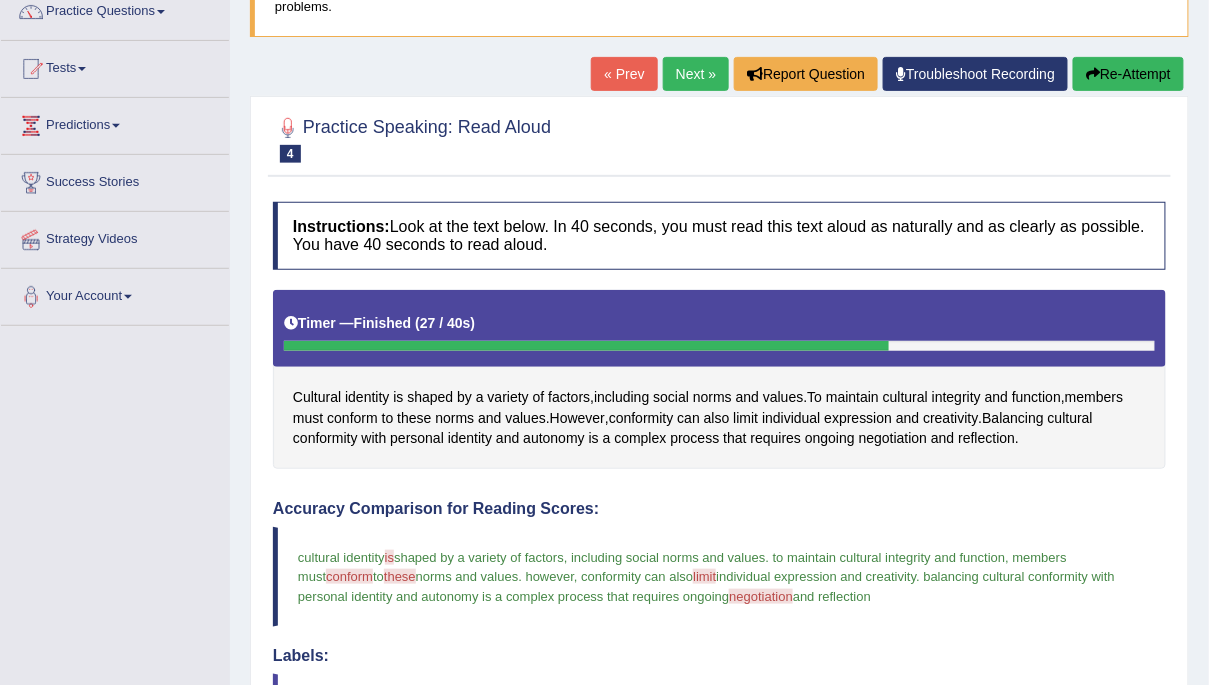 click on "Next »" at bounding box center (696, 74) 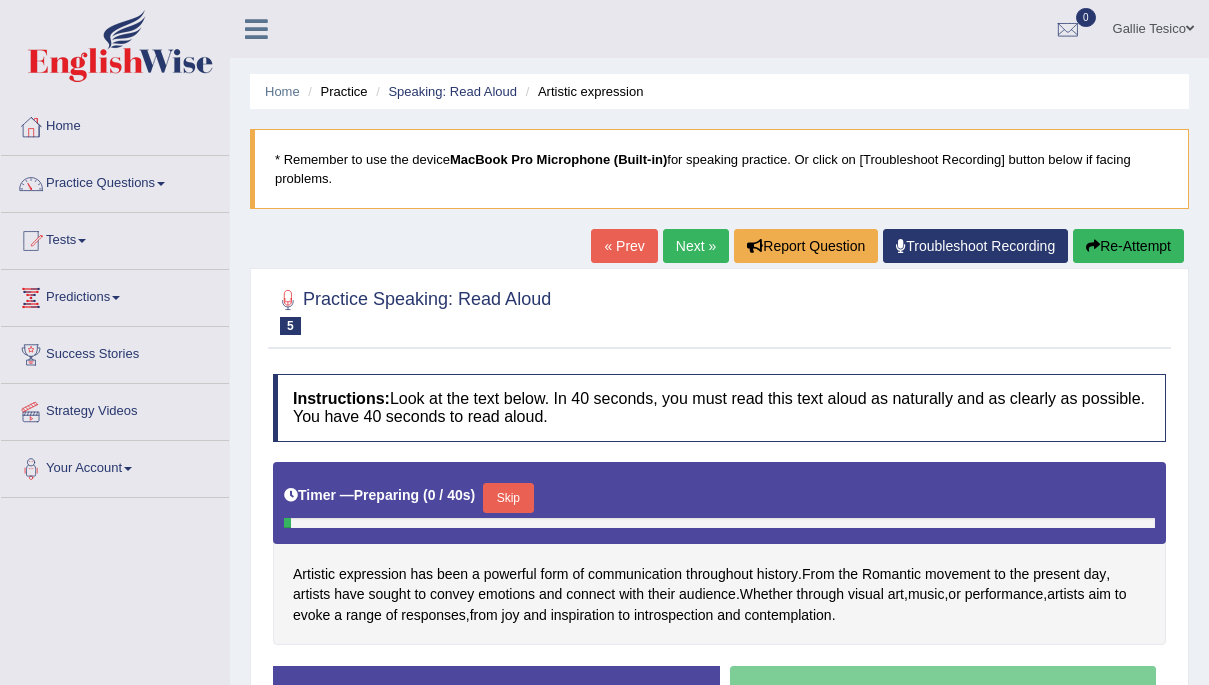 scroll, scrollTop: 0, scrollLeft: 0, axis: both 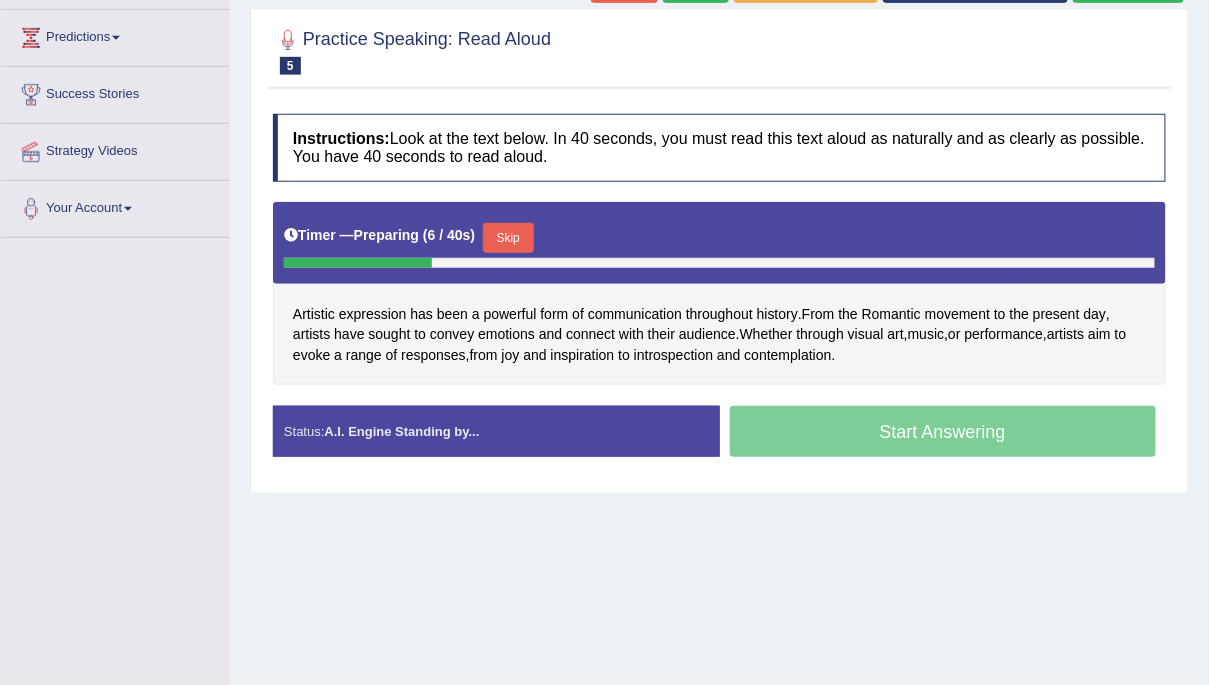 click at bounding box center [719, 50] 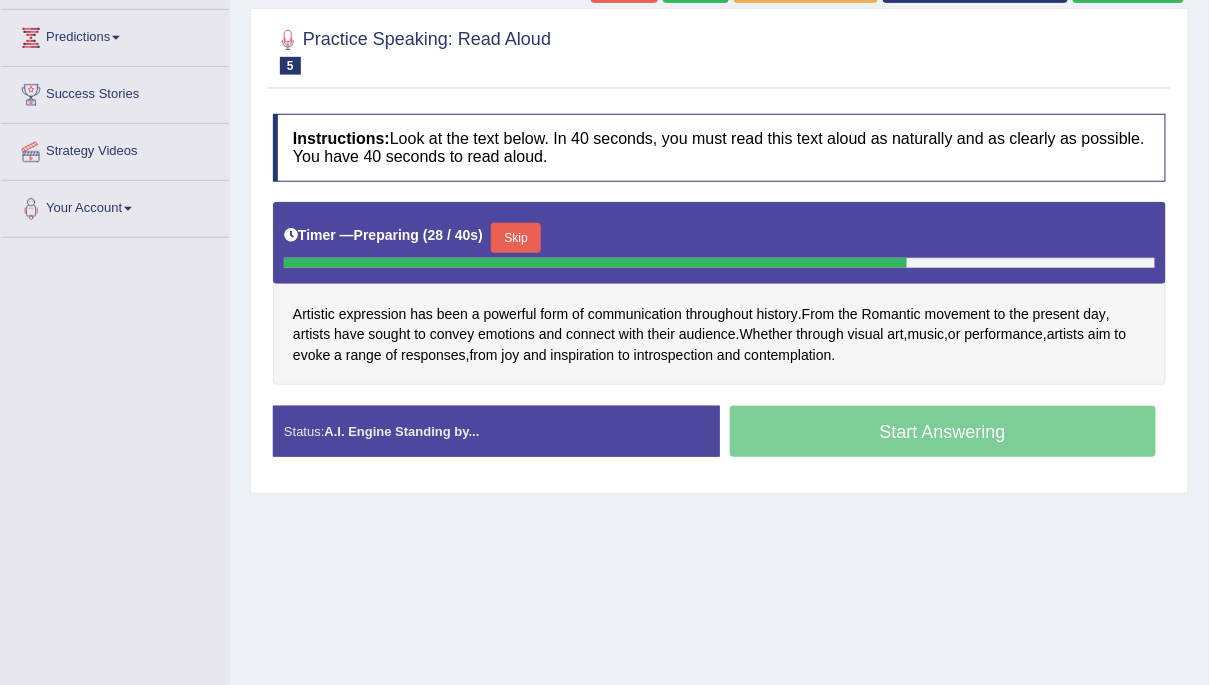 click on "Home
Practice
Speaking: Read Aloud
Artistic expression
* Remember to use the device  MacBook Pro Microphone (Built-in)  for speaking practice. Or click on [Troubleshoot Recording] button below if facing problems.
« Prev Next »  Report Question  Troubleshoot Recording  Re-Attempt
Practice Speaking: Read Aloud
5
Artistic expression
Instructions:  Look at the text below. In 40 seconds, you must read this text aloud as naturally and as clearly as possible. You have 40 seconds to read aloud.
Timer —  Preparing   ( 28 / 40s ) Skip Artistic   expression   has   been   a   powerful   form   of   communication   throughout   history .  From   the   Romantic   movement   to   the   present   day ,  artists   have   sought   to   convey   emotions   and   connect   with   their   audience .  Whether   through   visual" at bounding box center (719, 240) 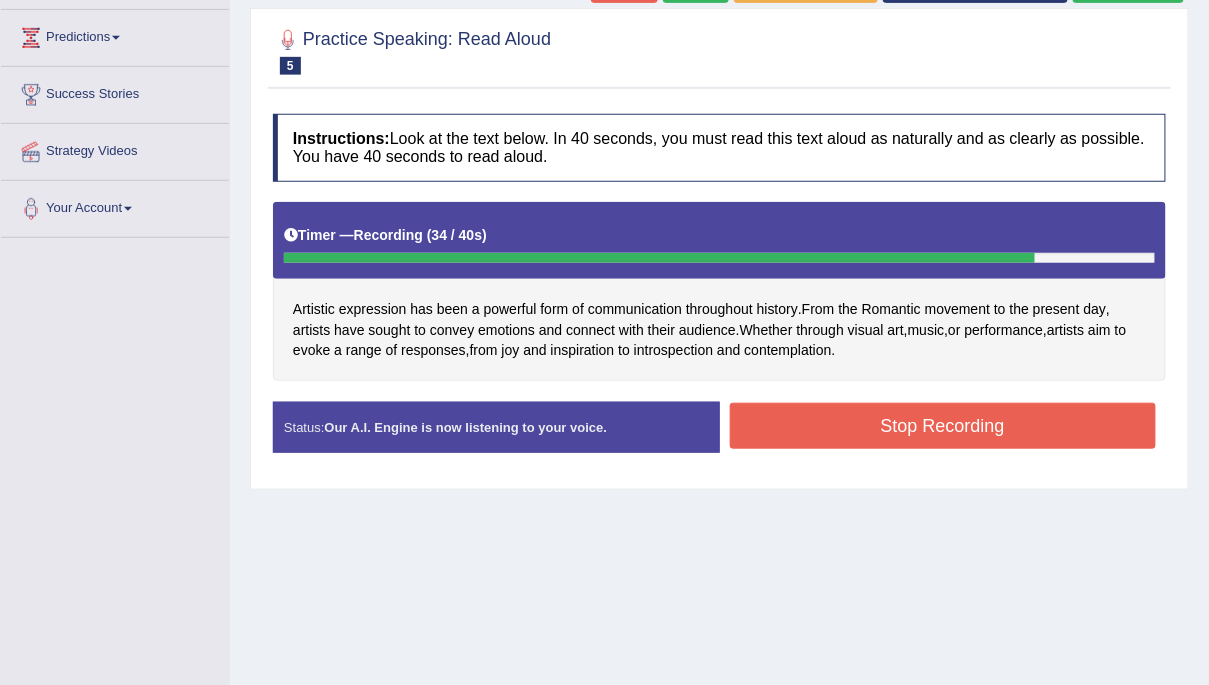 click on "Stop Recording" at bounding box center (943, 426) 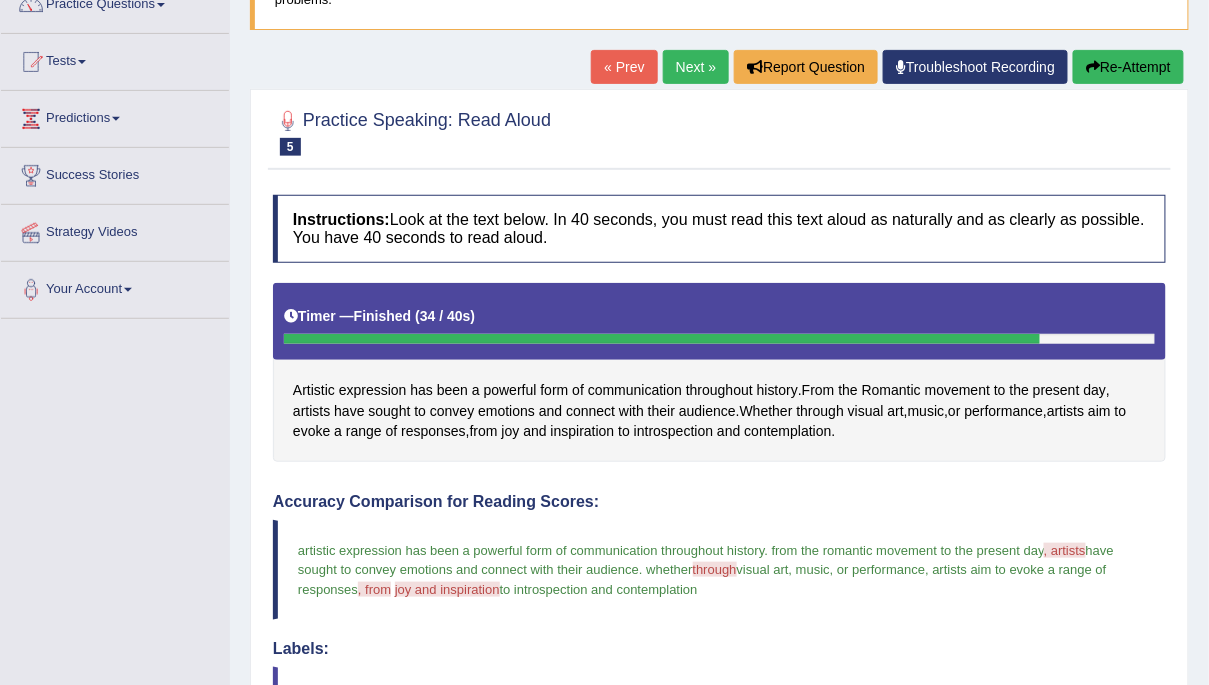 scroll, scrollTop: 168, scrollLeft: 0, axis: vertical 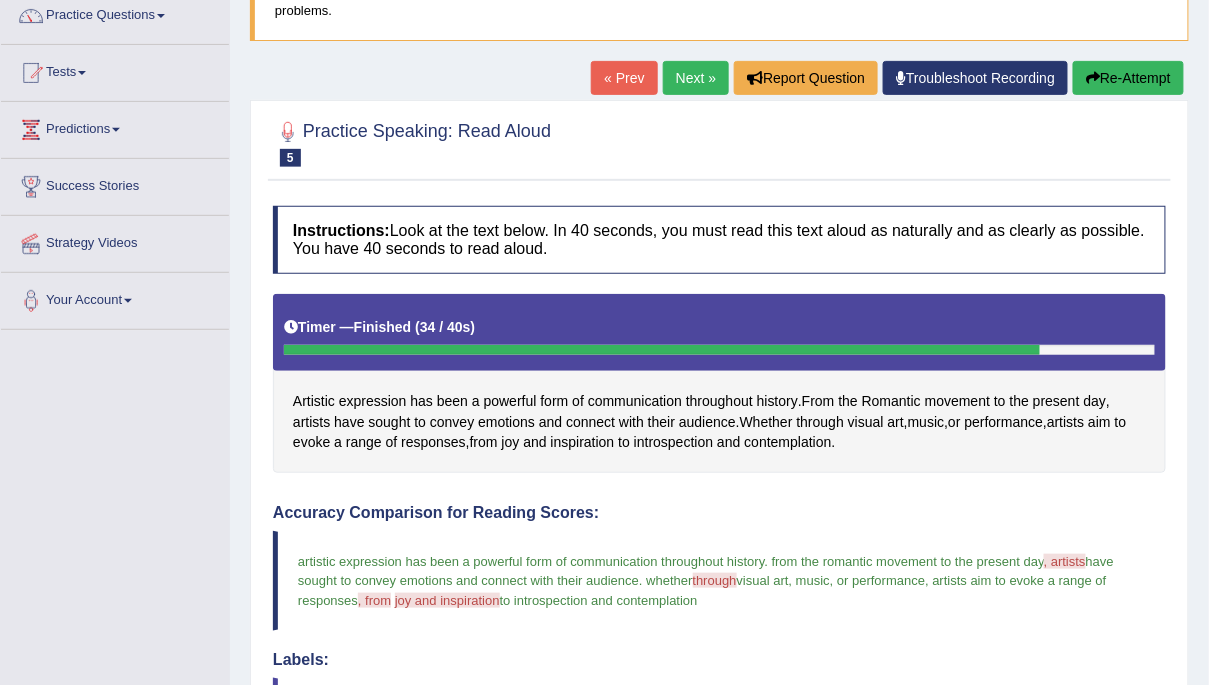 click on "Next »" at bounding box center (696, 78) 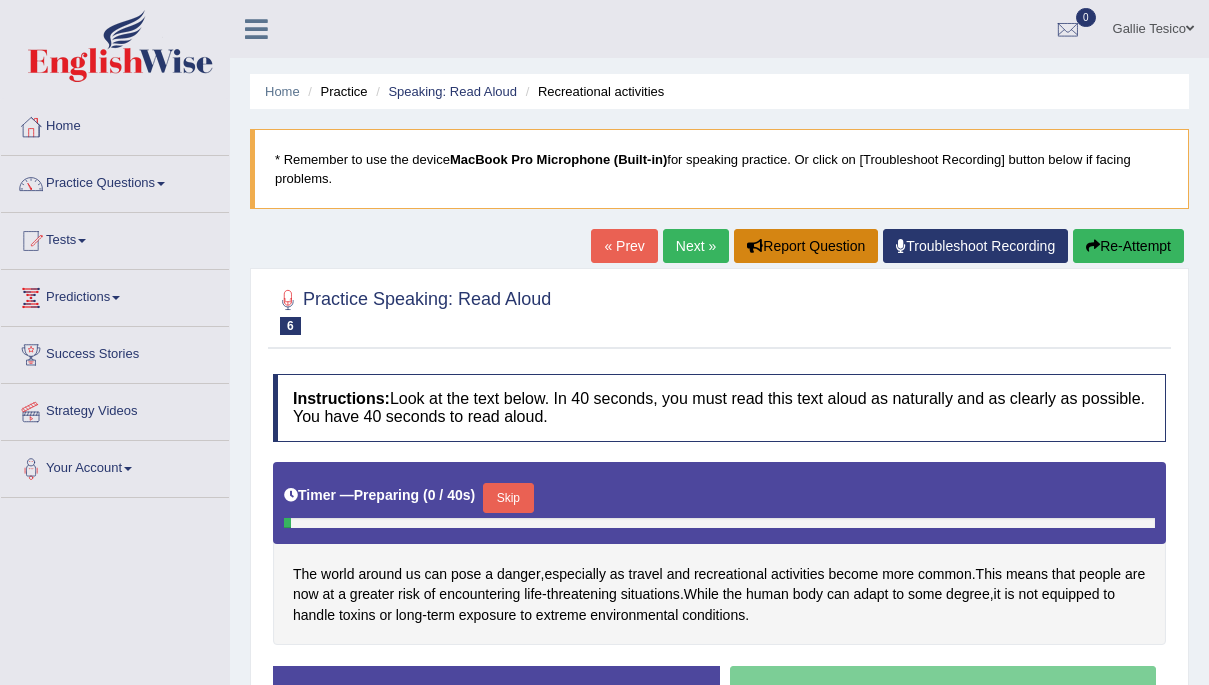 scroll, scrollTop: 0, scrollLeft: 0, axis: both 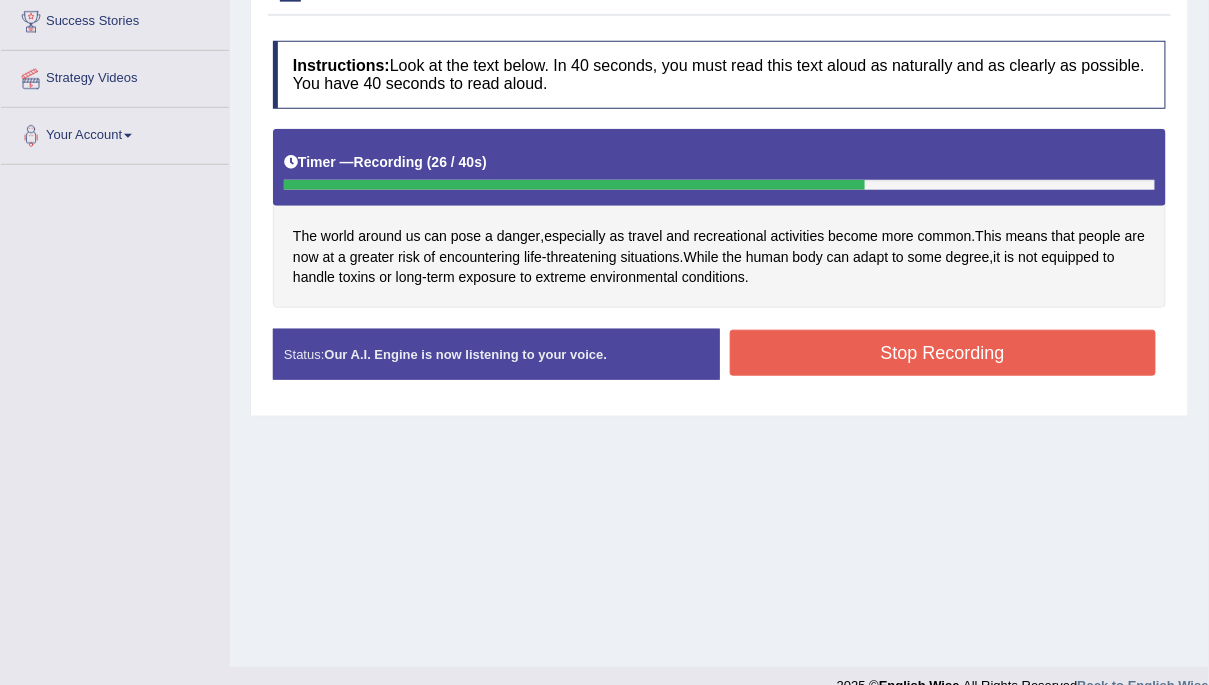click on "Stop Recording" at bounding box center (943, 353) 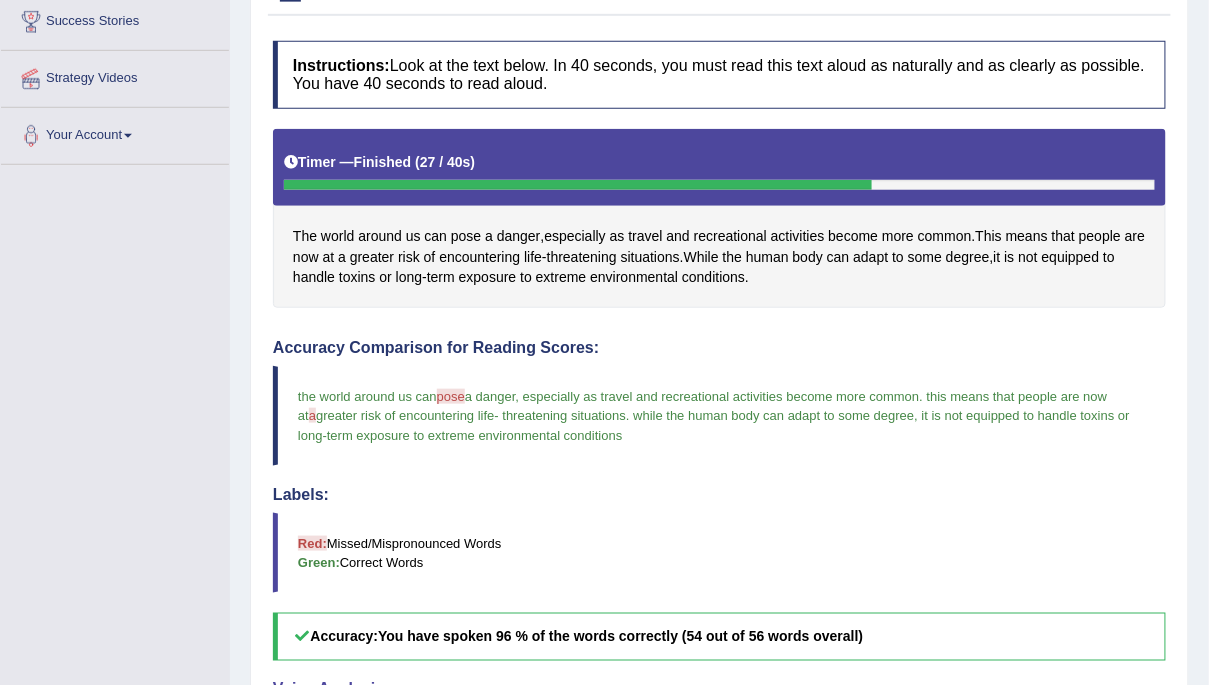 drag, startPoint x: 918, startPoint y: 358, endPoint x: 712, endPoint y: 442, distance: 222.46797 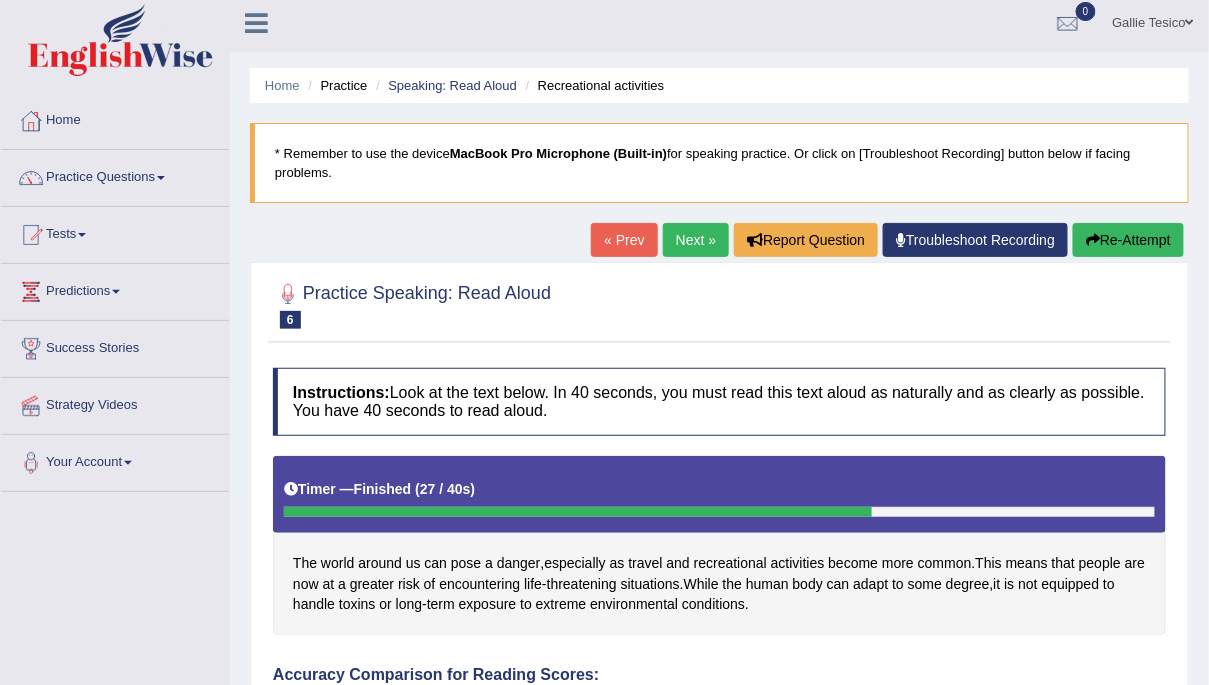 scroll, scrollTop: 0, scrollLeft: 0, axis: both 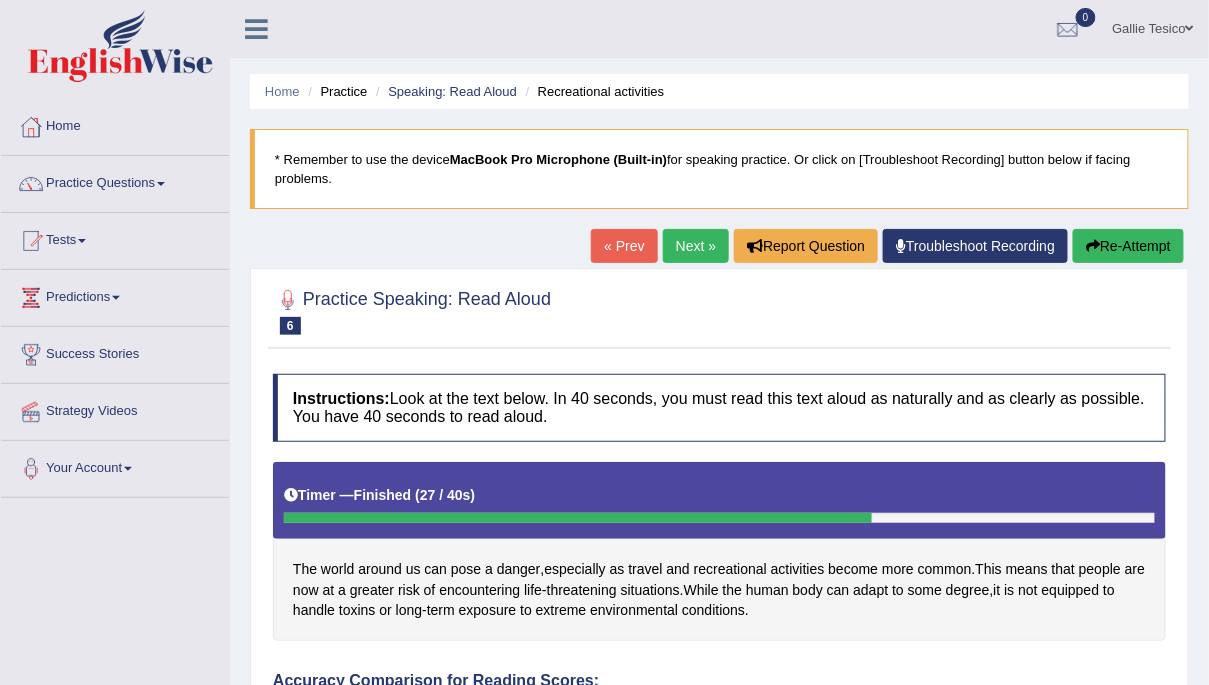 click on "Next »" at bounding box center (696, 246) 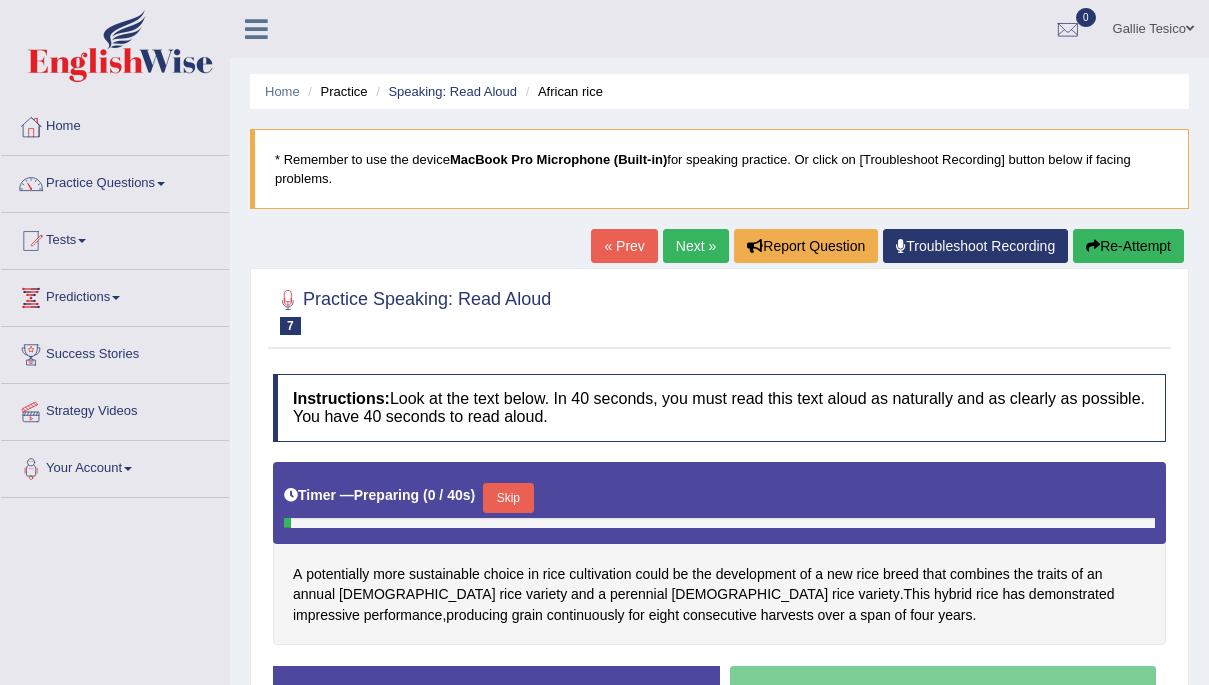 scroll, scrollTop: 0, scrollLeft: 0, axis: both 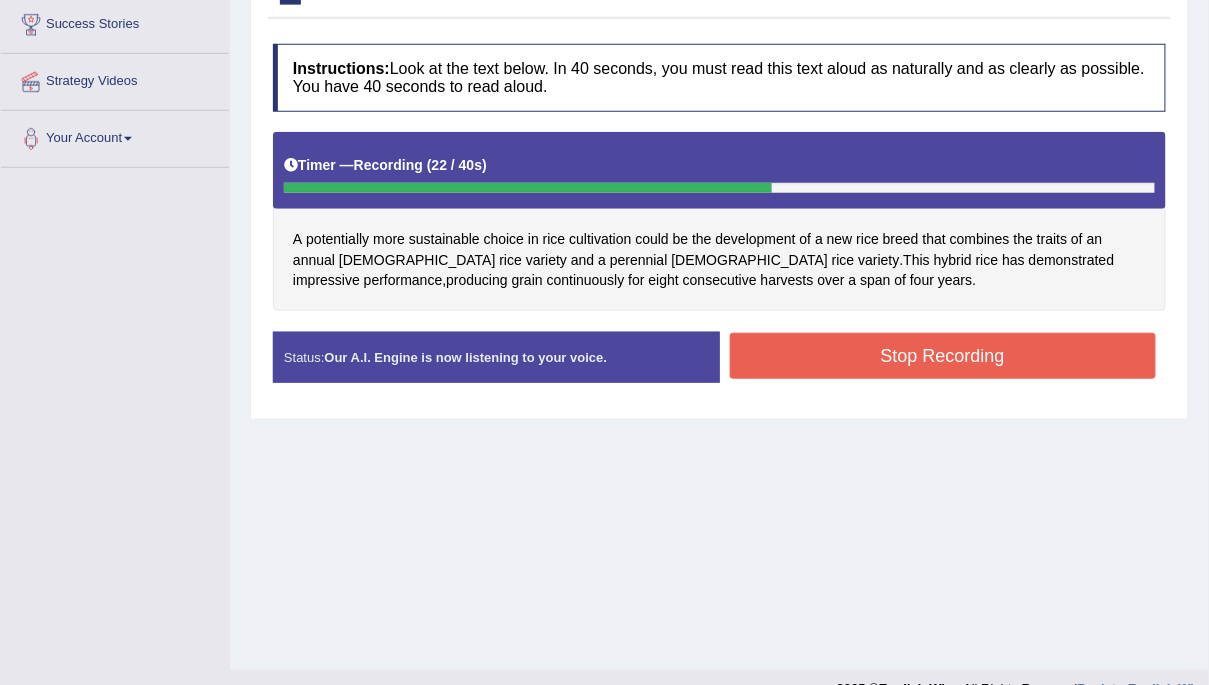 click on "Stop Recording" at bounding box center (943, 356) 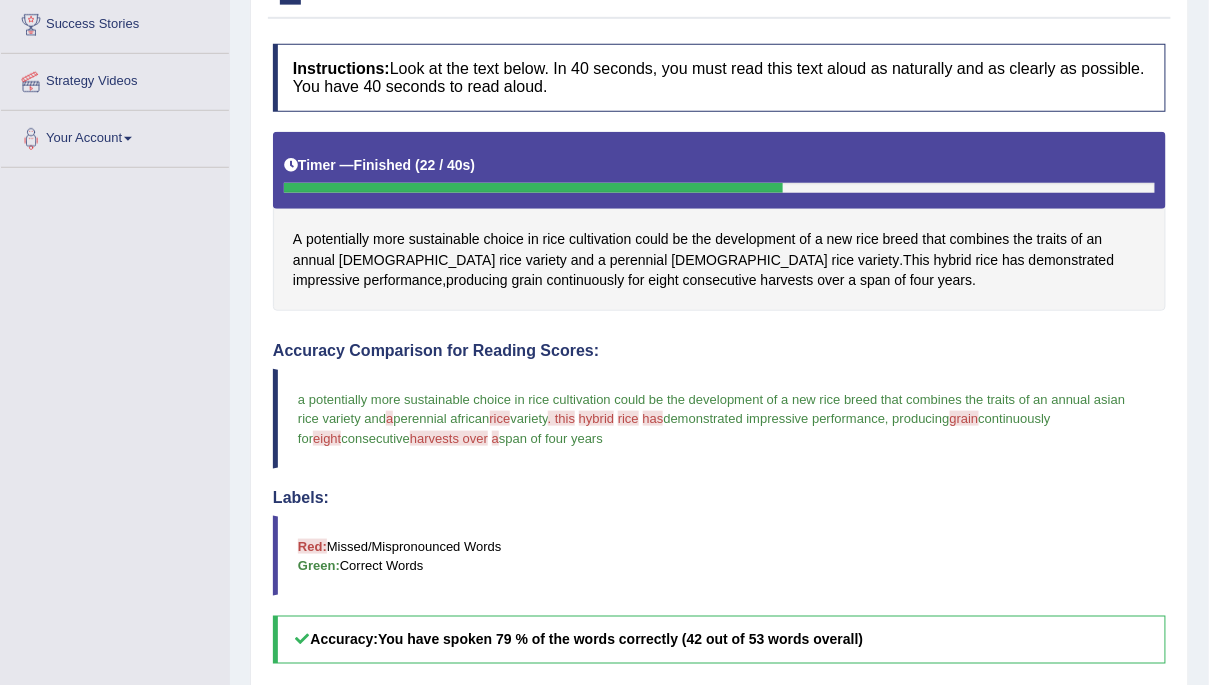 drag, startPoint x: 0, startPoint y: 0, endPoint x: 763, endPoint y: 477, distance: 899.8322 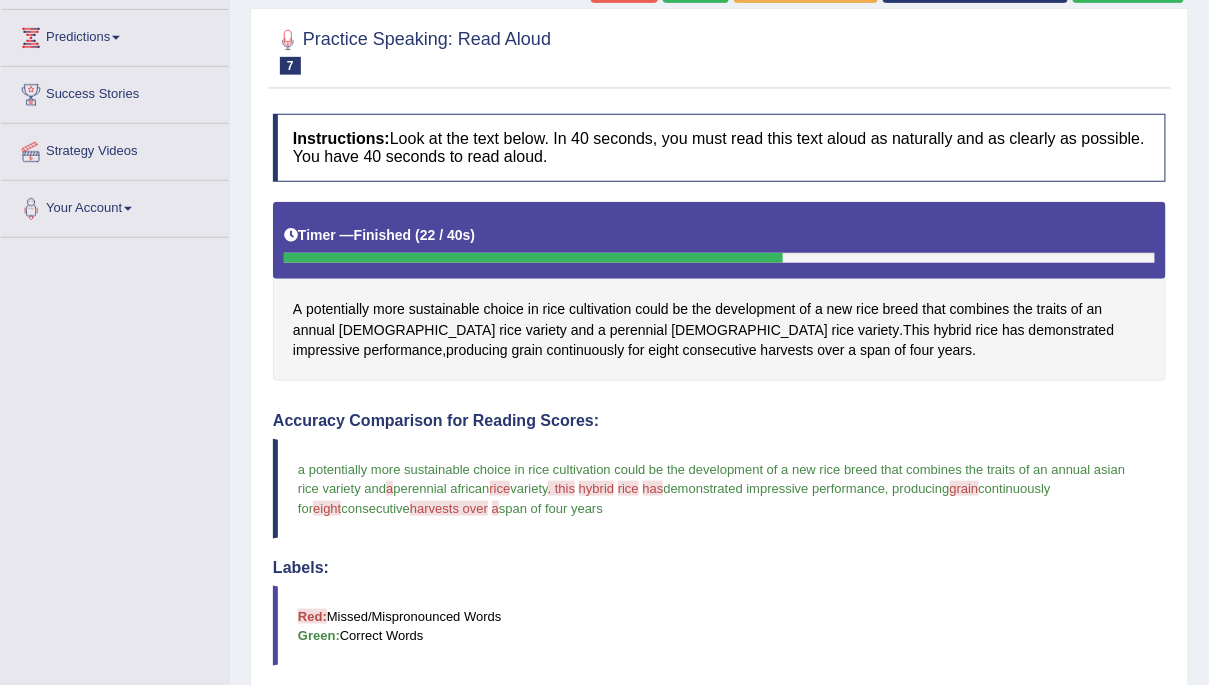 scroll, scrollTop: 234, scrollLeft: 0, axis: vertical 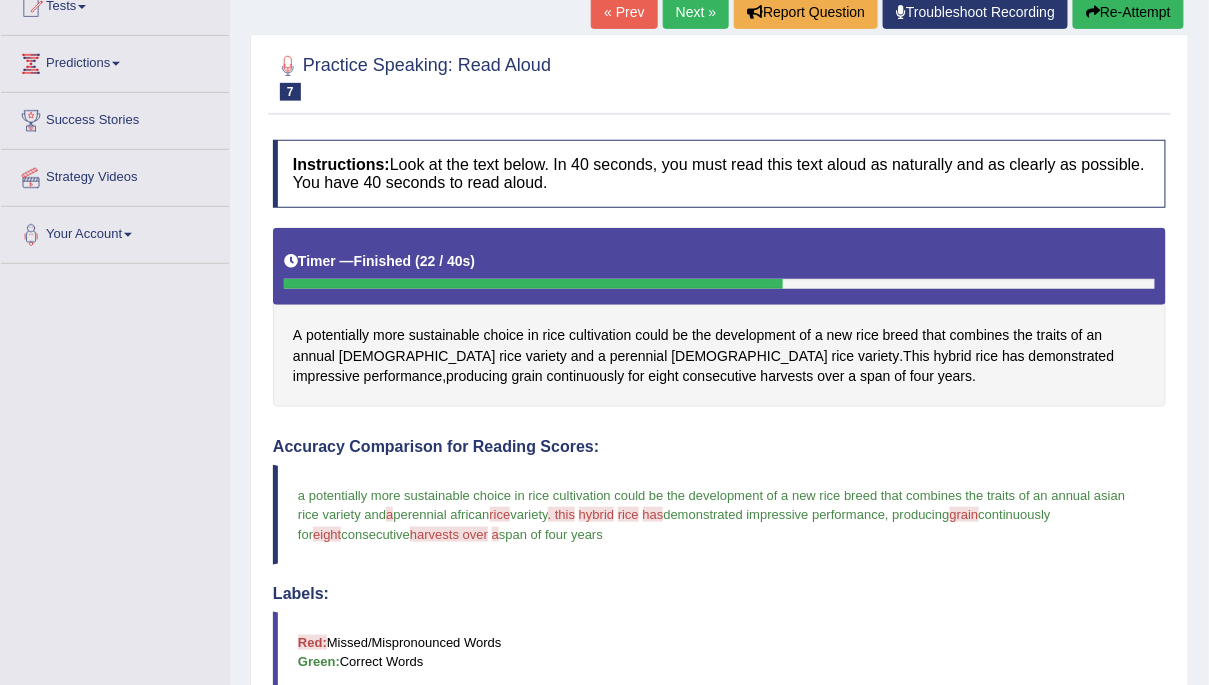 click on "Instructions:  Look at the text below. In 40 seconds, you must read this text aloud as naturally and as clearly as possible. You have 40 seconds to read aloud." at bounding box center [719, 173] 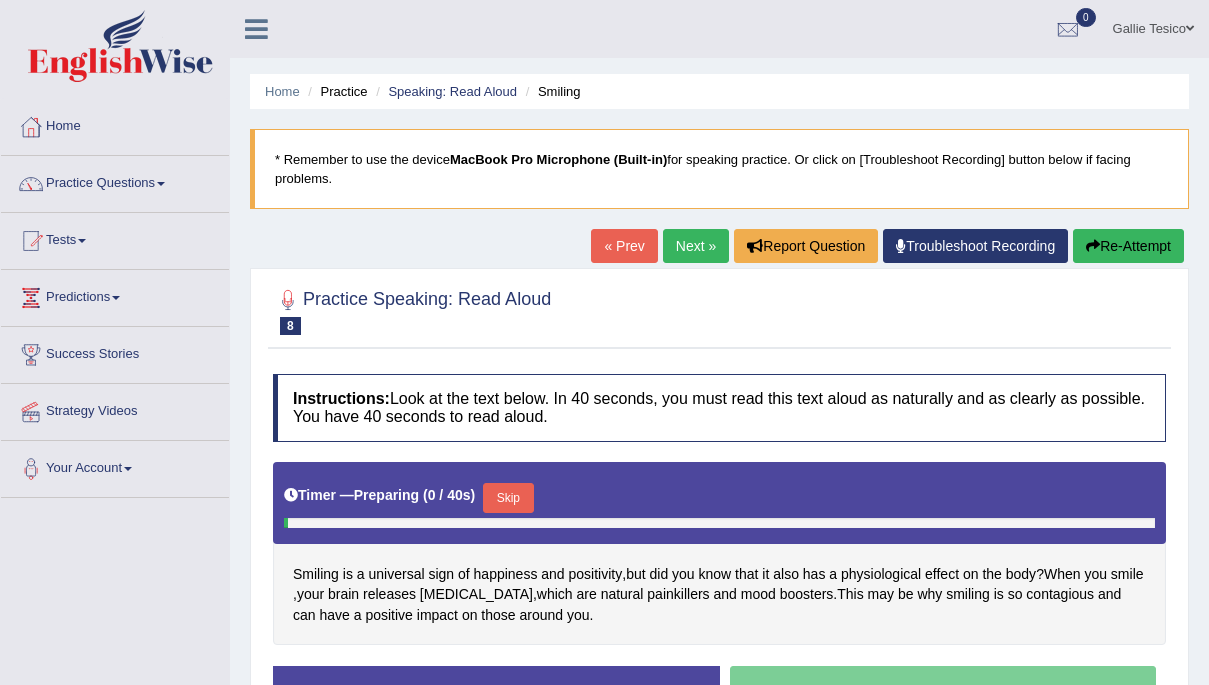 scroll, scrollTop: 0, scrollLeft: 0, axis: both 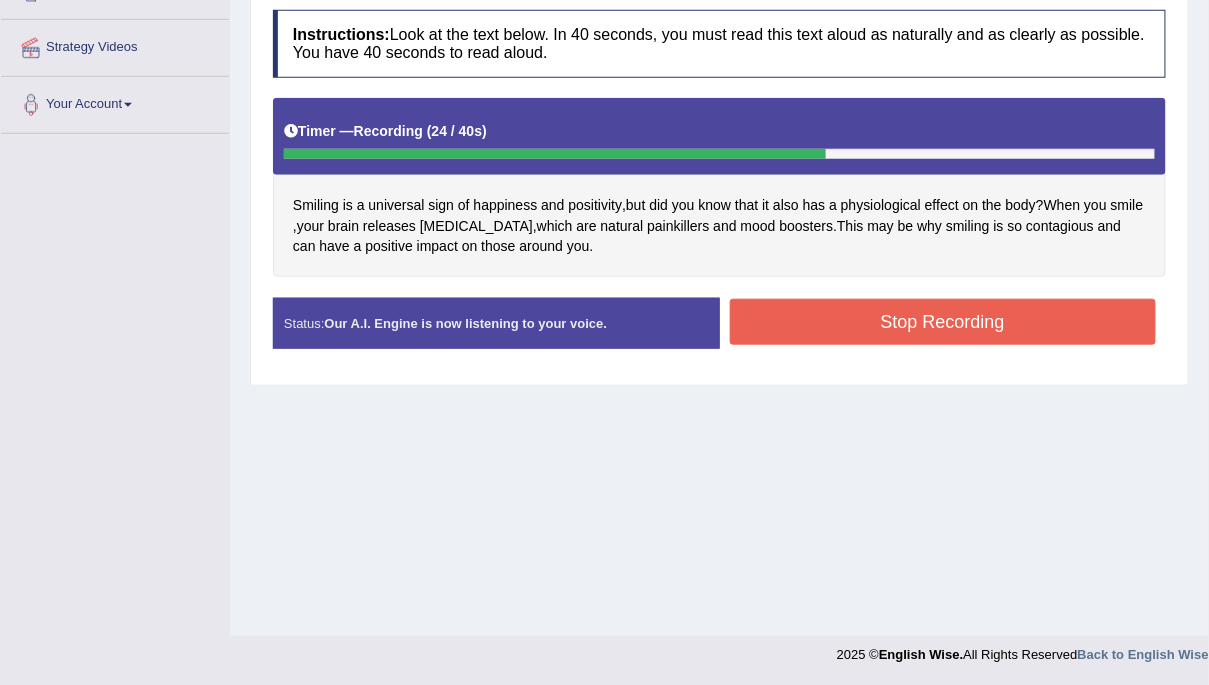 click on "Stop Recording" at bounding box center (943, 322) 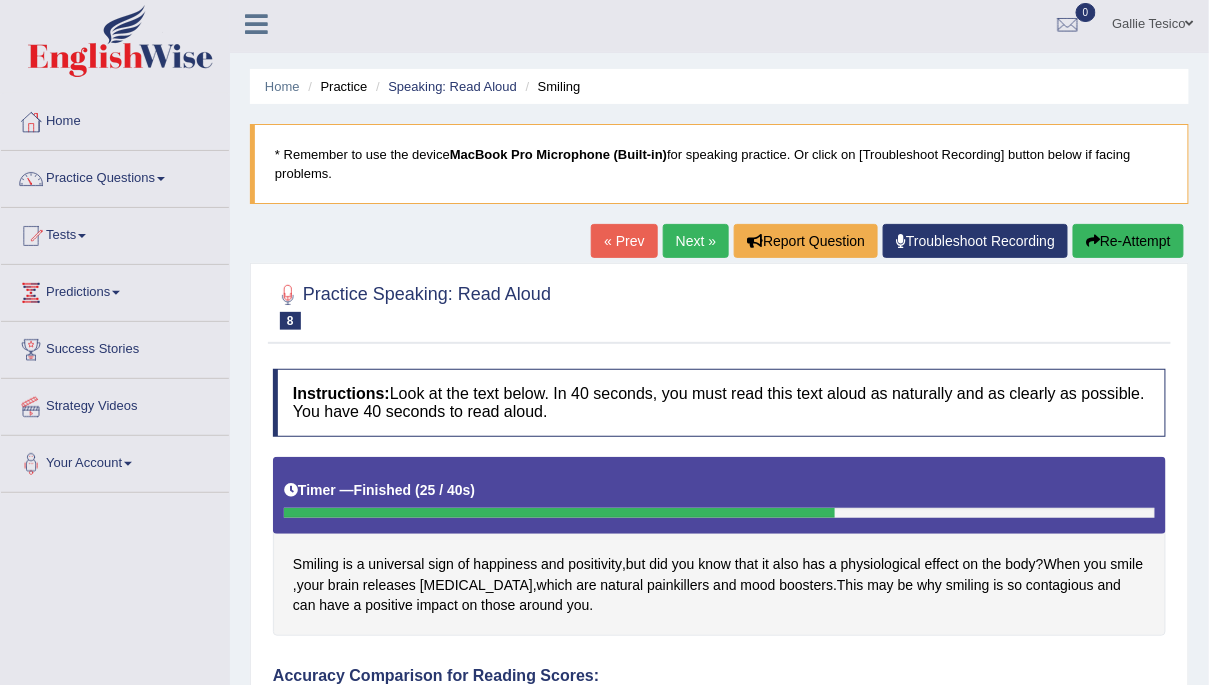 scroll, scrollTop: 0, scrollLeft: 0, axis: both 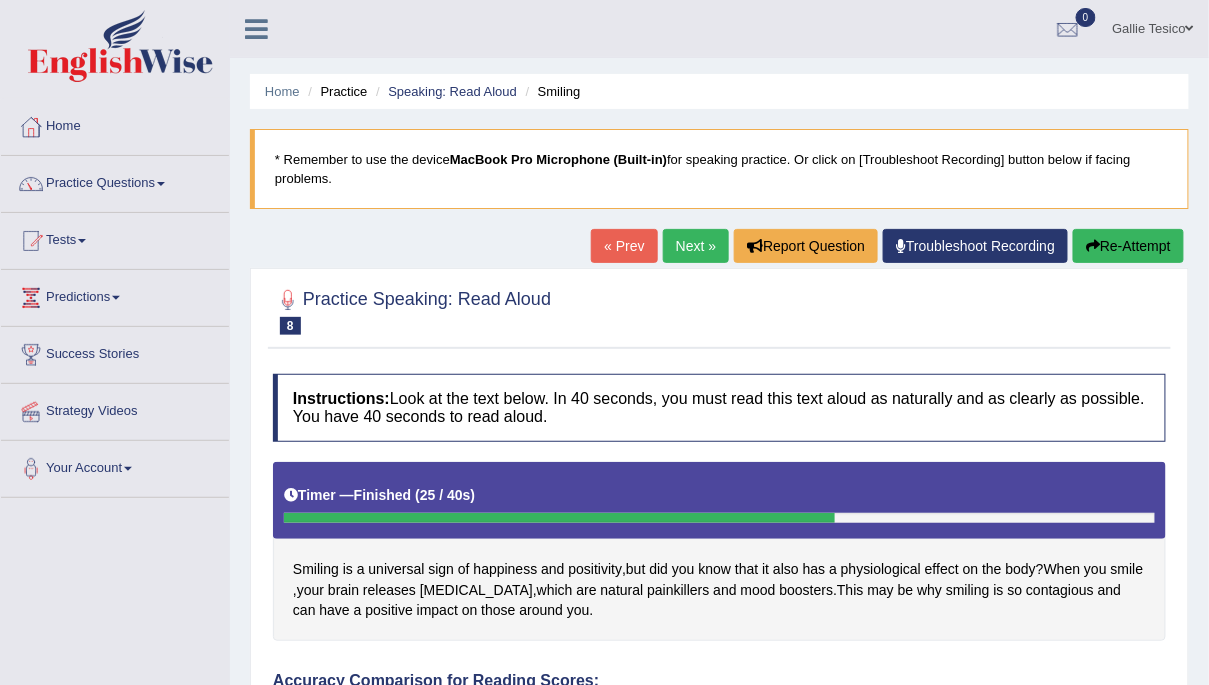click on "Re-Attempt" at bounding box center [1128, 246] 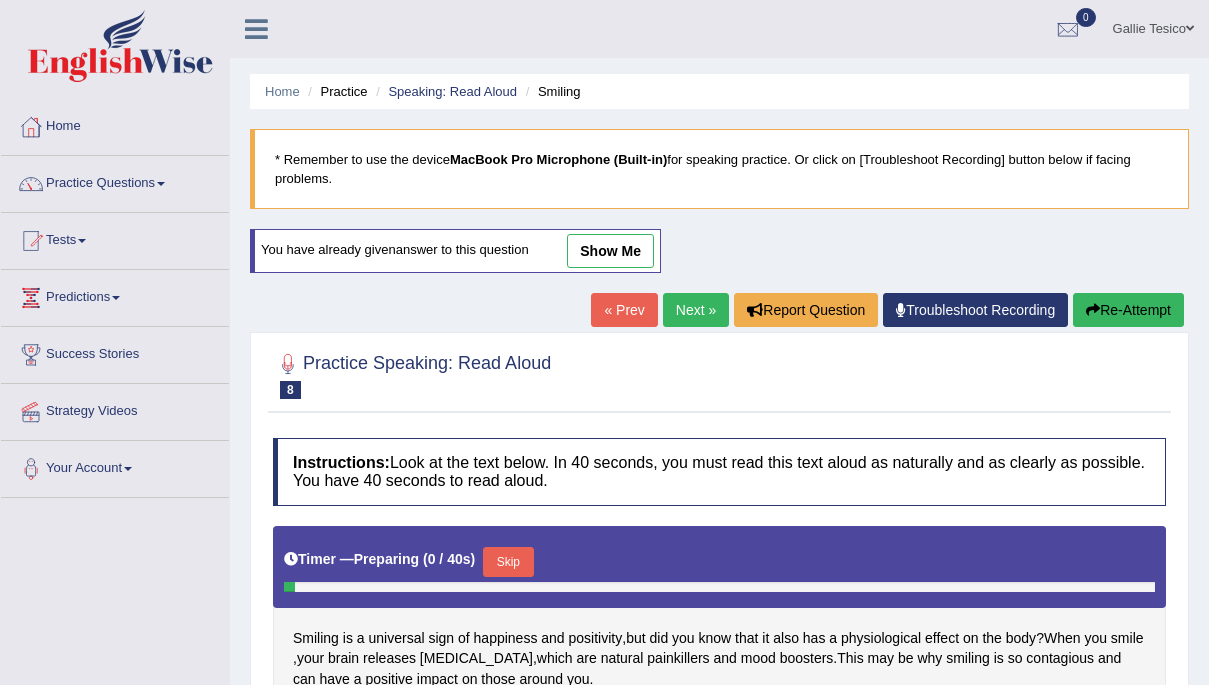 scroll, scrollTop: 0, scrollLeft: 0, axis: both 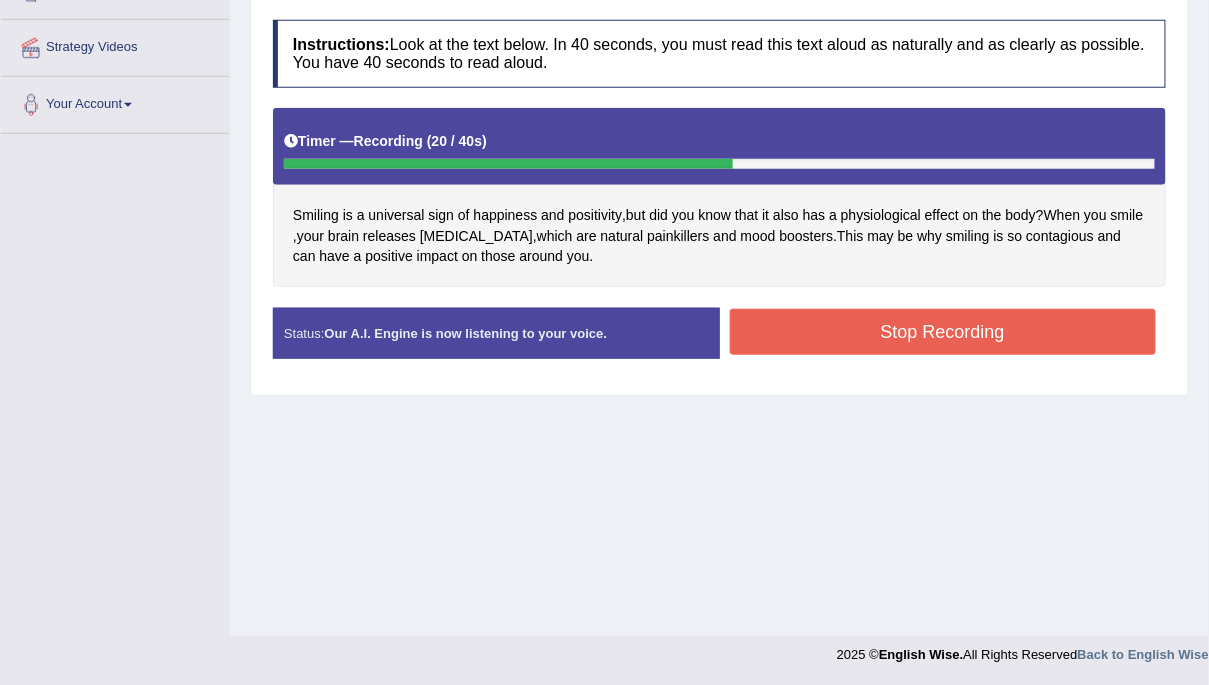click on "Stop Recording" at bounding box center [943, 332] 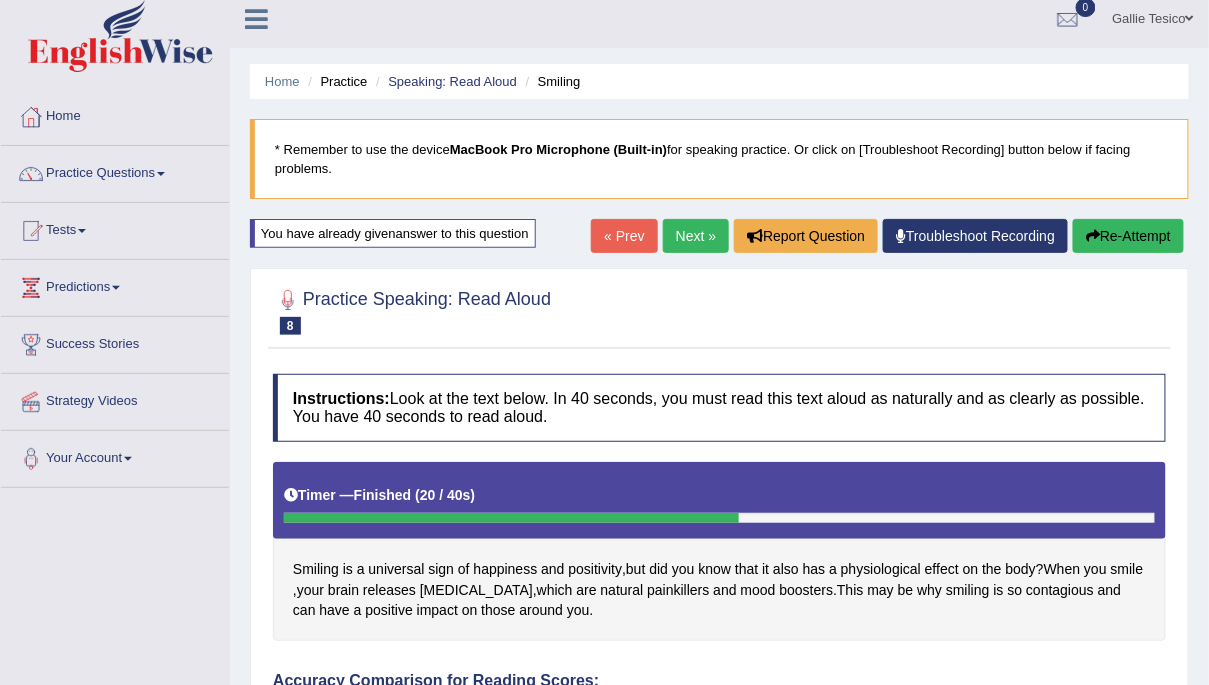 scroll, scrollTop: 0, scrollLeft: 0, axis: both 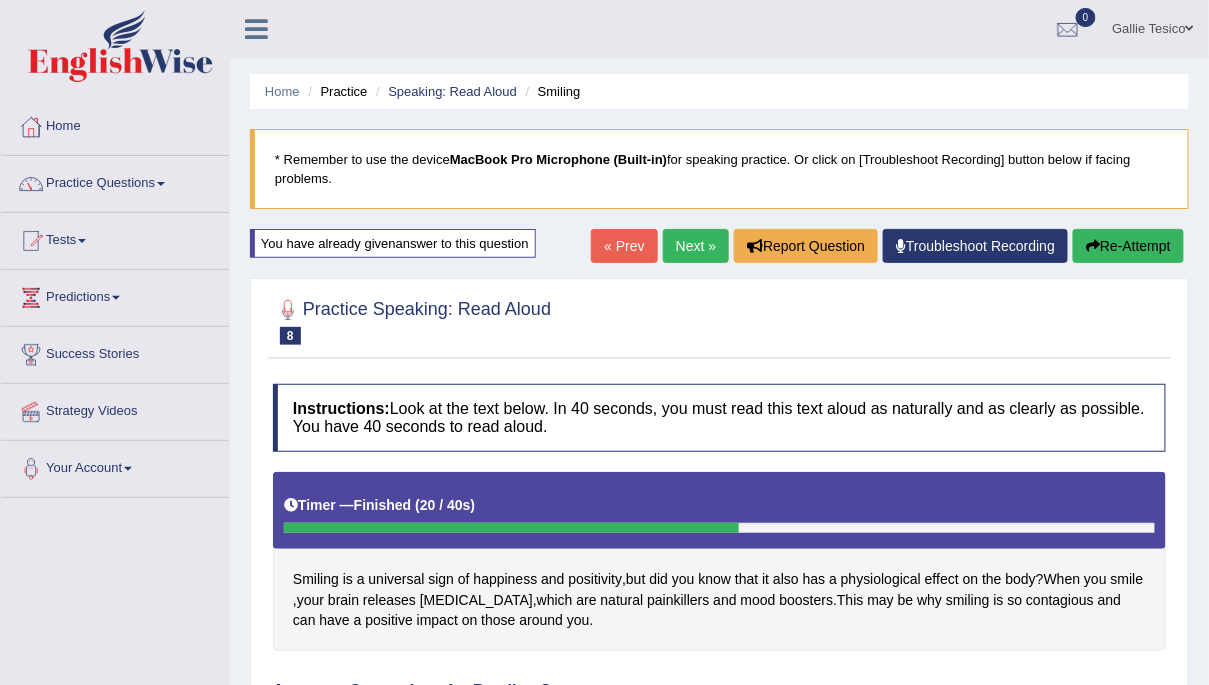 click on "Next »" at bounding box center [696, 246] 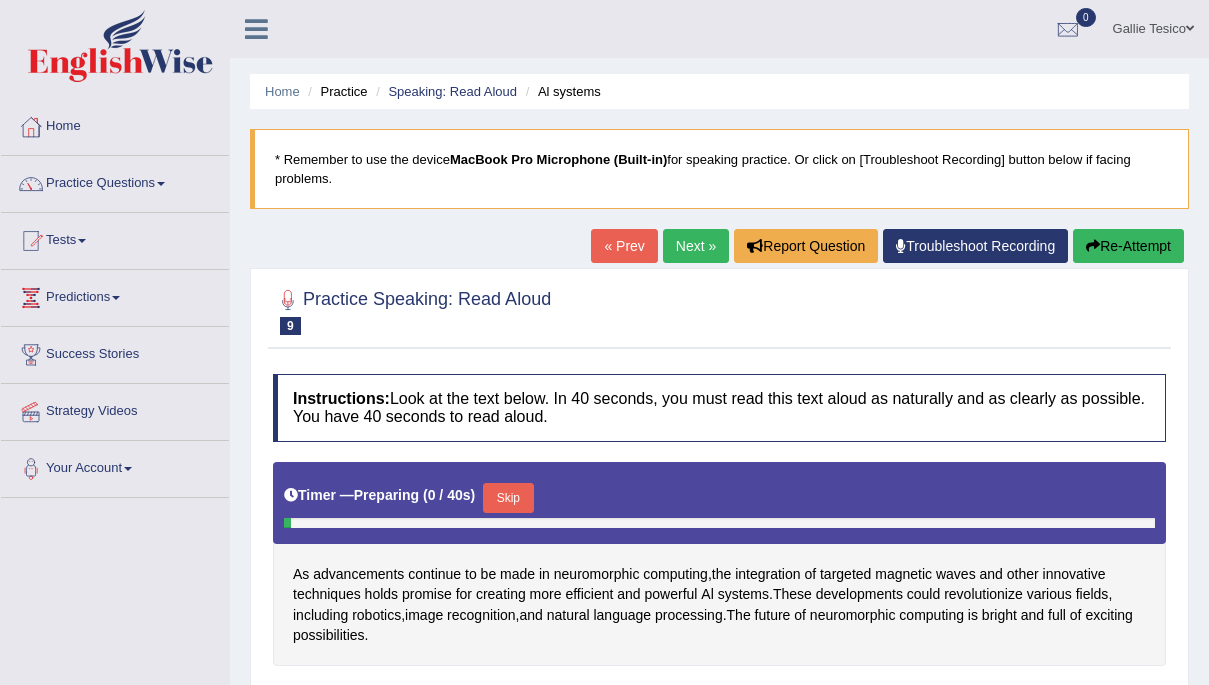 scroll, scrollTop: 0, scrollLeft: 0, axis: both 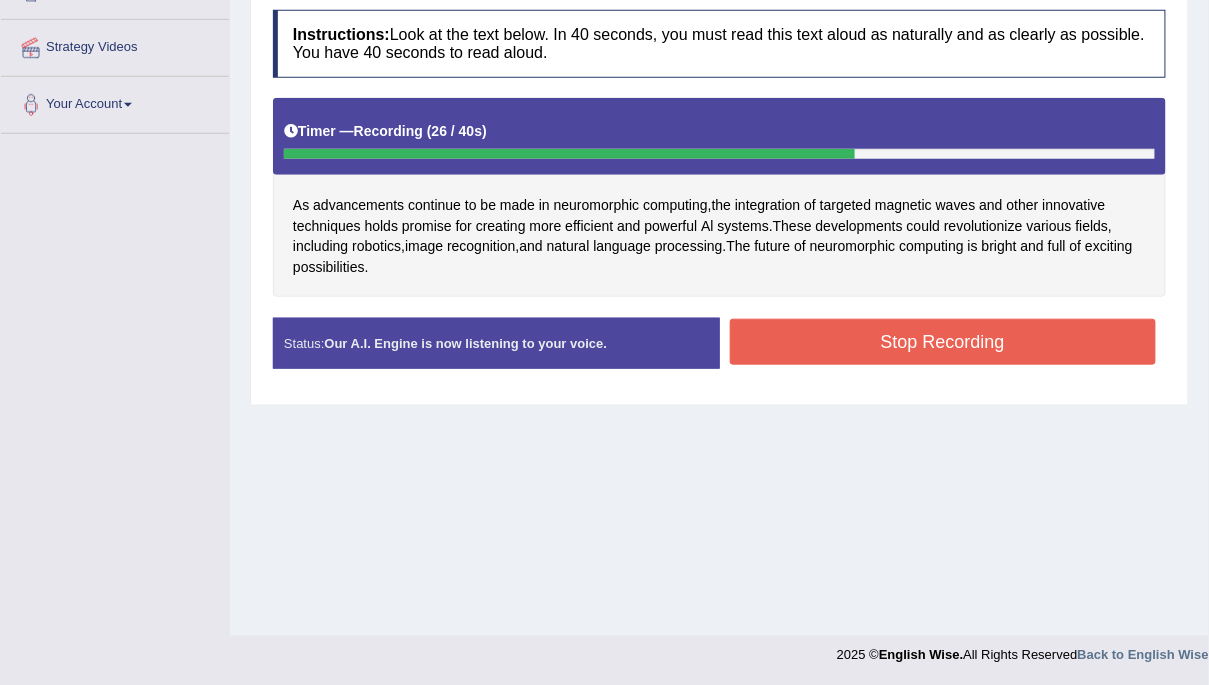 click on "Stop Recording" at bounding box center (943, 342) 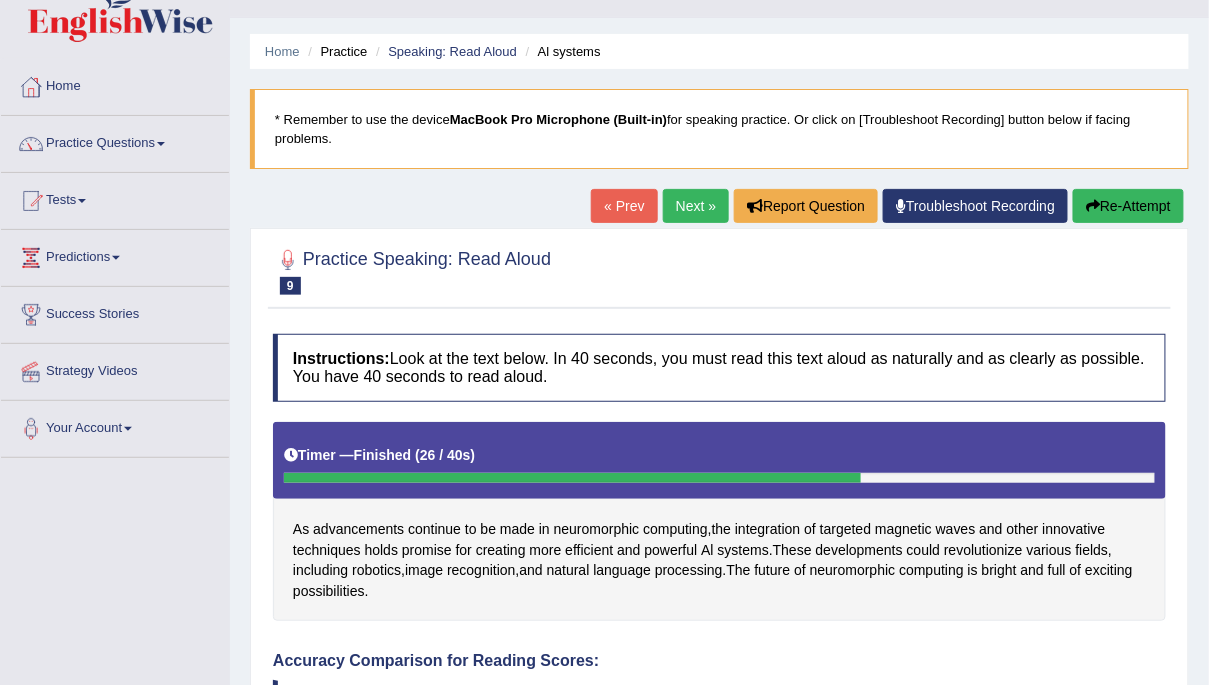 scroll, scrollTop: 0, scrollLeft: 0, axis: both 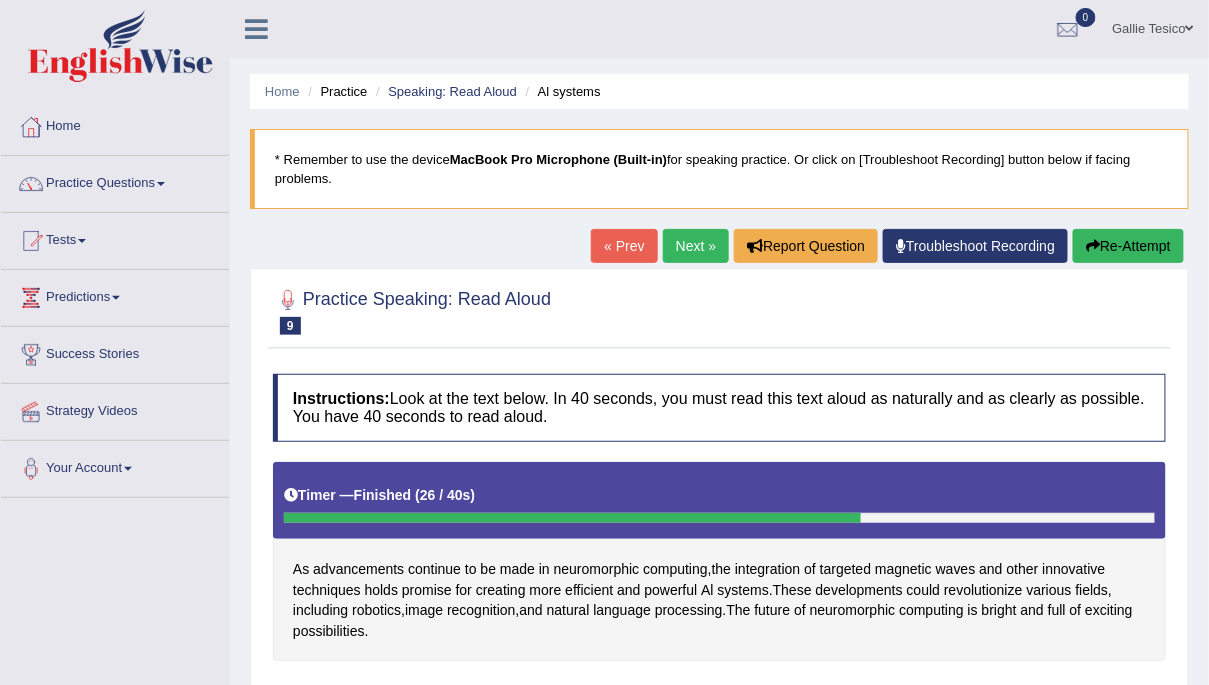 click on "Next »" at bounding box center [696, 246] 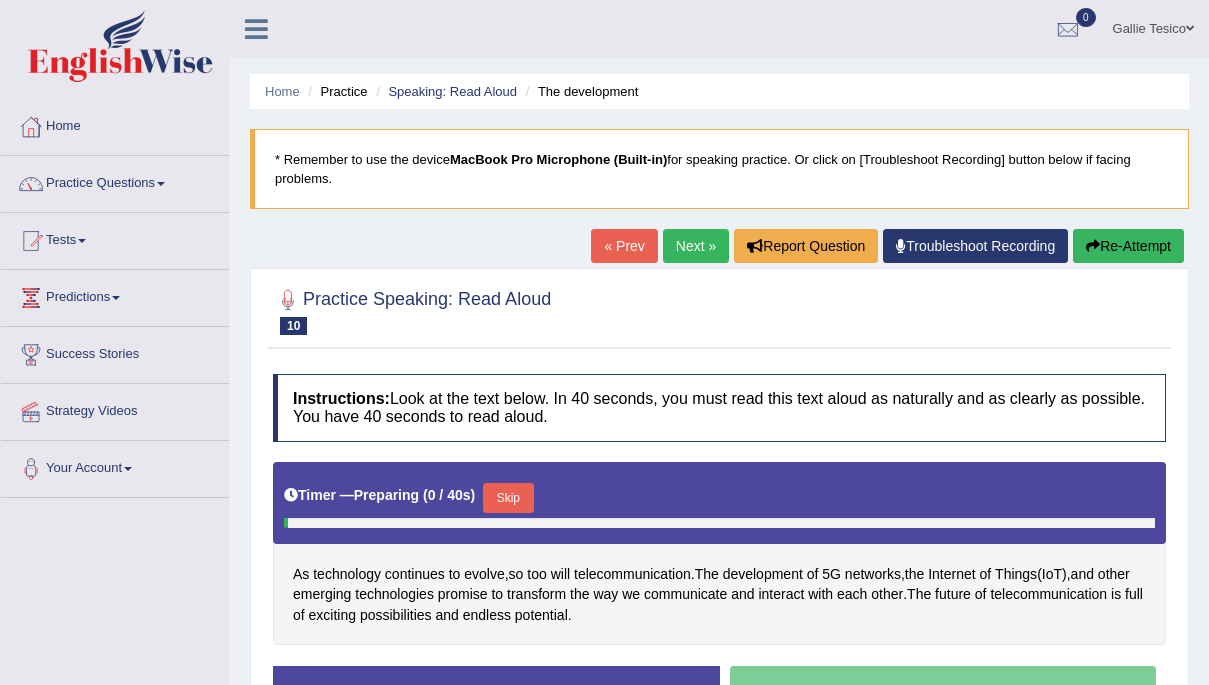 scroll, scrollTop: 0, scrollLeft: 0, axis: both 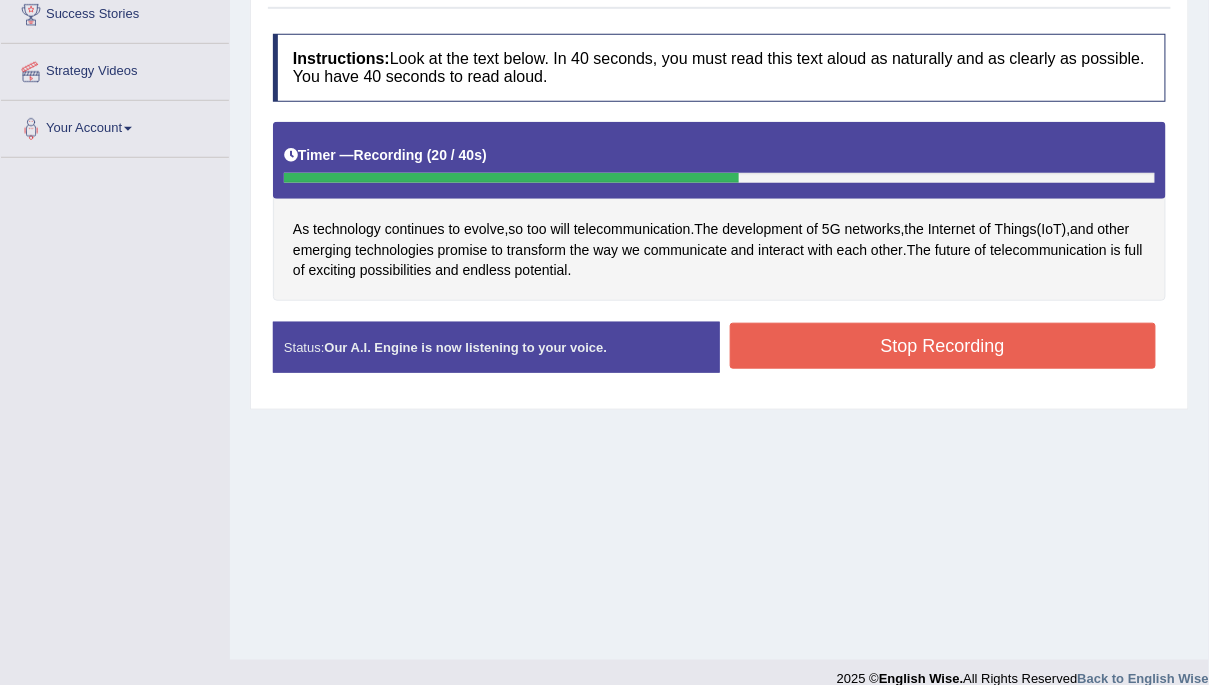 click on "Stop Recording" at bounding box center [943, 346] 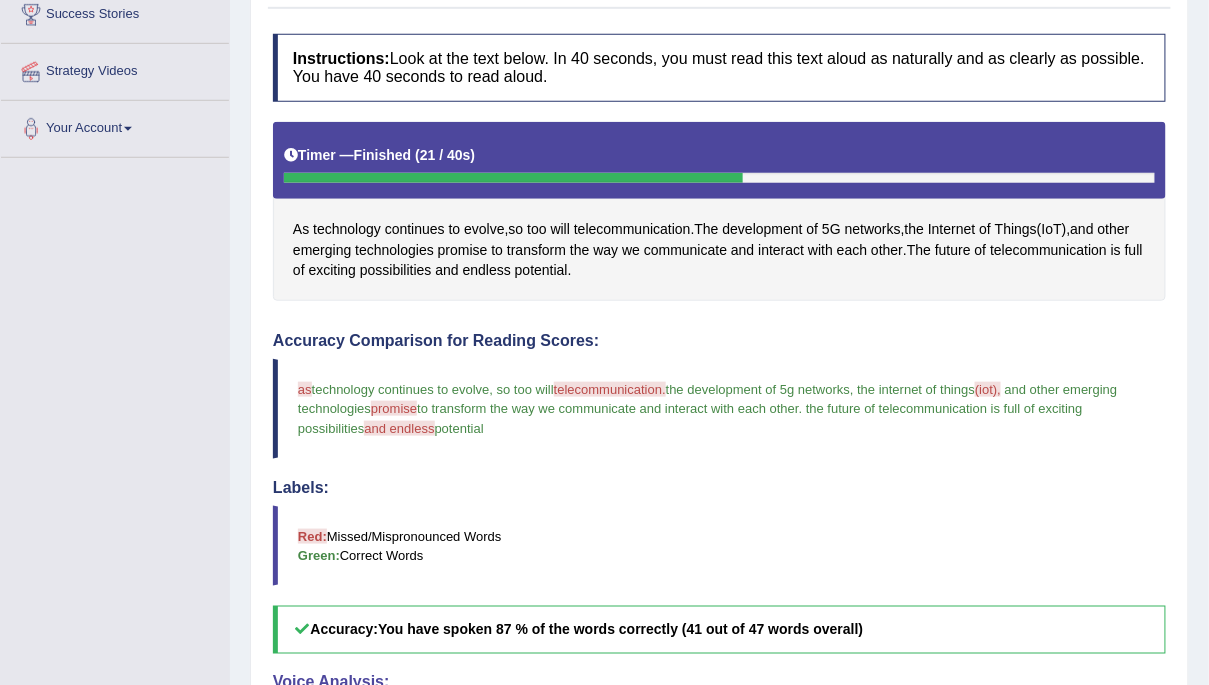 drag, startPoint x: 782, startPoint y: 23, endPoint x: 284, endPoint y: 315, distance: 577.2937 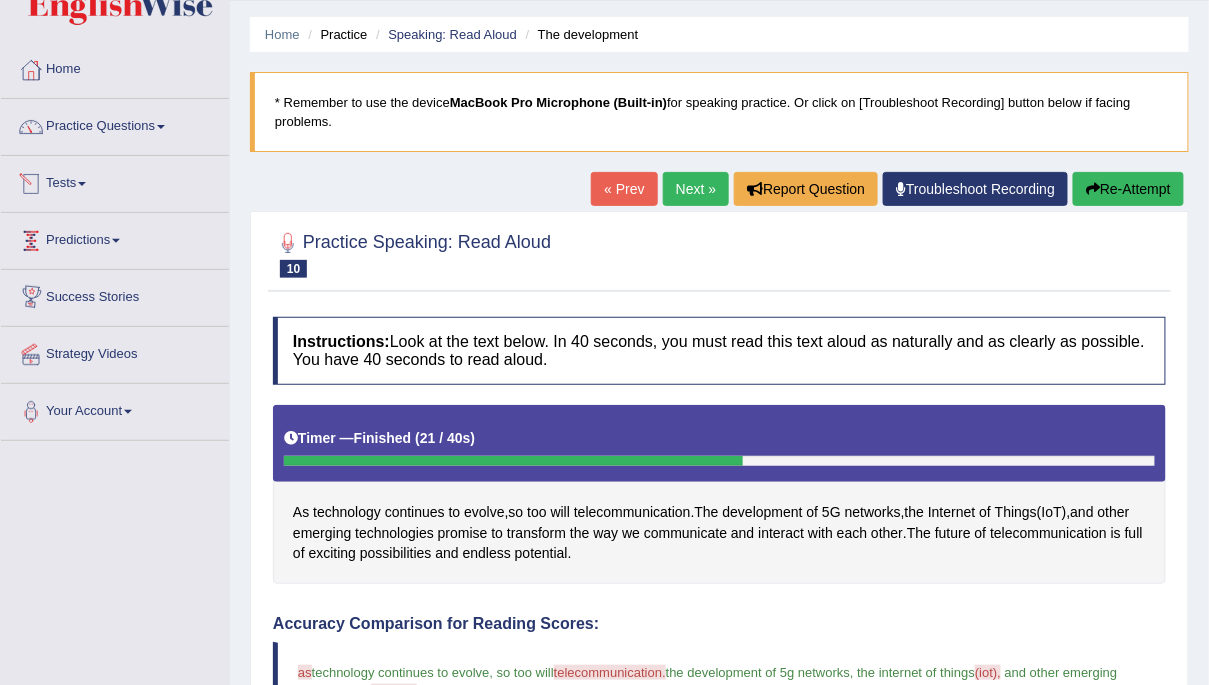 scroll, scrollTop: 20, scrollLeft: 0, axis: vertical 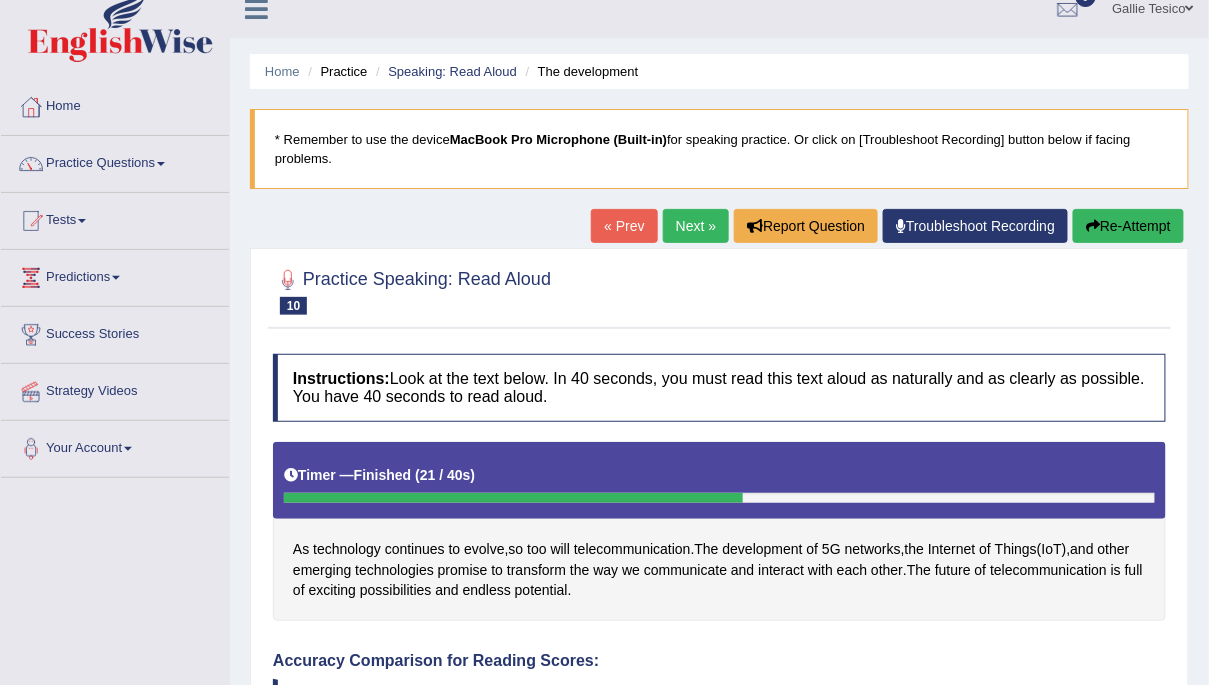 click on "Practice Questions" at bounding box center [115, 161] 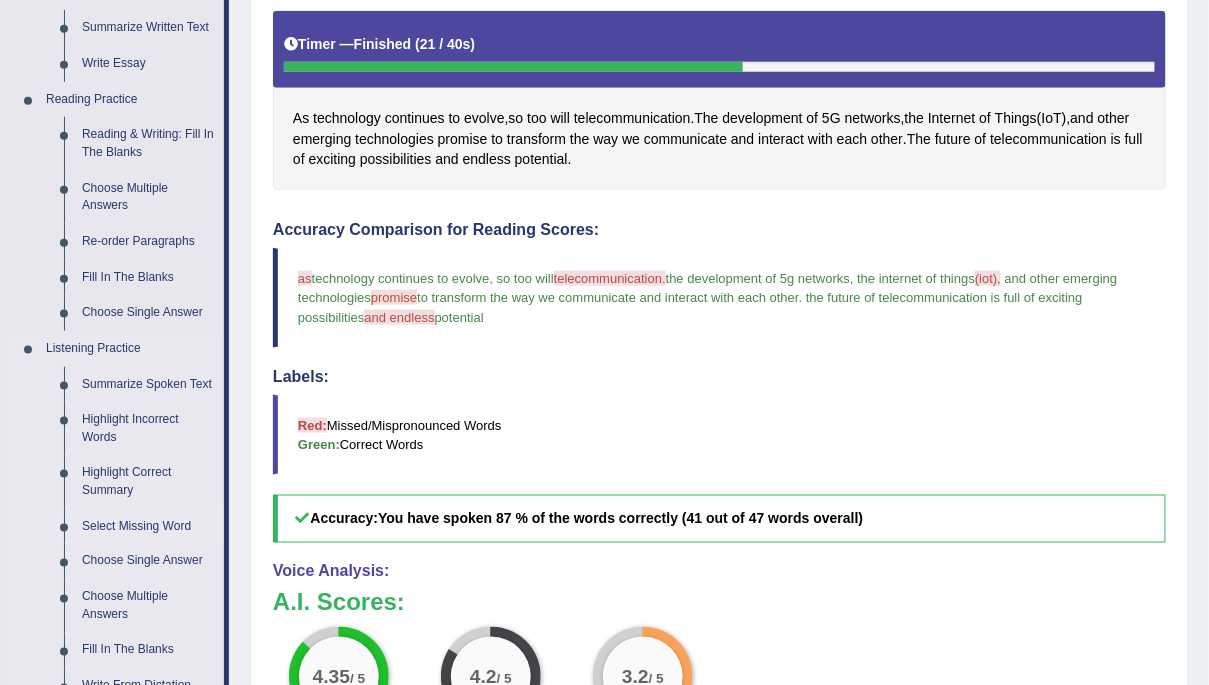 scroll, scrollTop: 532, scrollLeft: 0, axis: vertical 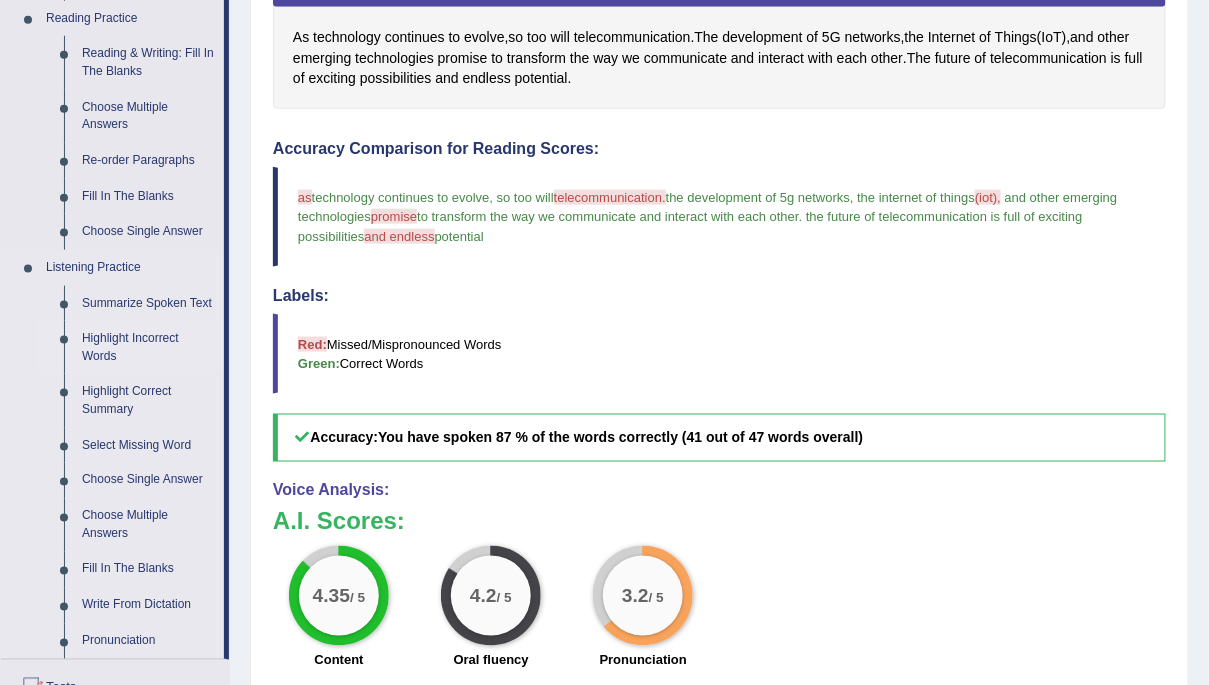 click on "Highlight Incorrect Words" at bounding box center [148, 347] 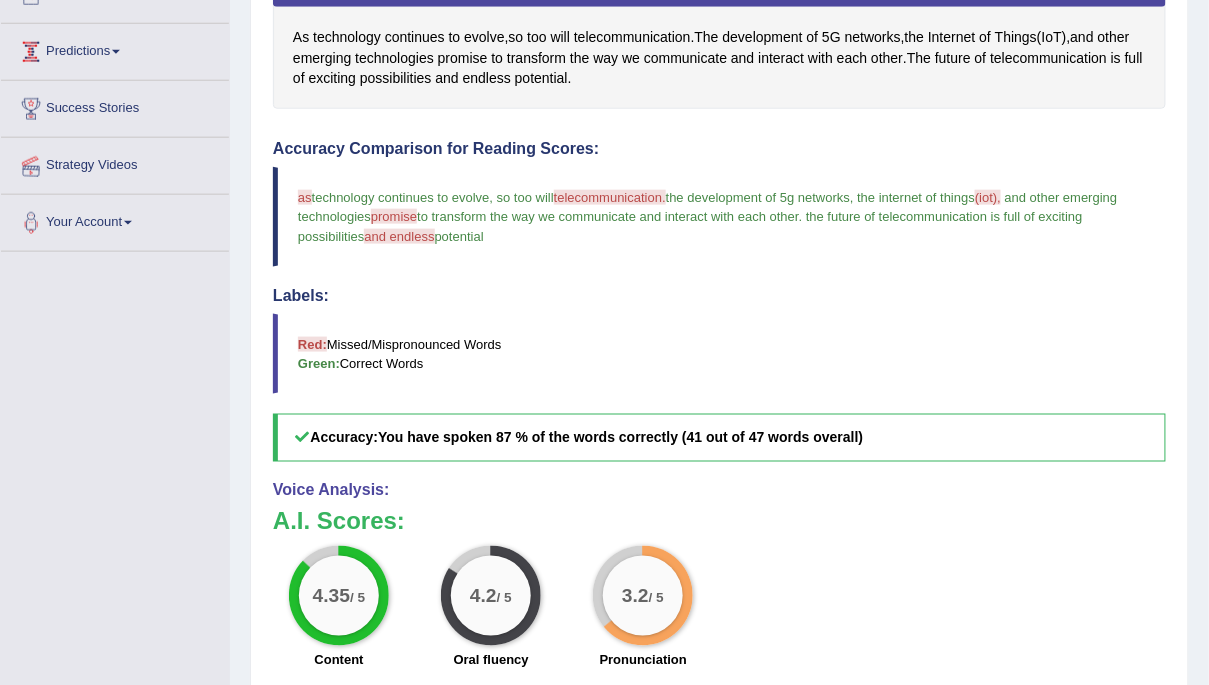 scroll, scrollTop: 270, scrollLeft: 0, axis: vertical 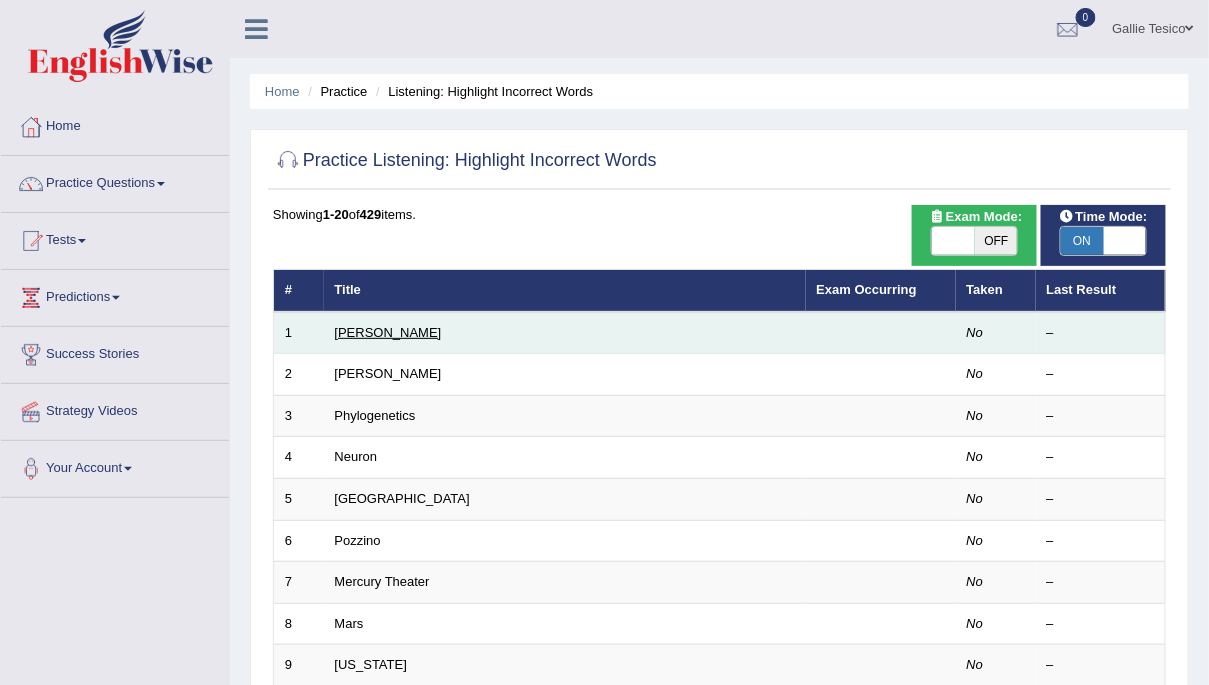click on "[PERSON_NAME]" at bounding box center (388, 332) 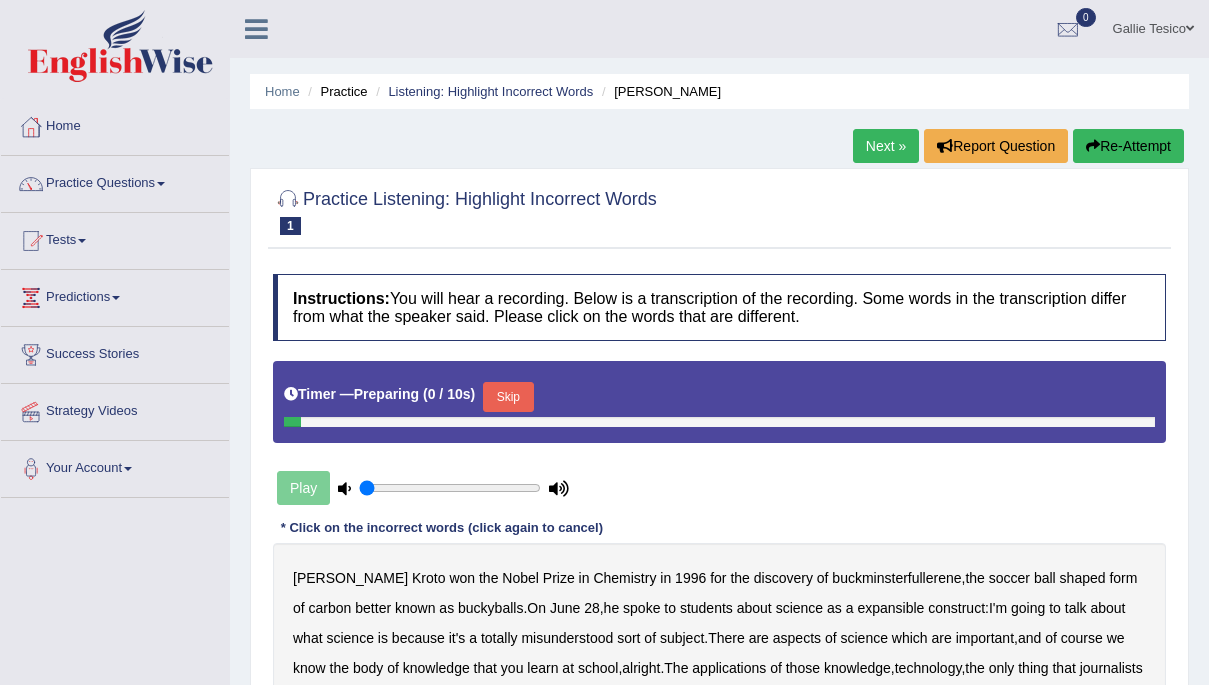 scroll, scrollTop: 0, scrollLeft: 0, axis: both 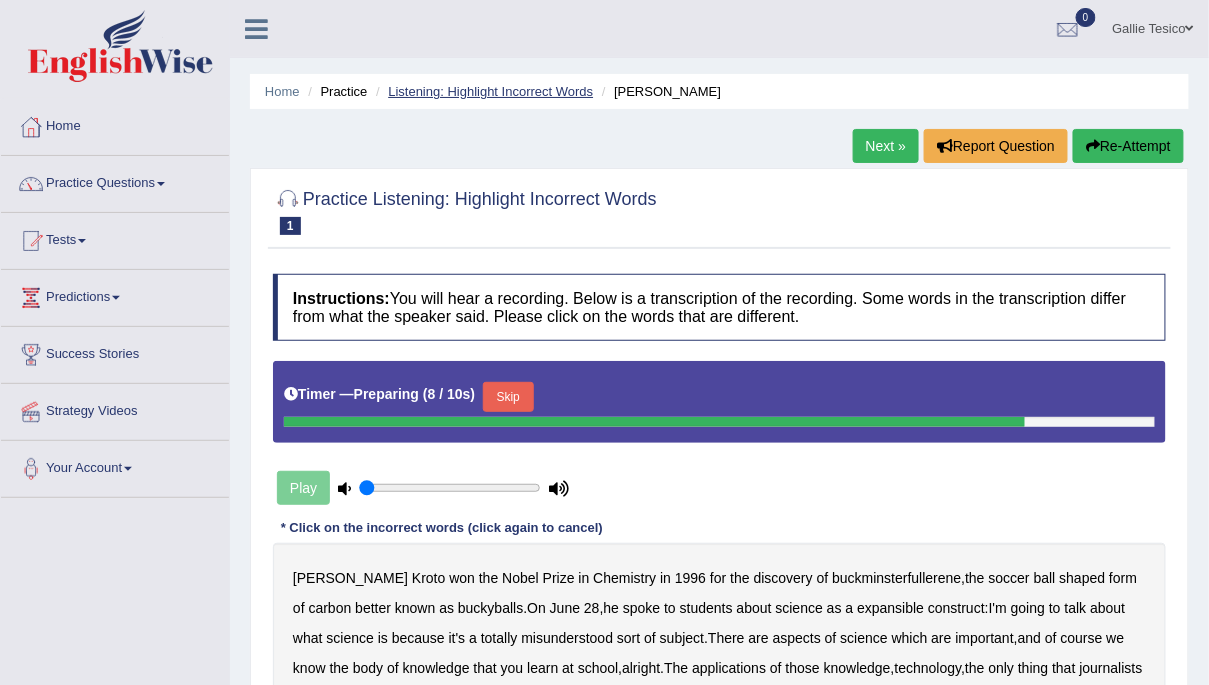 click on "Listening: Highlight Incorrect Words" at bounding box center [490, 91] 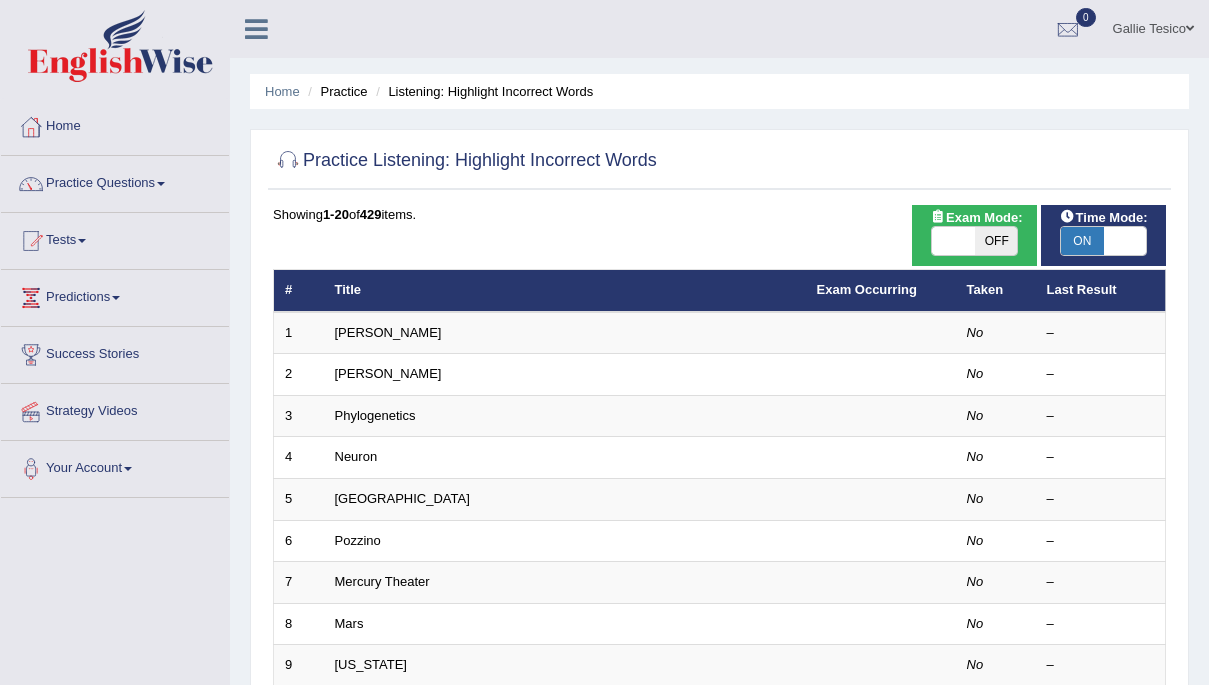 scroll, scrollTop: 0, scrollLeft: 0, axis: both 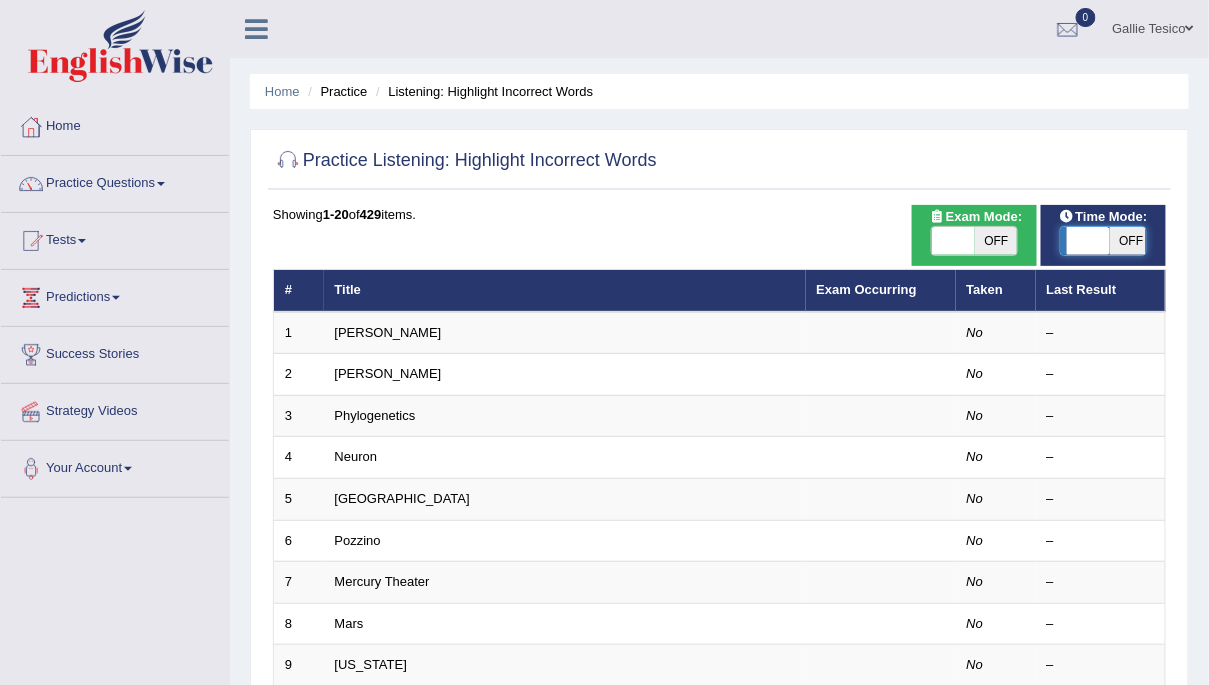 checkbox on "false" 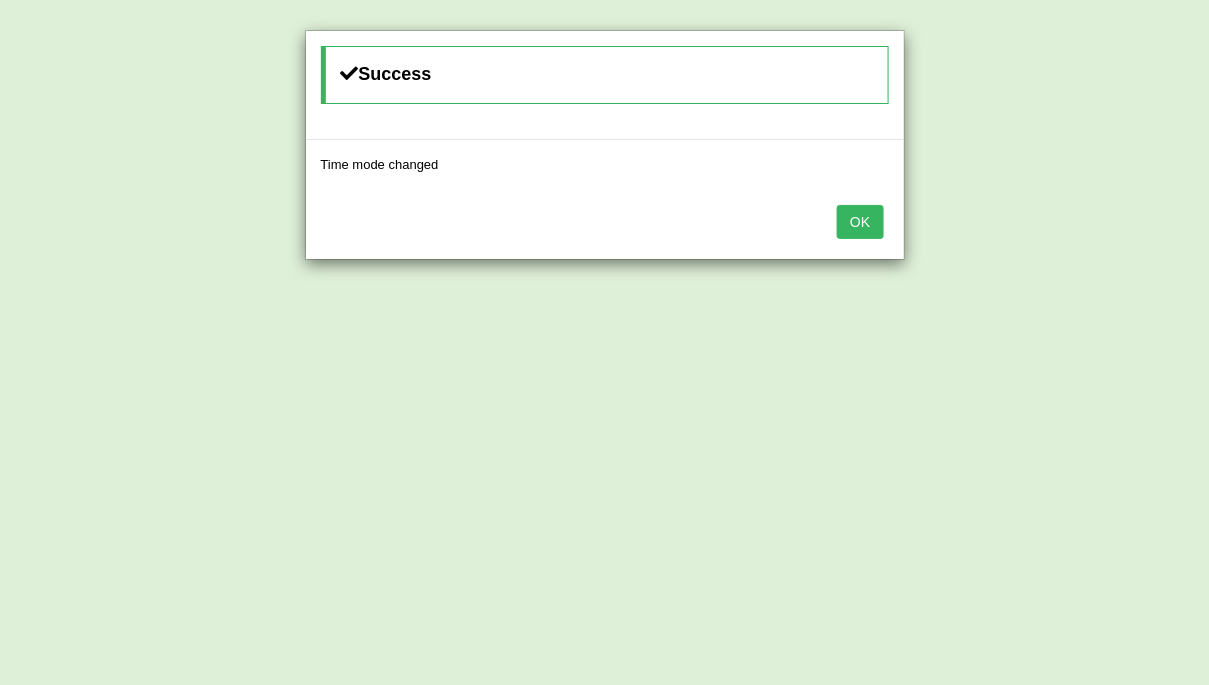click on "OK" at bounding box center [860, 222] 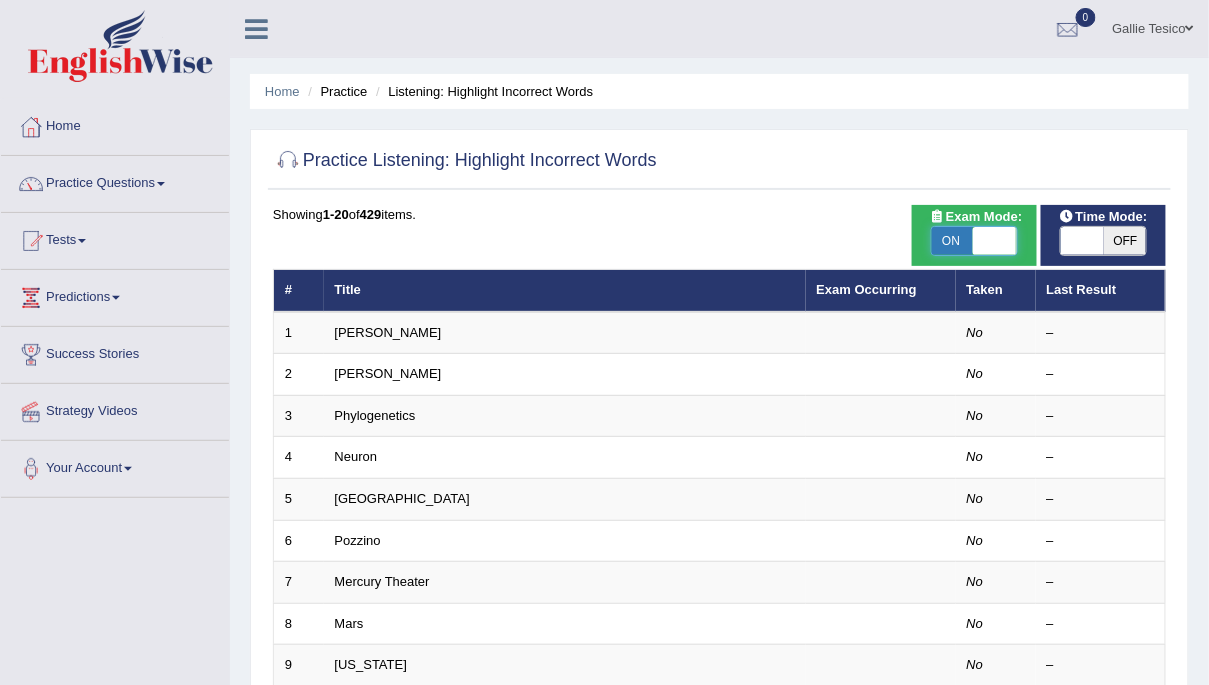 checkbox on "true" 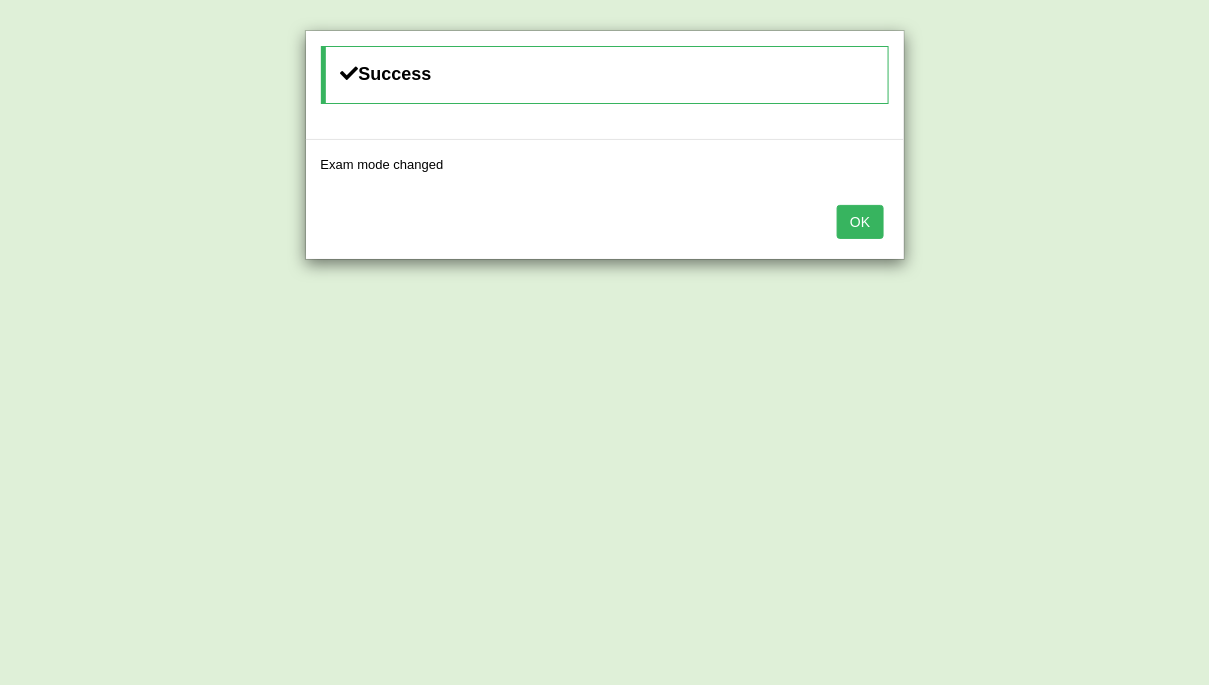 click on "OK" at bounding box center (860, 222) 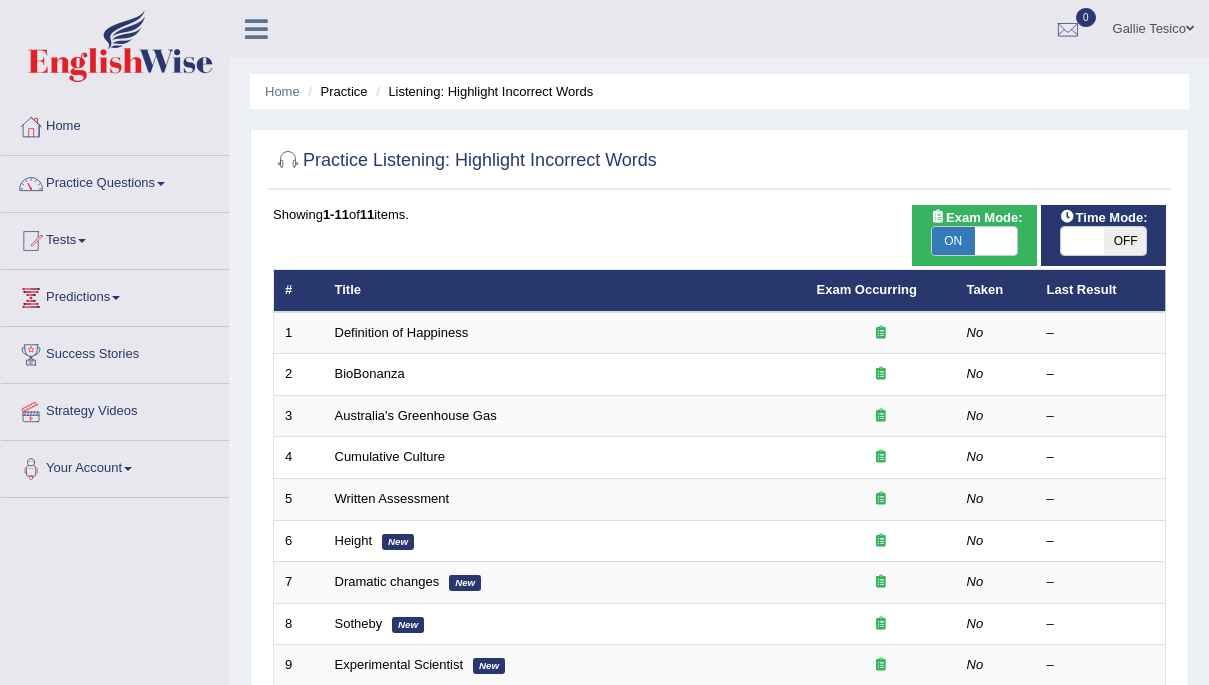 scroll, scrollTop: 0, scrollLeft: 0, axis: both 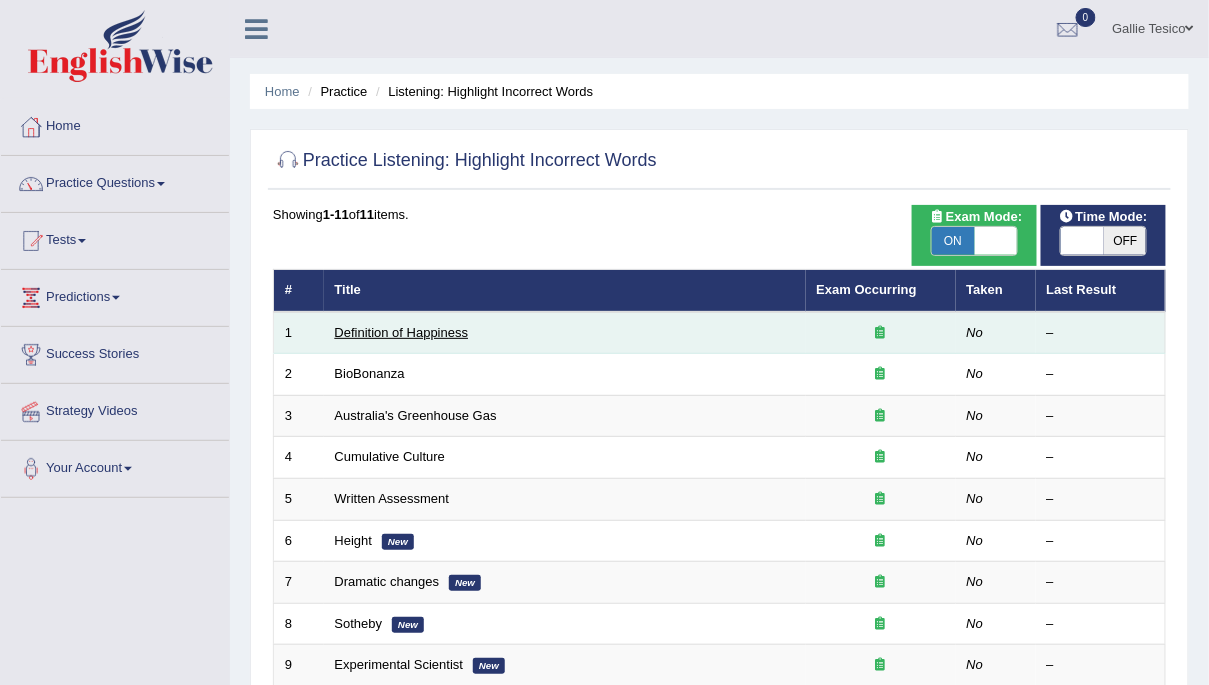 click on "Definition of Happiness" at bounding box center (402, 332) 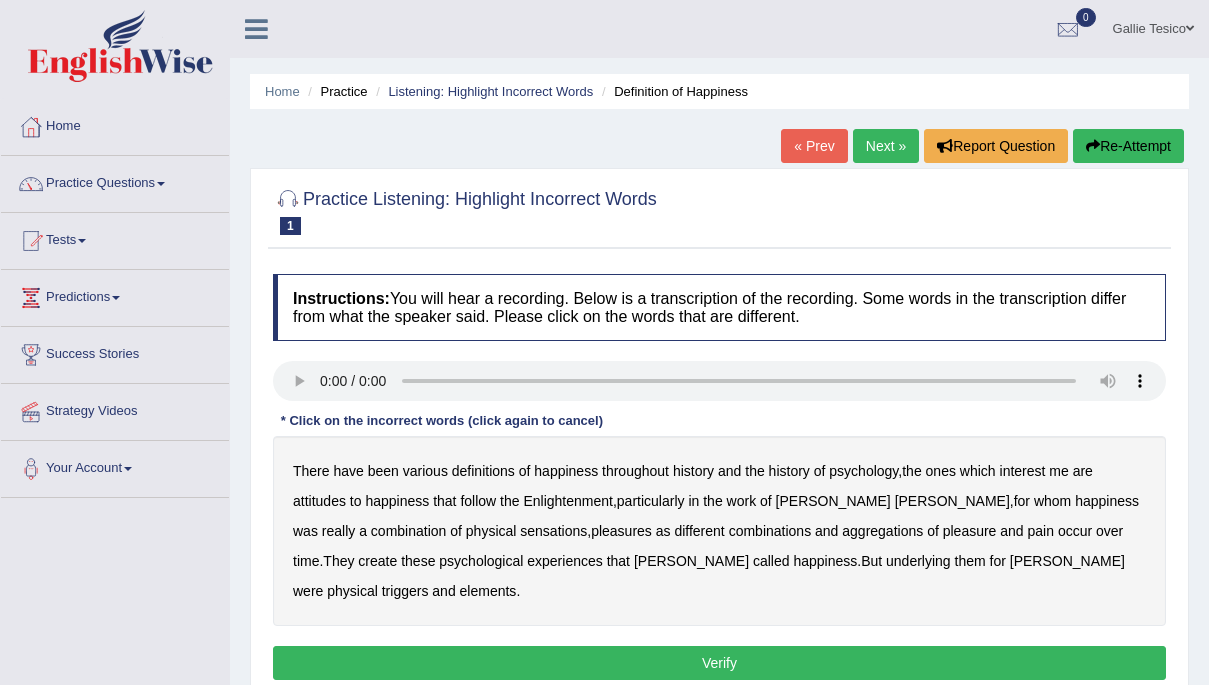 scroll, scrollTop: 0, scrollLeft: 0, axis: both 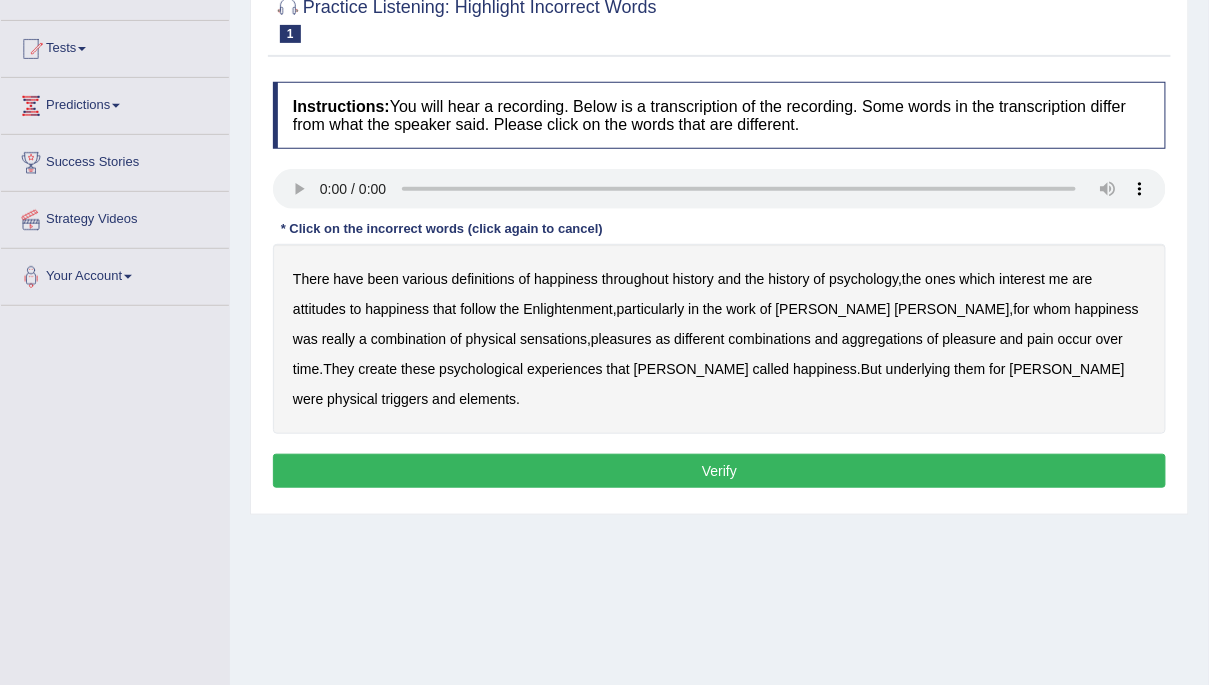 click on "sensations" at bounding box center [553, 339] 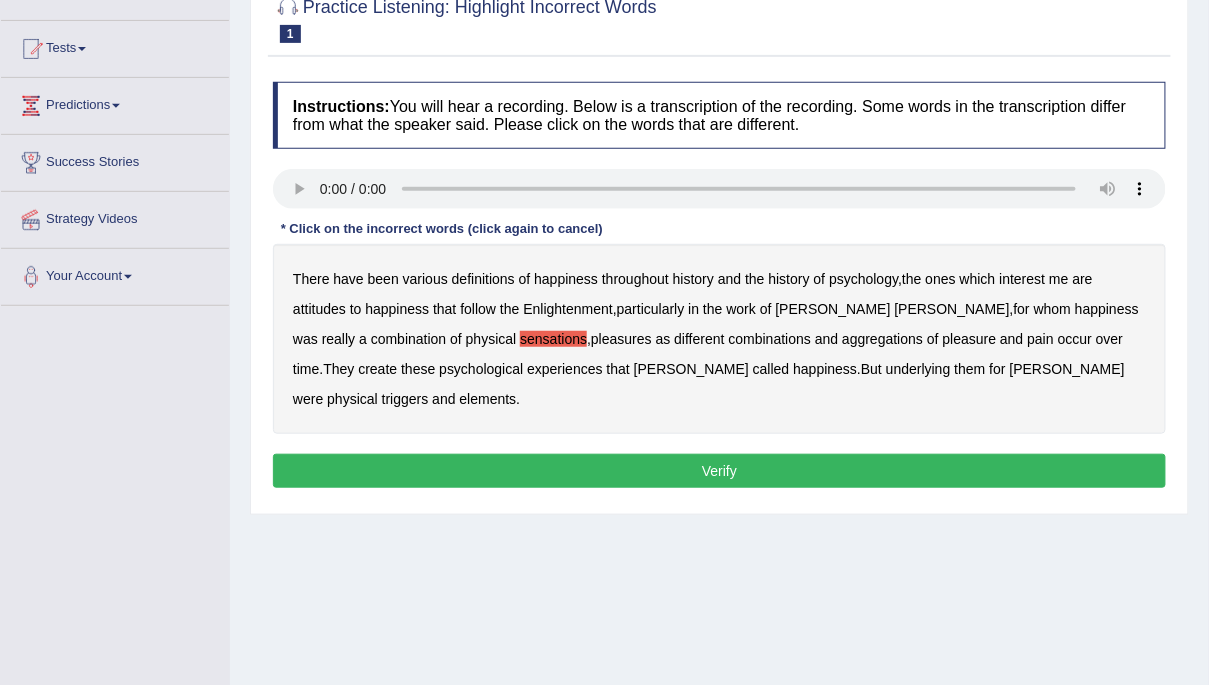 click on "create" at bounding box center [377, 369] 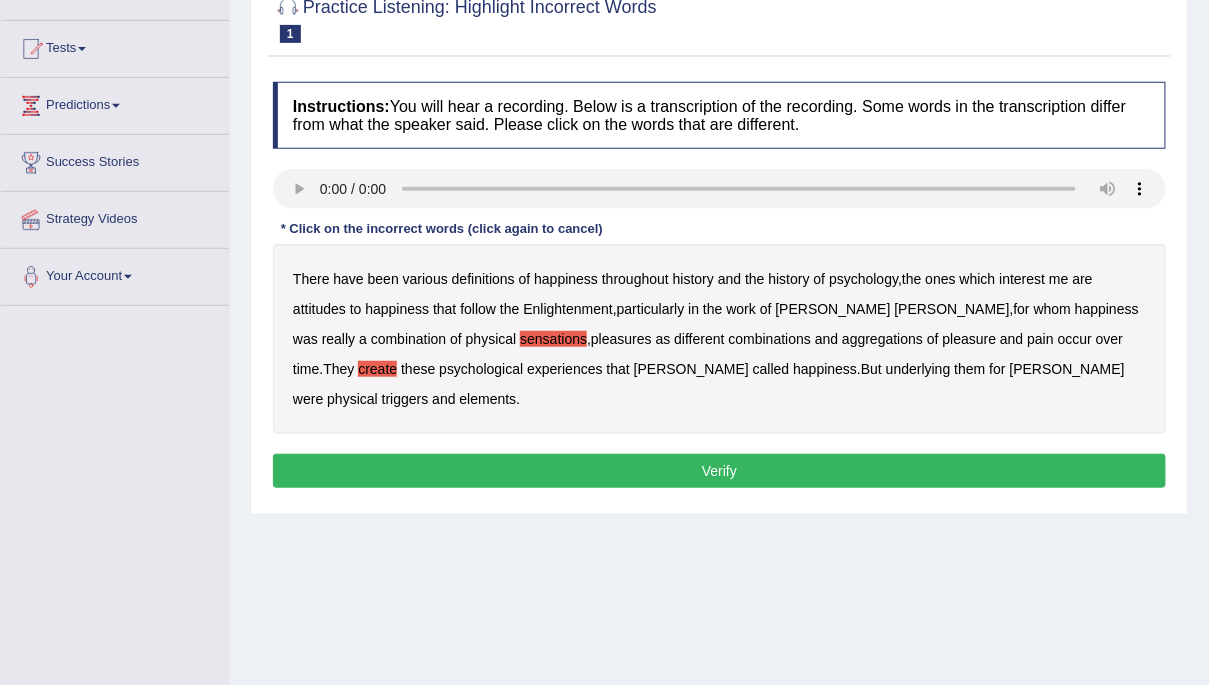 click on "elements" at bounding box center [488, 399] 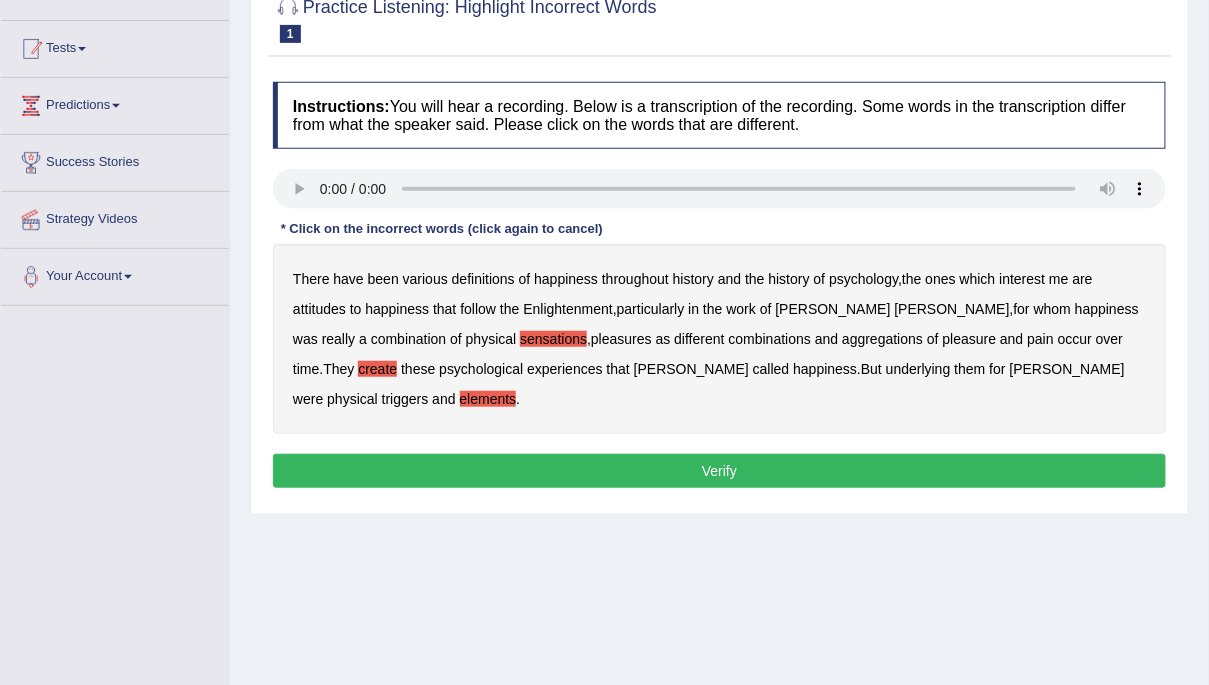 drag, startPoint x: 326, startPoint y: 393, endPoint x: 64, endPoint y: 44, distance: 436.40005 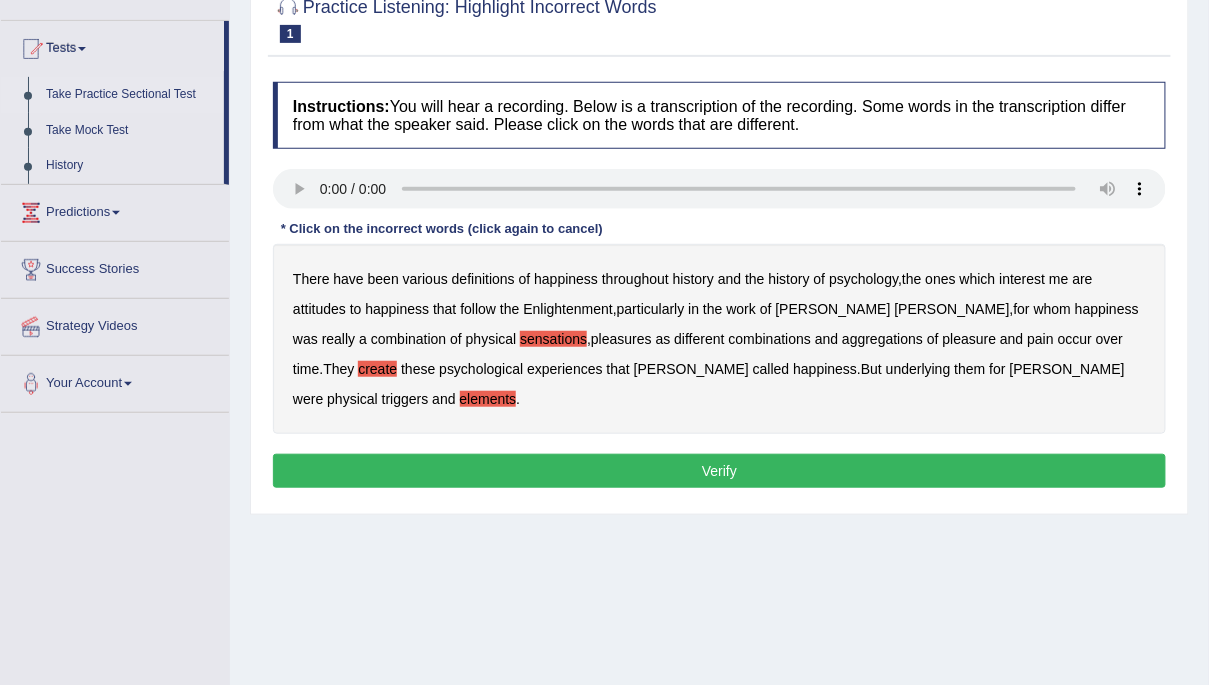 click on "Take Practice Sectional Test" at bounding box center (130, 95) 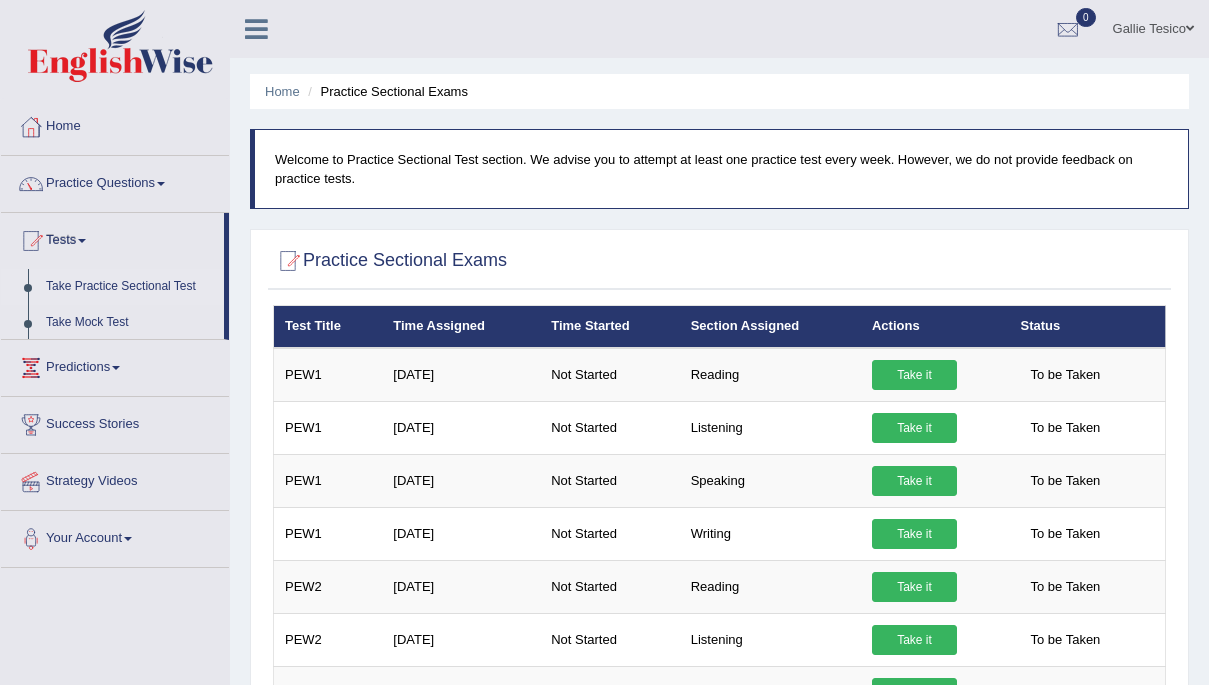 scroll, scrollTop: 0, scrollLeft: 0, axis: both 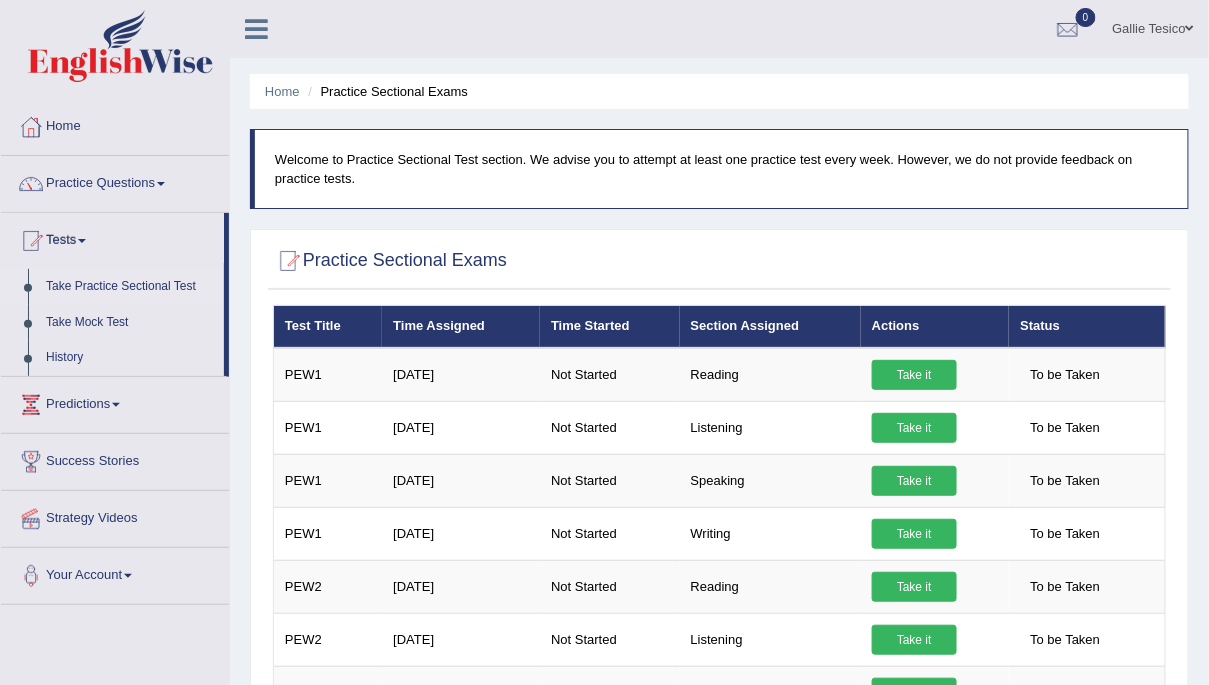 click on "Home" at bounding box center (282, 91) 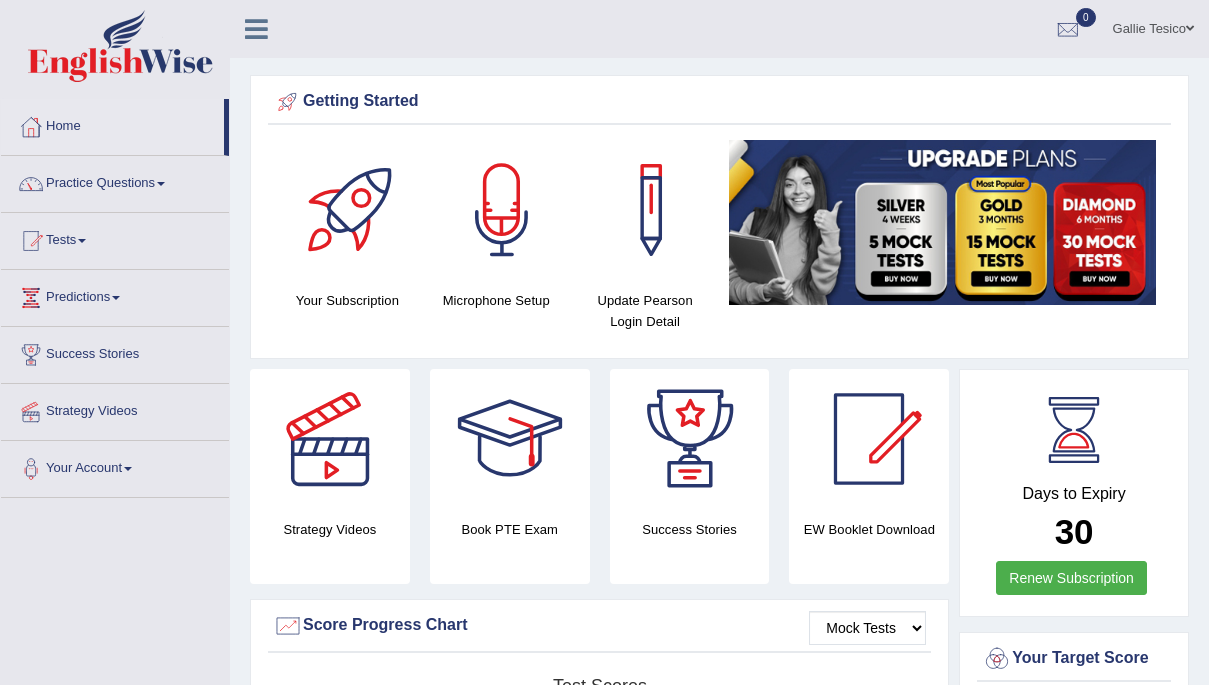 scroll, scrollTop: 0, scrollLeft: 0, axis: both 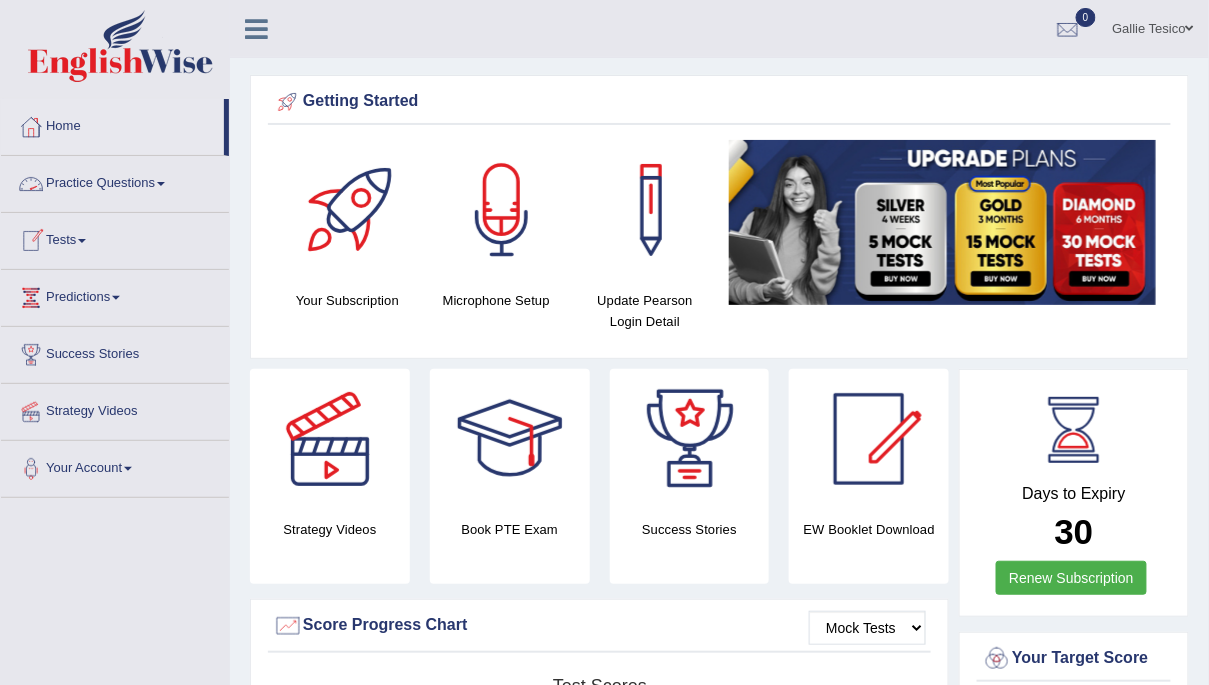 click at bounding box center [161, 184] 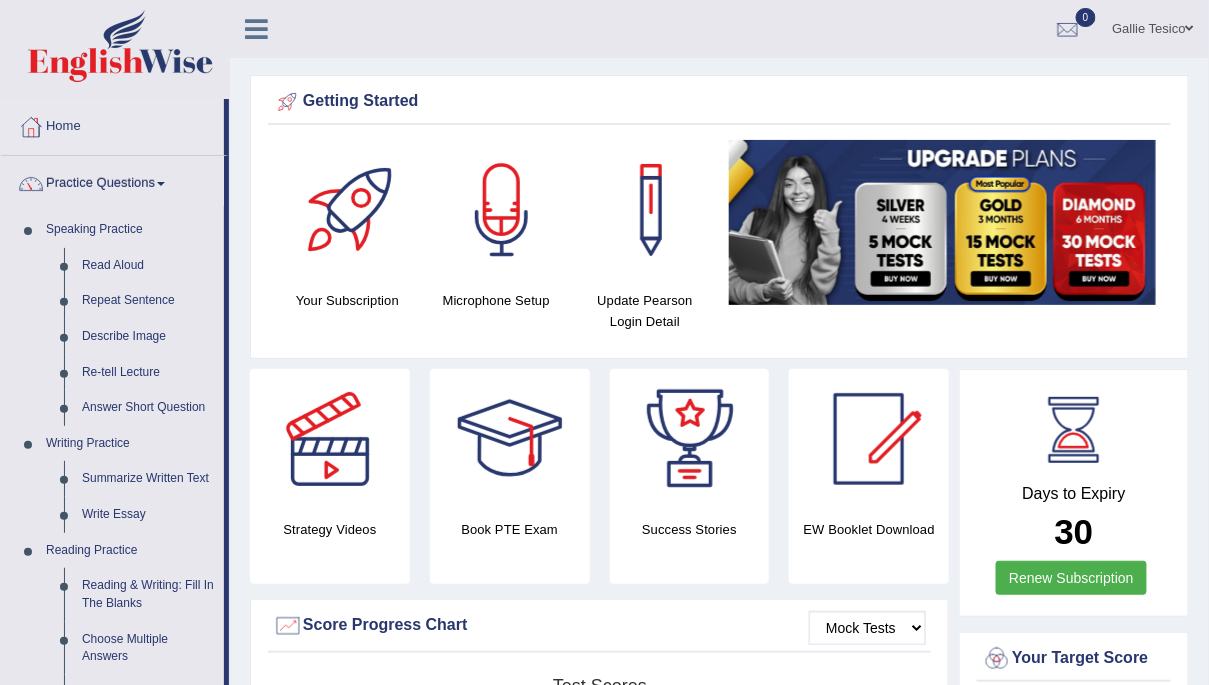 click at bounding box center [161, 184] 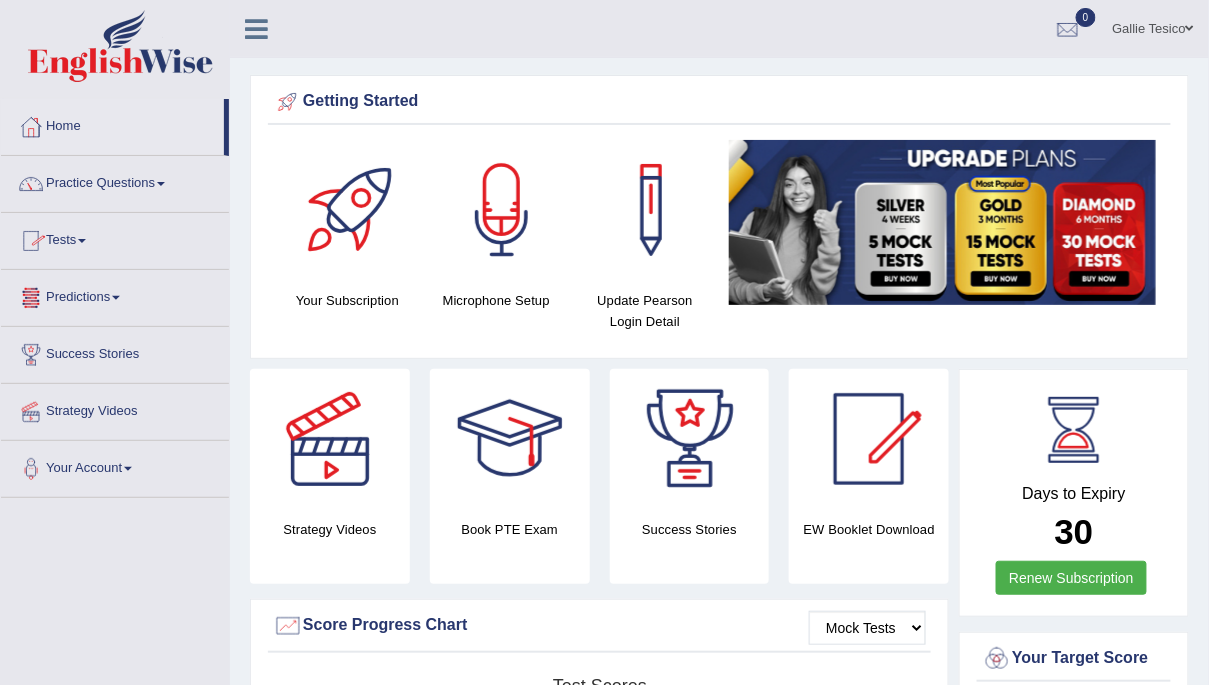 click at bounding box center (82, 241) 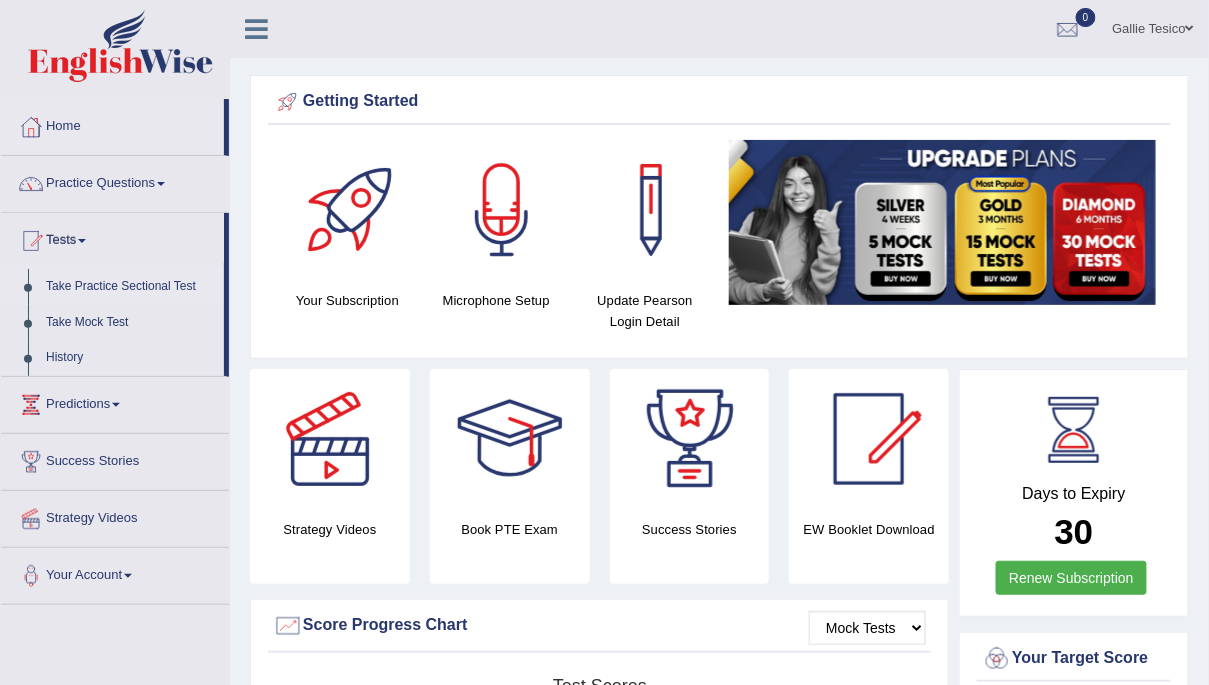 click on "Take Practice Sectional Test" at bounding box center (130, 287) 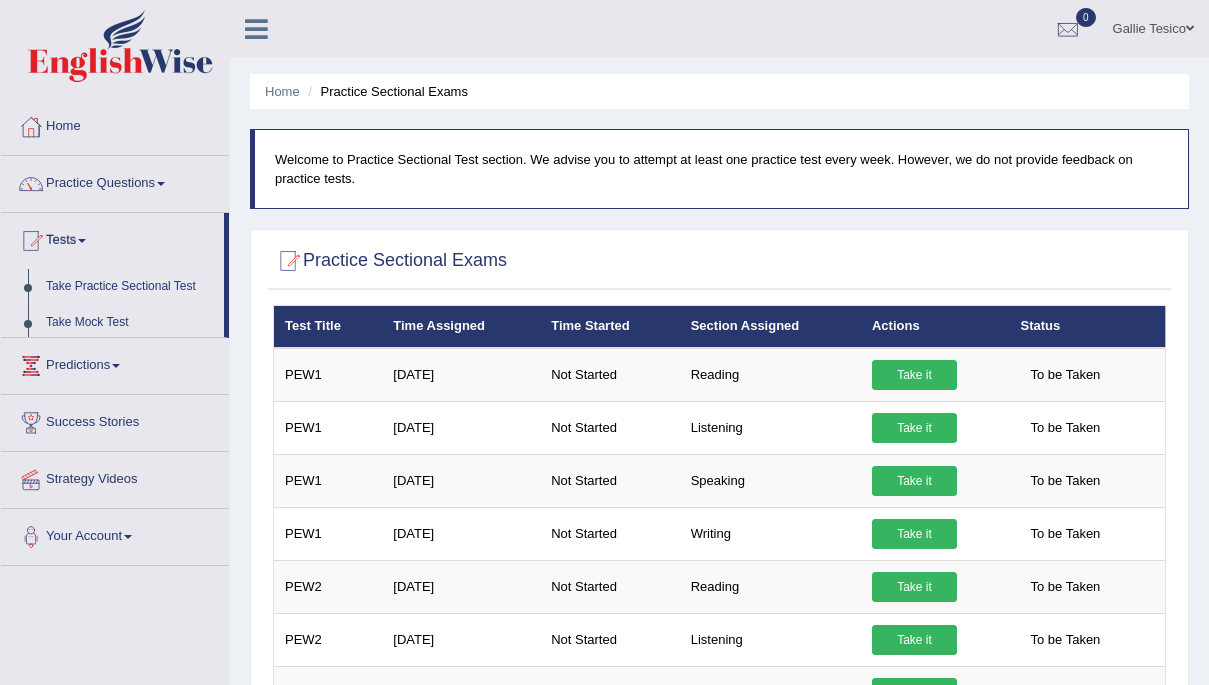 scroll, scrollTop: 0, scrollLeft: 0, axis: both 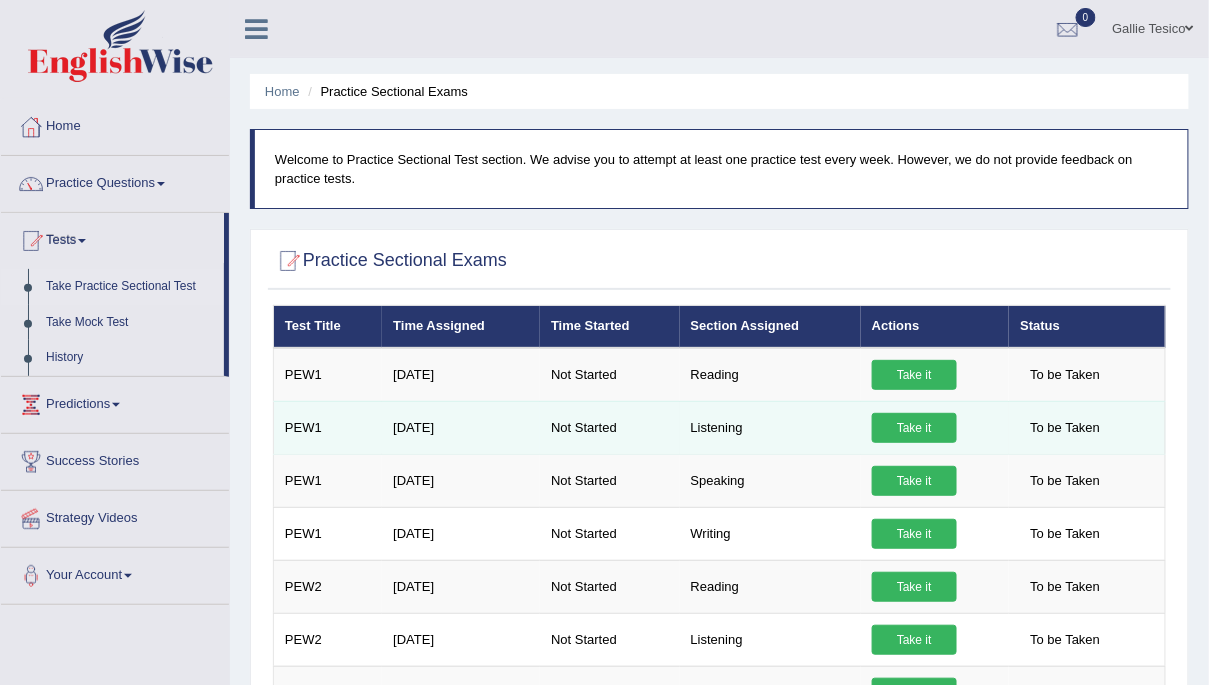 click on "Take it" at bounding box center [914, 428] 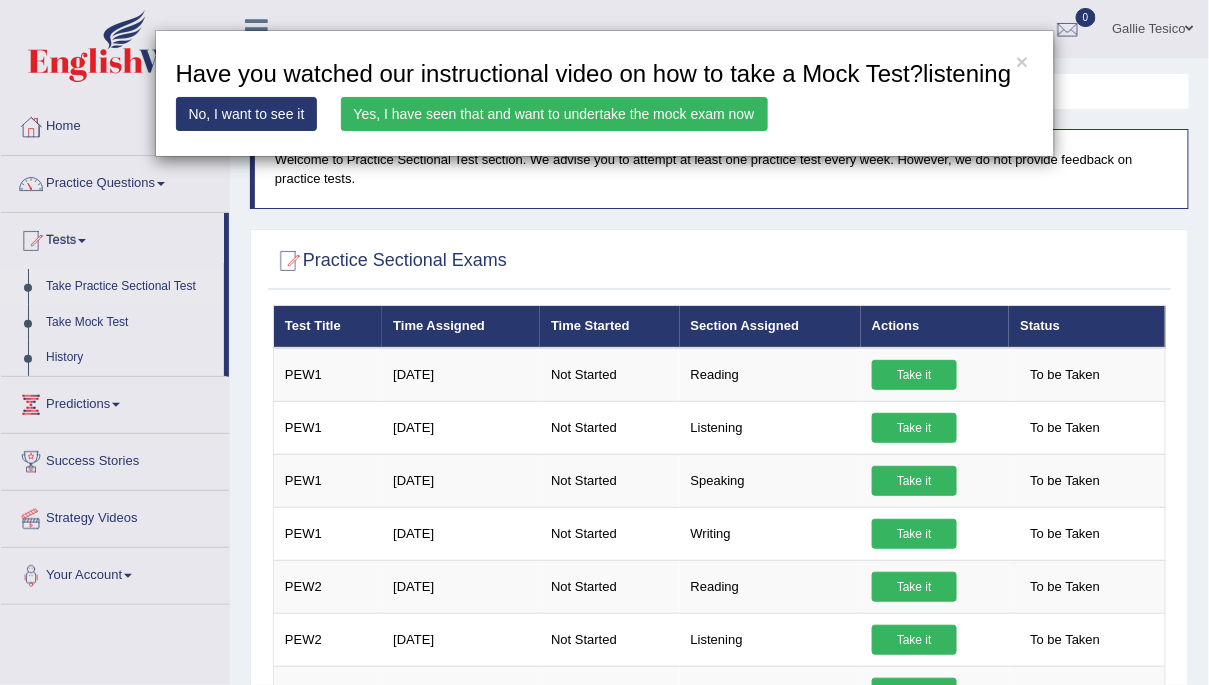 click on "Yes, I have seen that and want to undertake the mock exam now" at bounding box center (554, 114) 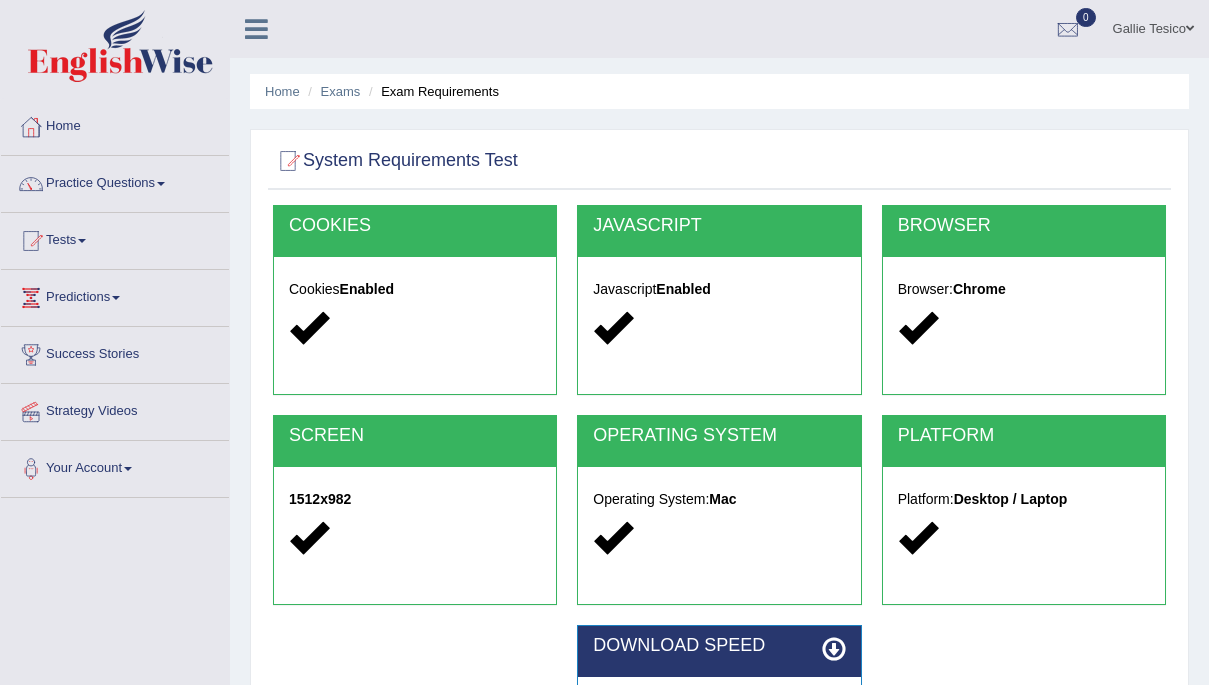scroll, scrollTop: 0, scrollLeft: 0, axis: both 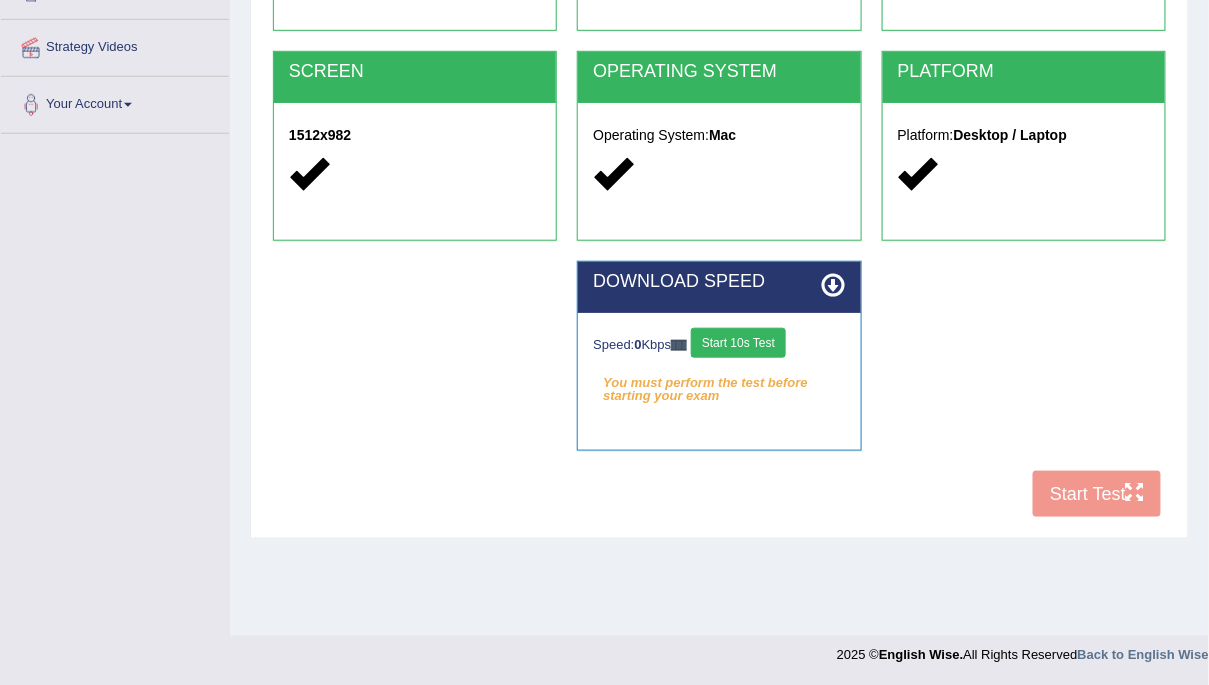 click on "Start 10s Test" at bounding box center [738, 343] 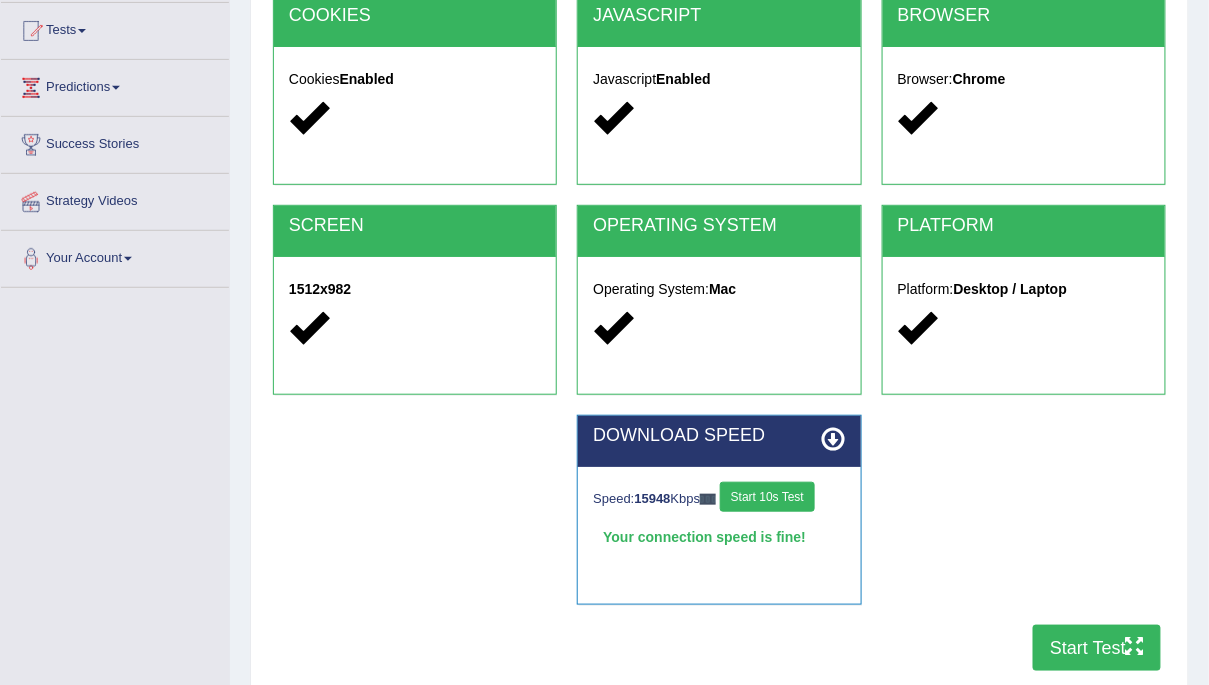scroll, scrollTop: 222, scrollLeft: 0, axis: vertical 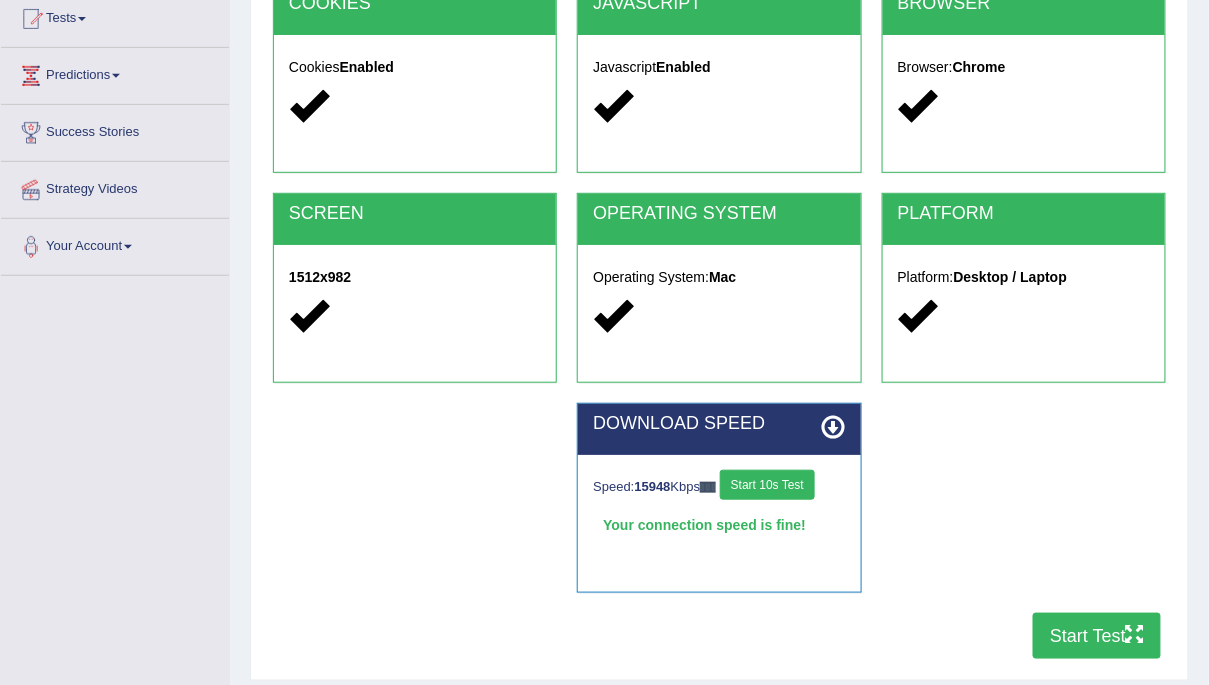 click on "Start Test" at bounding box center [1097, 636] 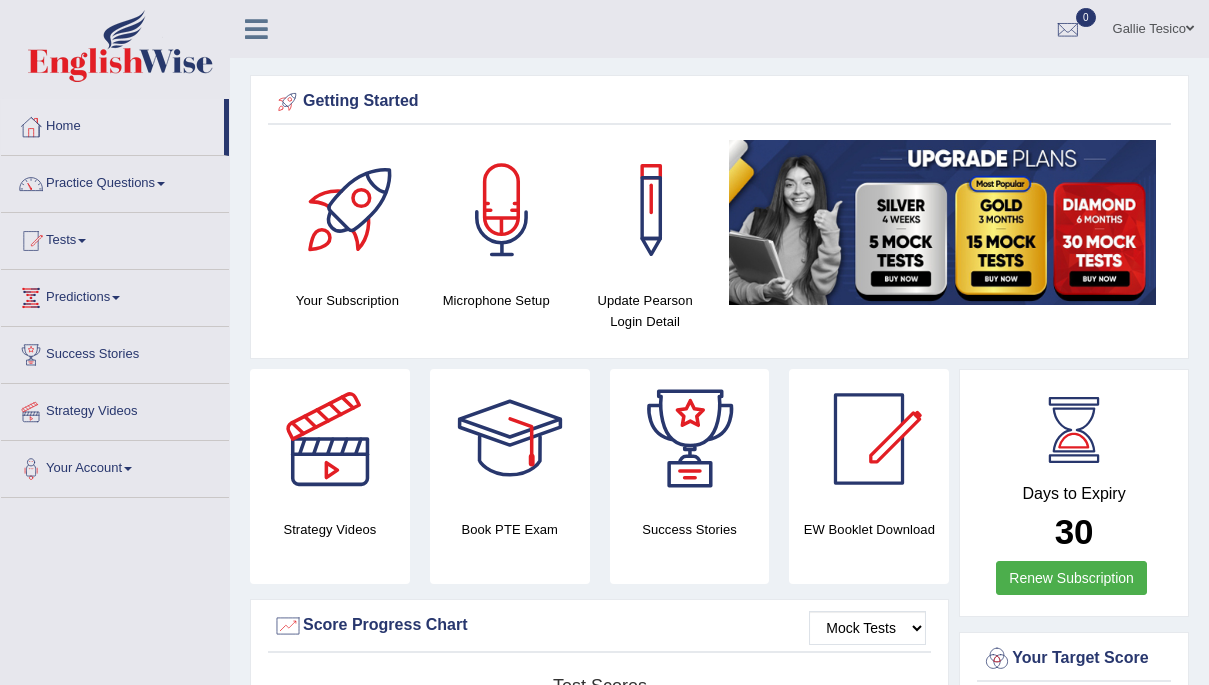 scroll, scrollTop: 0, scrollLeft: 0, axis: both 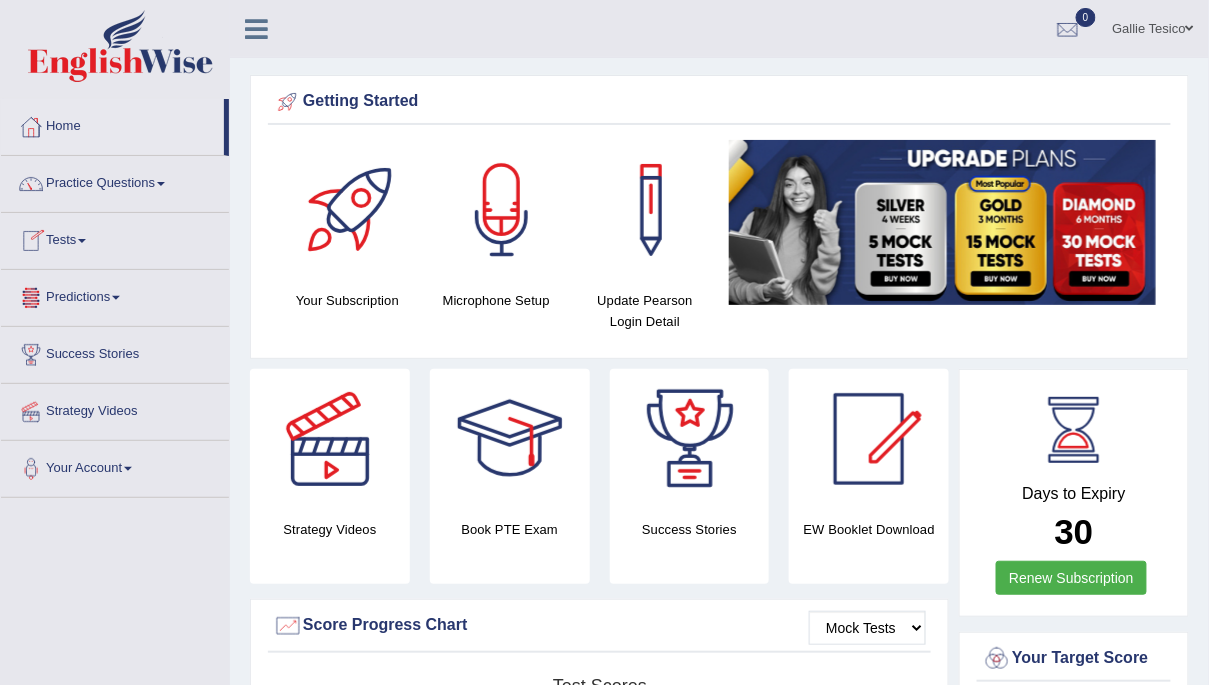click on "Tests" at bounding box center (115, 238) 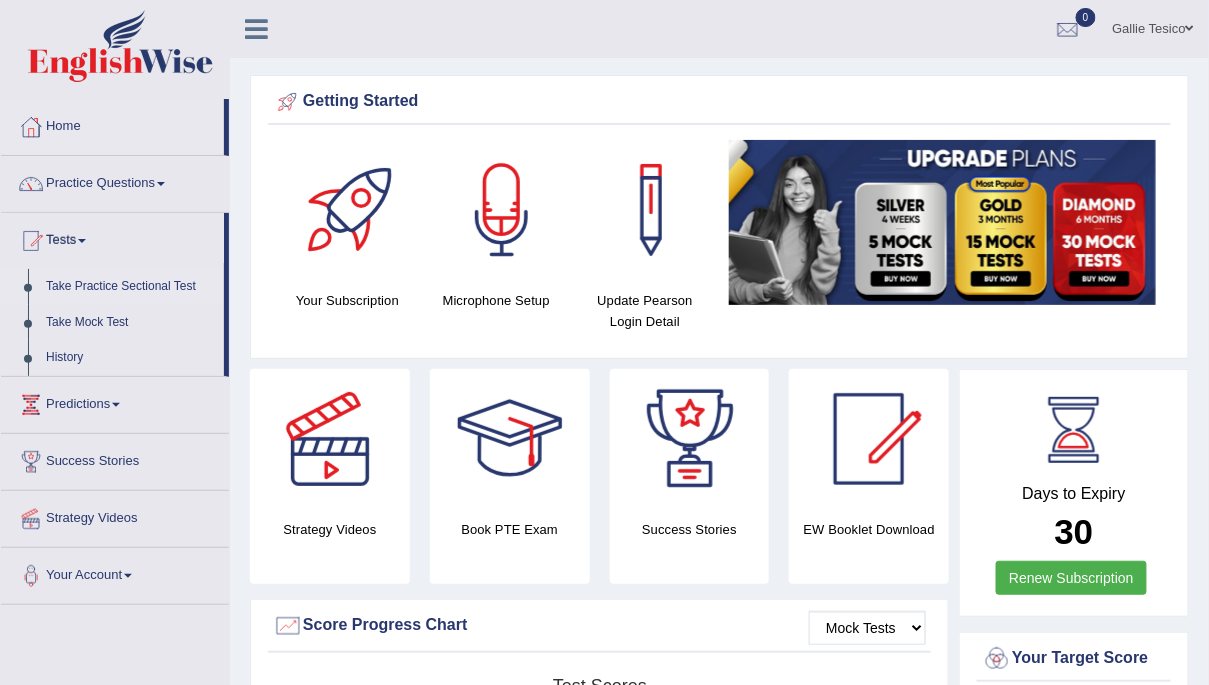 click on "Take Practice Sectional Test" at bounding box center (130, 287) 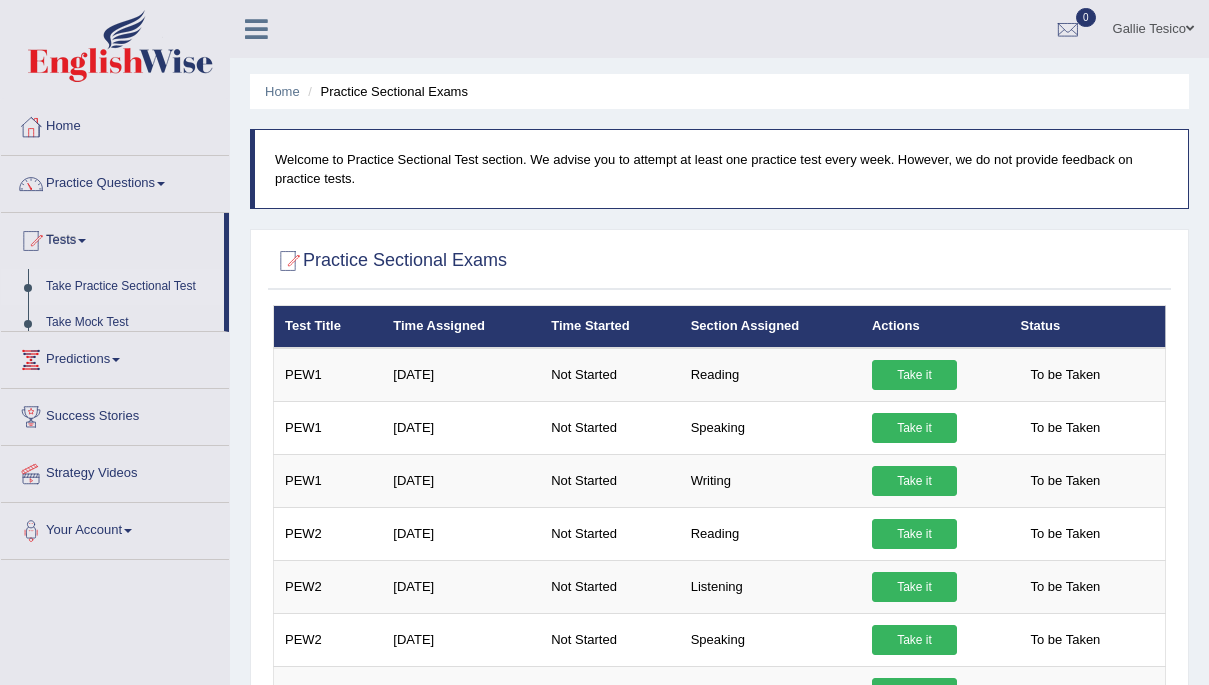 scroll, scrollTop: 0, scrollLeft: 0, axis: both 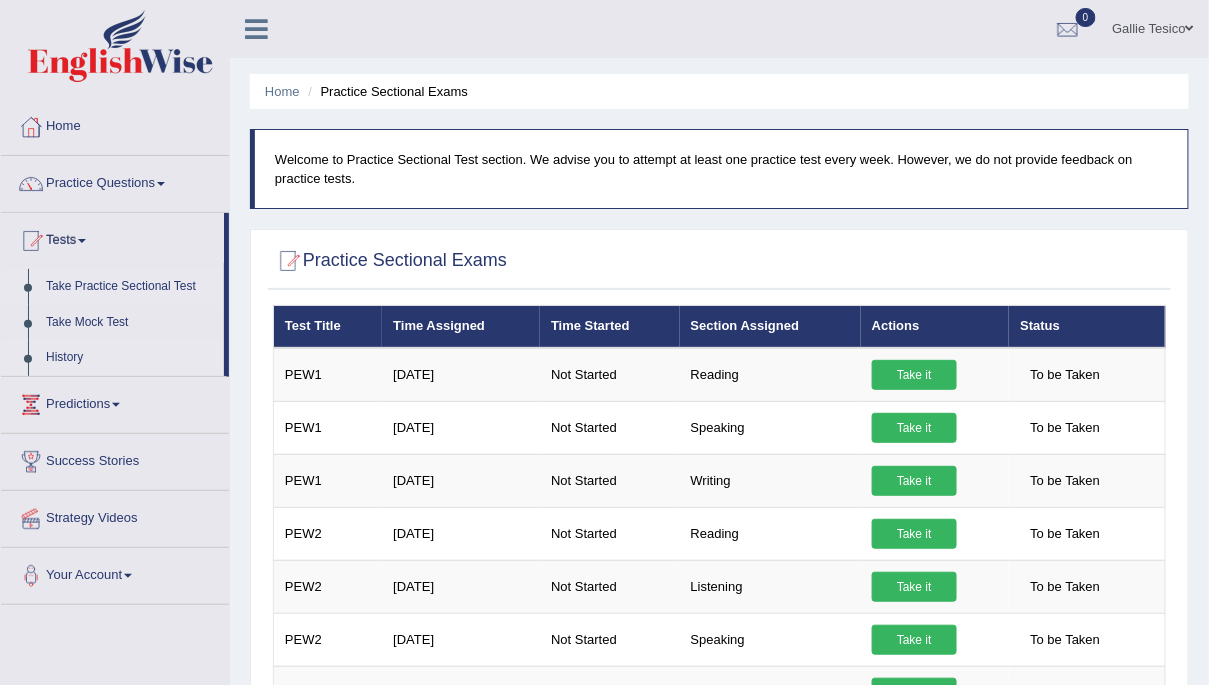 click on "History" at bounding box center (130, 358) 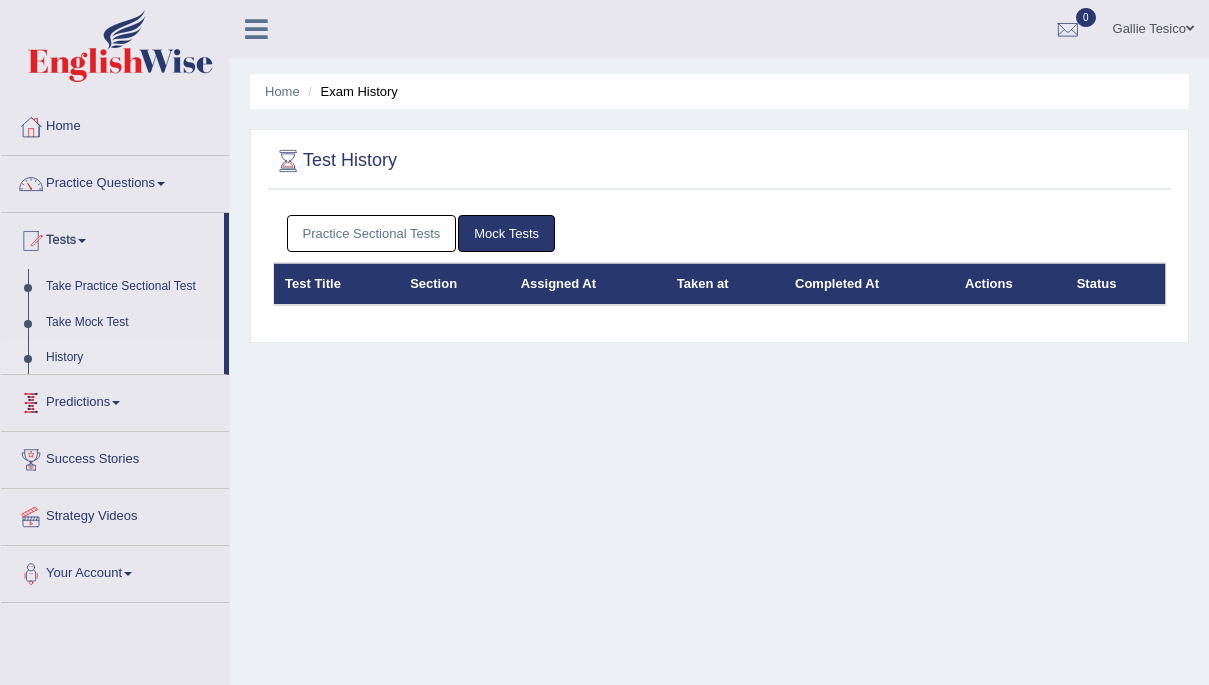 scroll, scrollTop: 0, scrollLeft: 0, axis: both 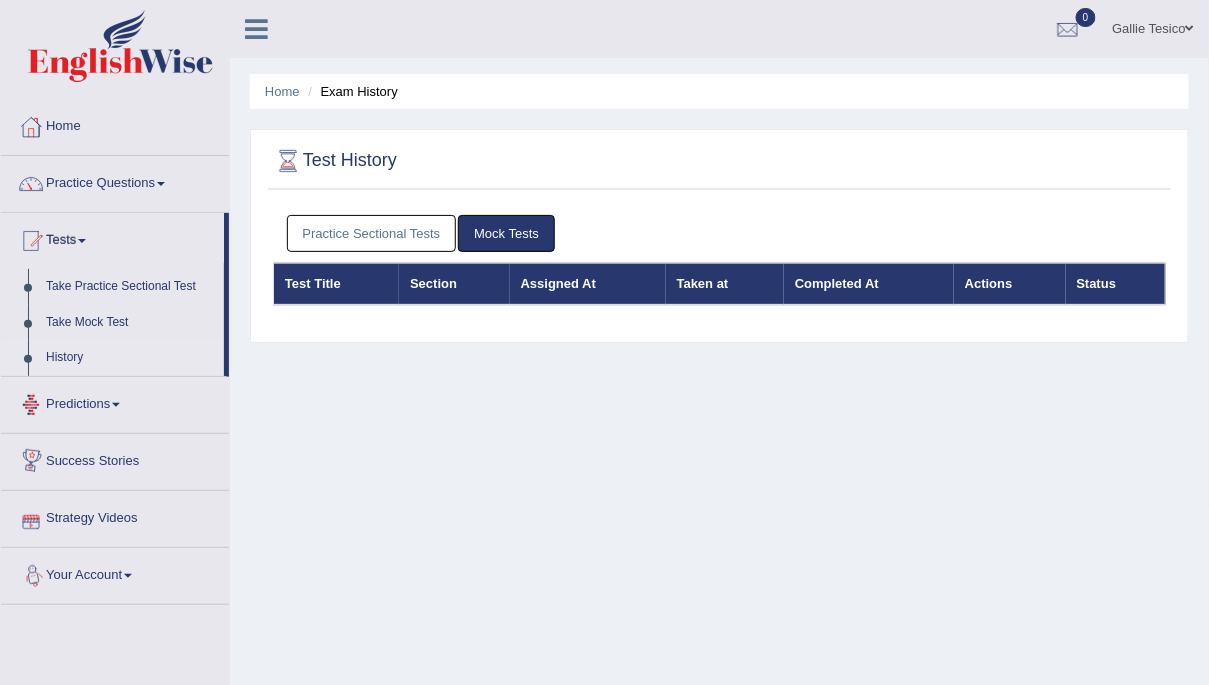 click on "Your Account" at bounding box center (115, 573) 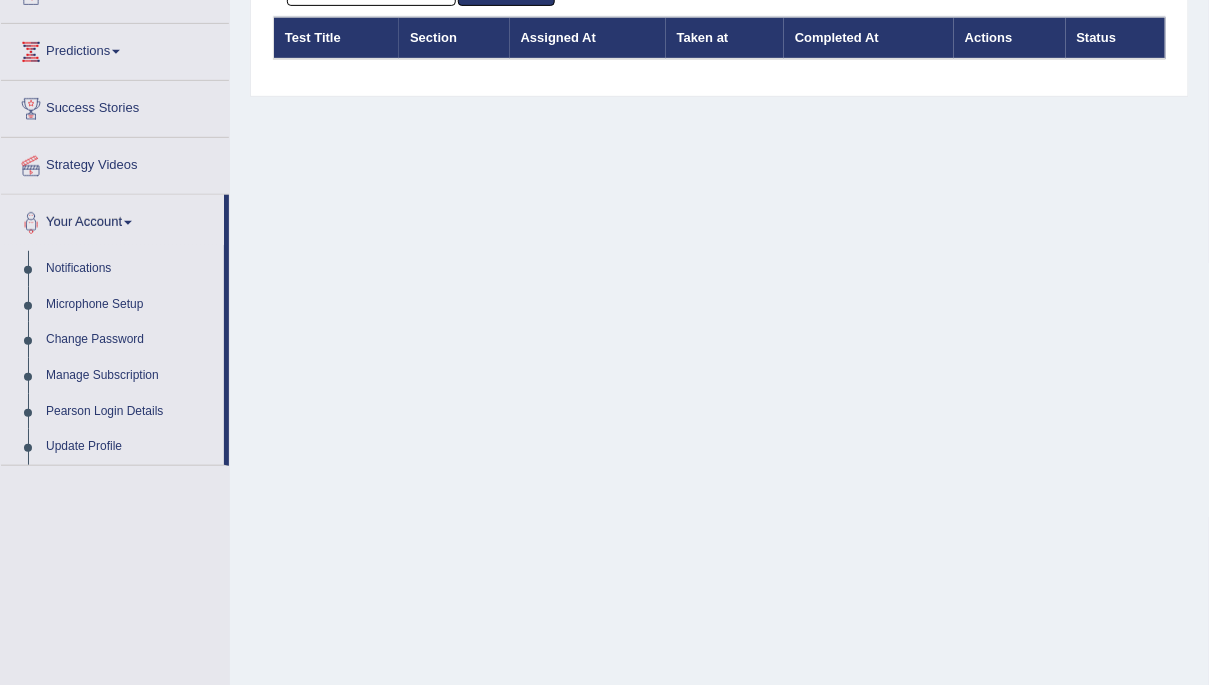 scroll, scrollTop: 0, scrollLeft: 0, axis: both 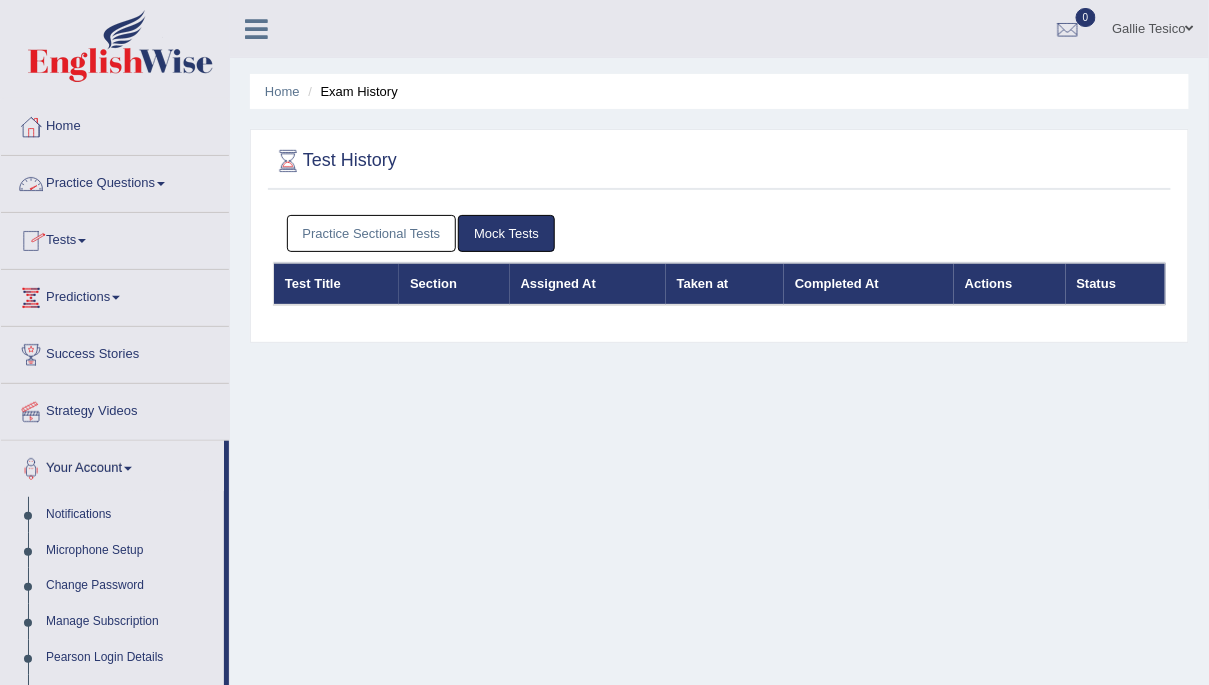 click at bounding box center (116, 298) 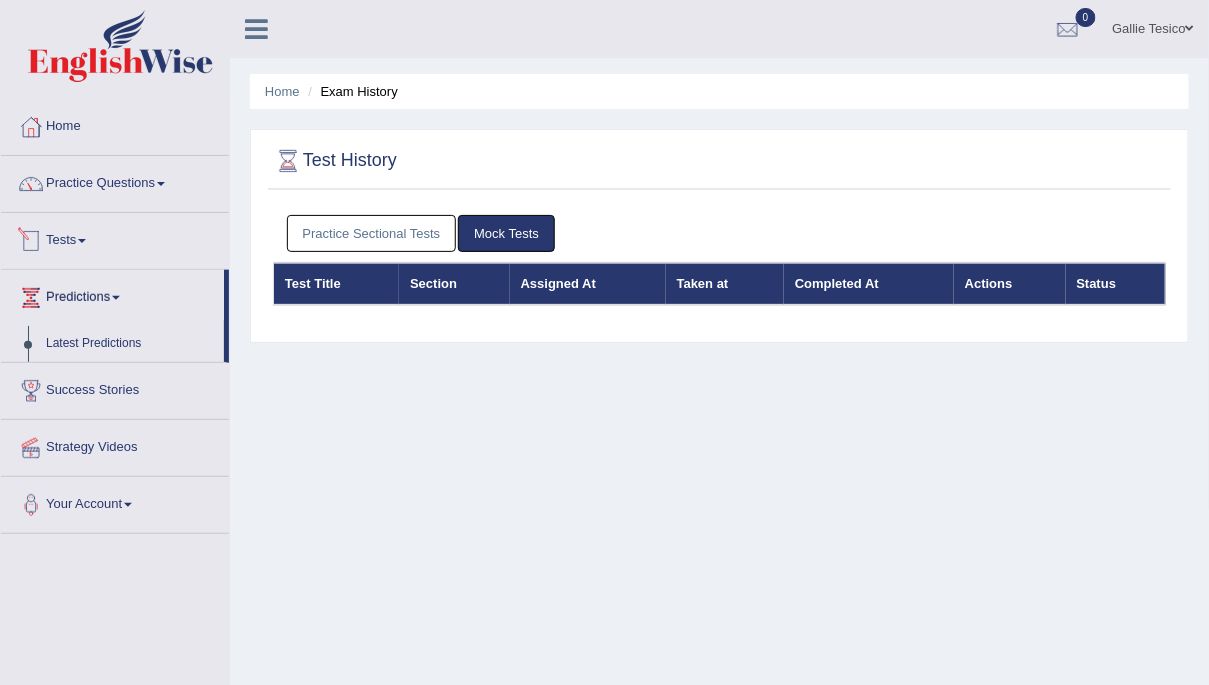 click at bounding box center [82, 241] 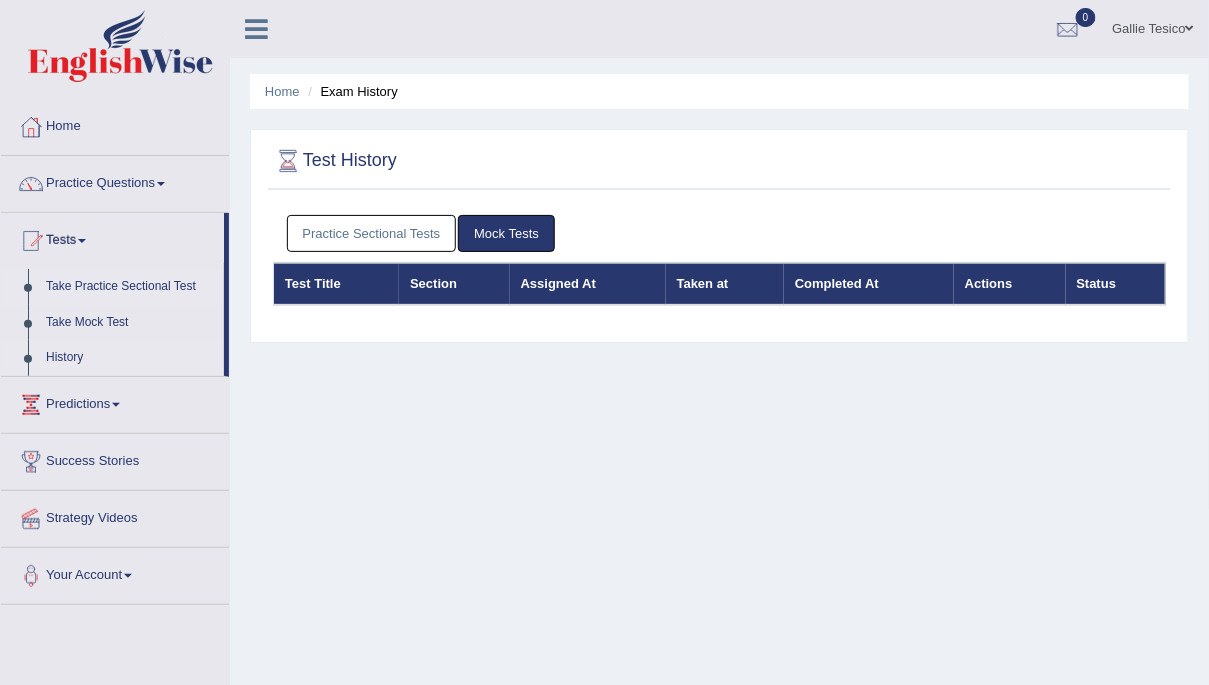 click on "Take Practice Sectional Test" at bounding box center (130, 287) 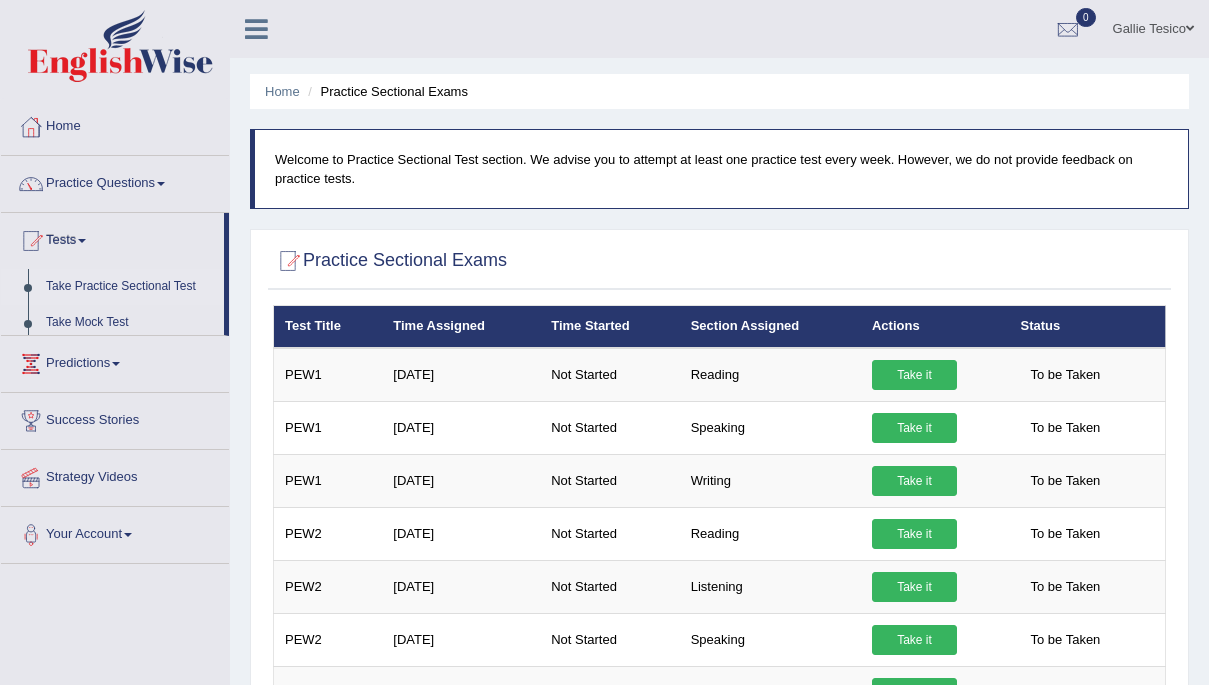 scroll, scrollTop: 0, scrollLeft: 0, axis: both 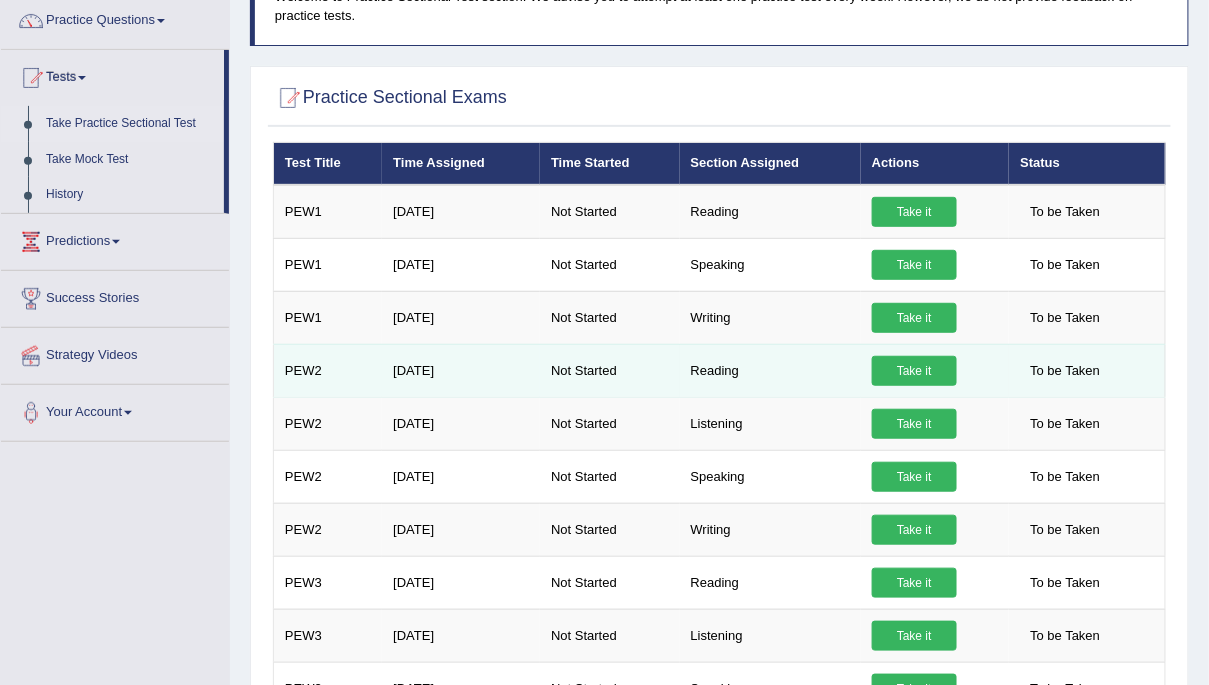click on "Take it" at bounding box center [914, 371] 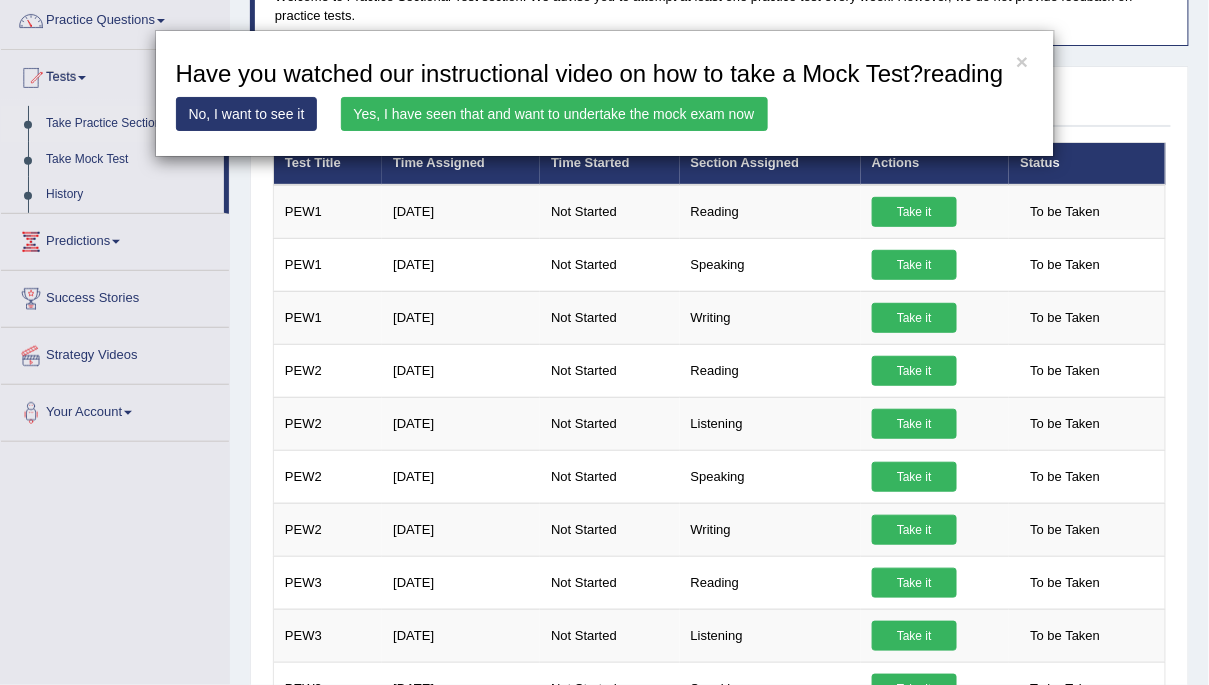 click on "Yes, I have seen that and want to undertake the mock exam now" at bounding box center [554, 114] 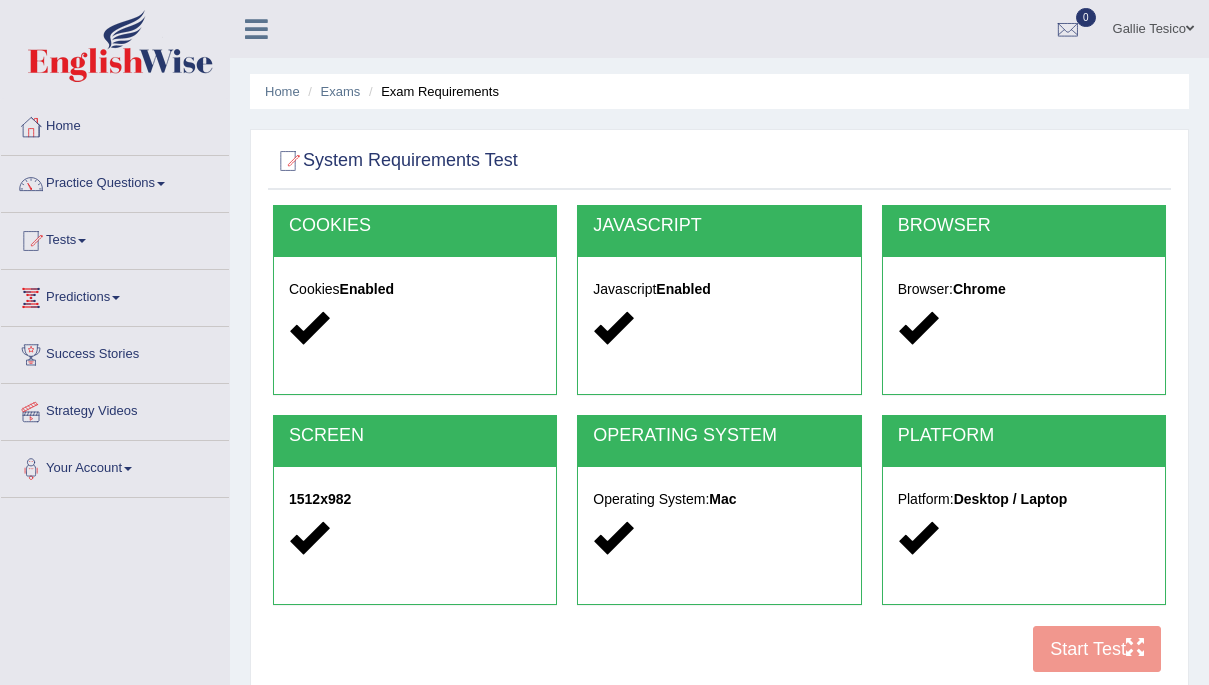 scroll, scrollTop: 0, scrollLeft: 0, axis: both 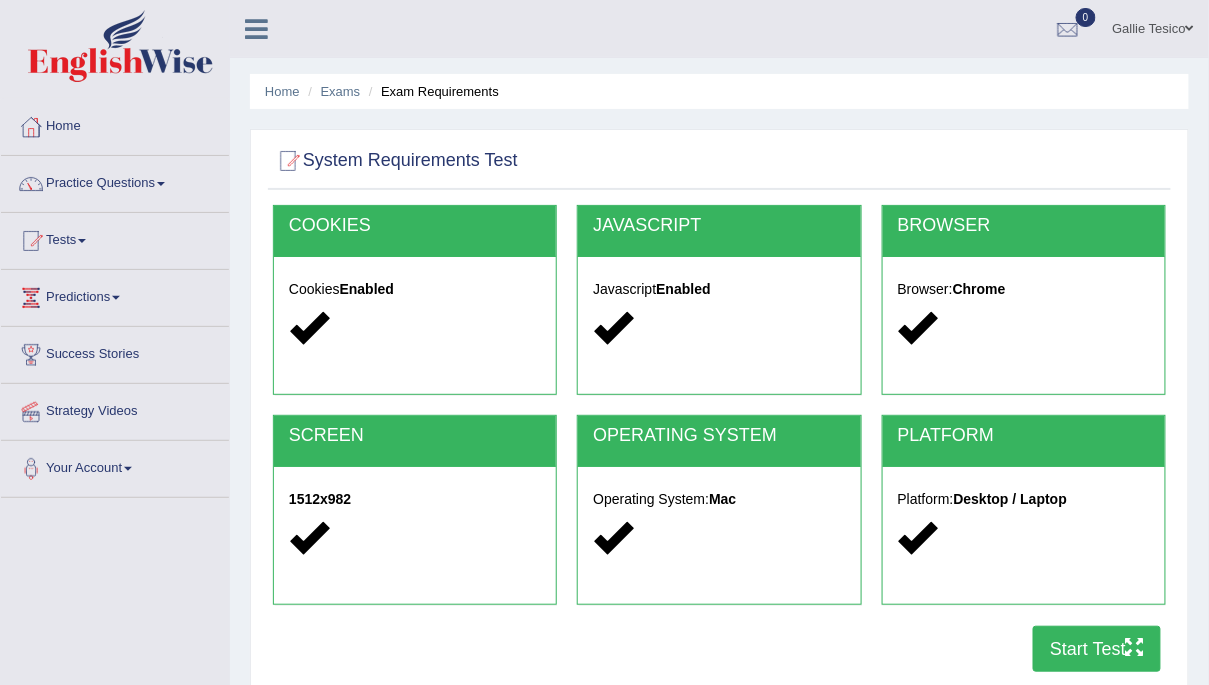 click on "Start Test" at bounding box center (1097, 649) 